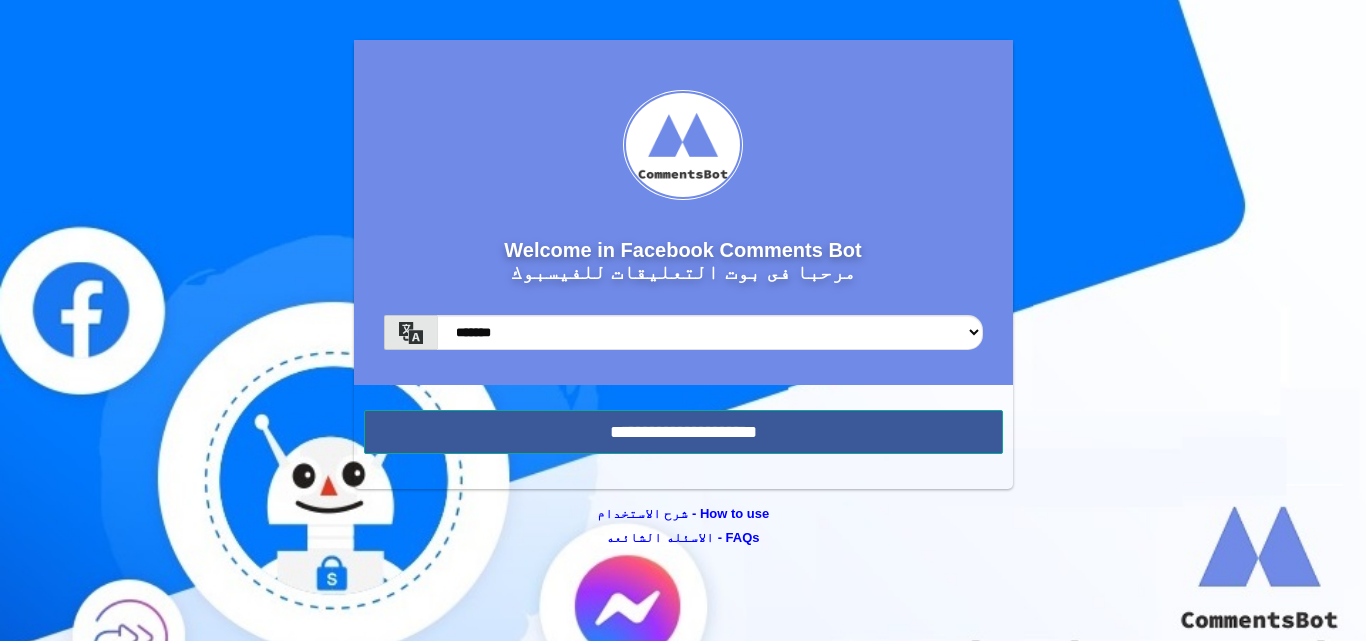 scroll, scrollTop: 0, scrollLeft: 0, axis: both 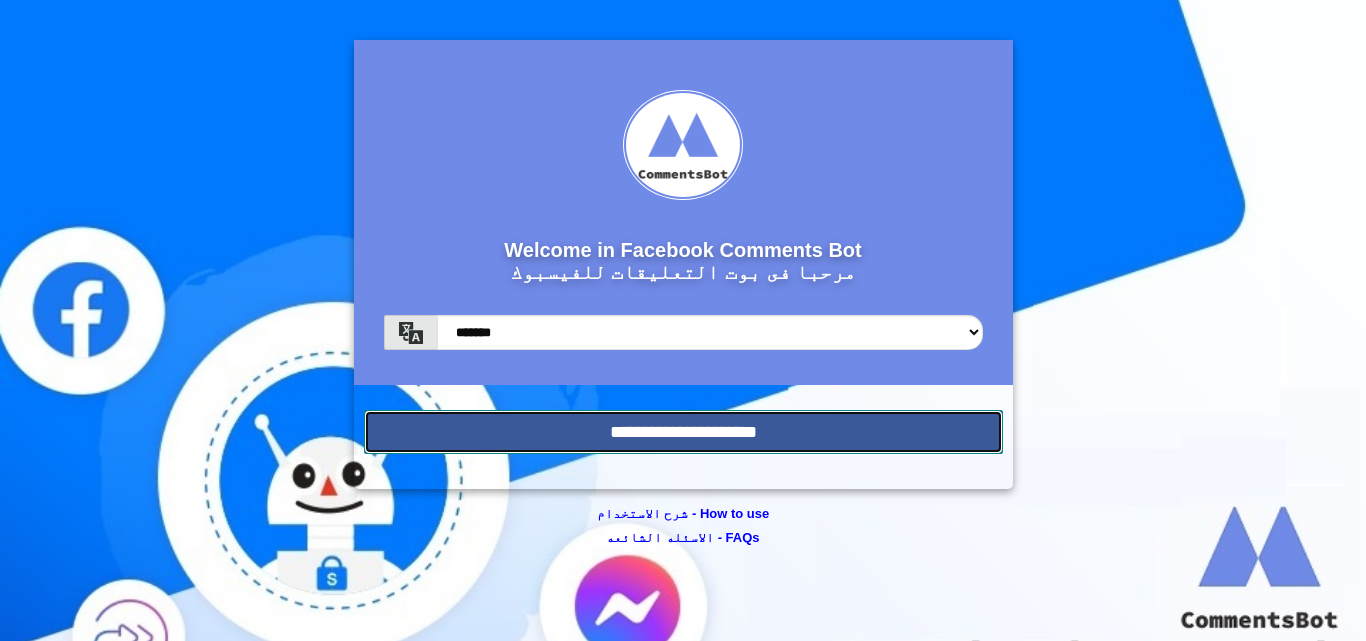 click on "**********" at bounding box center [683, 432] 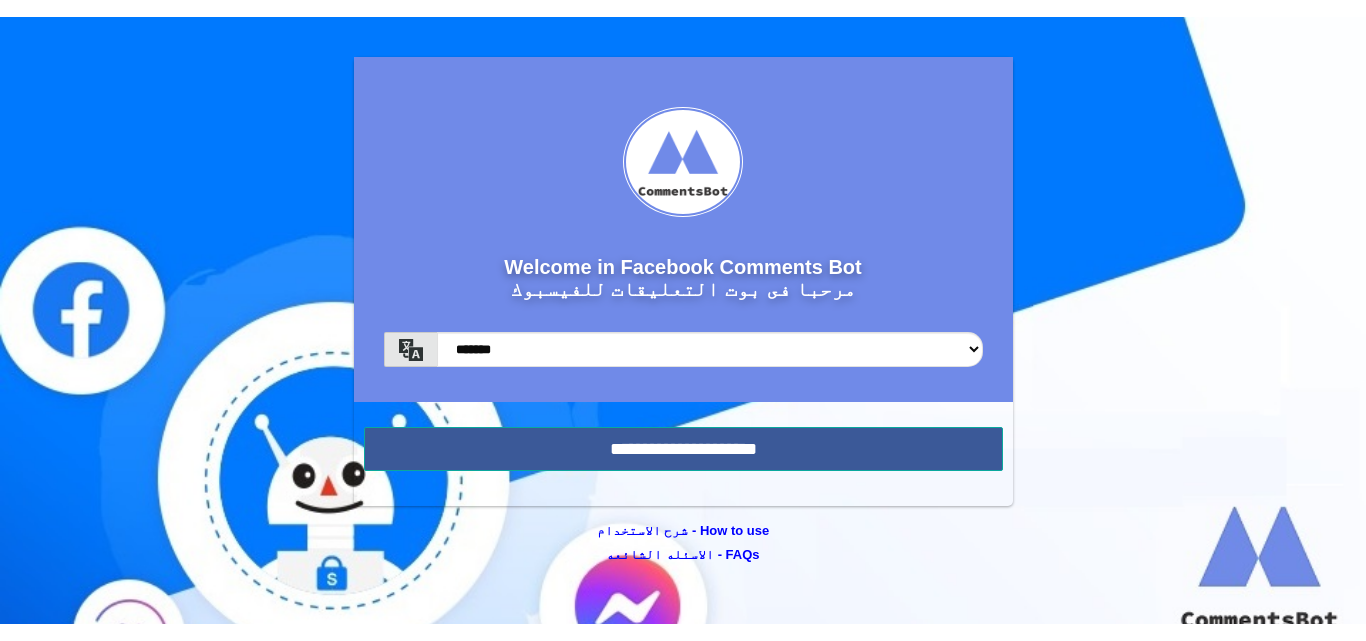 scroll, scrollTop: 0, scrollLeft: 0, axis: both 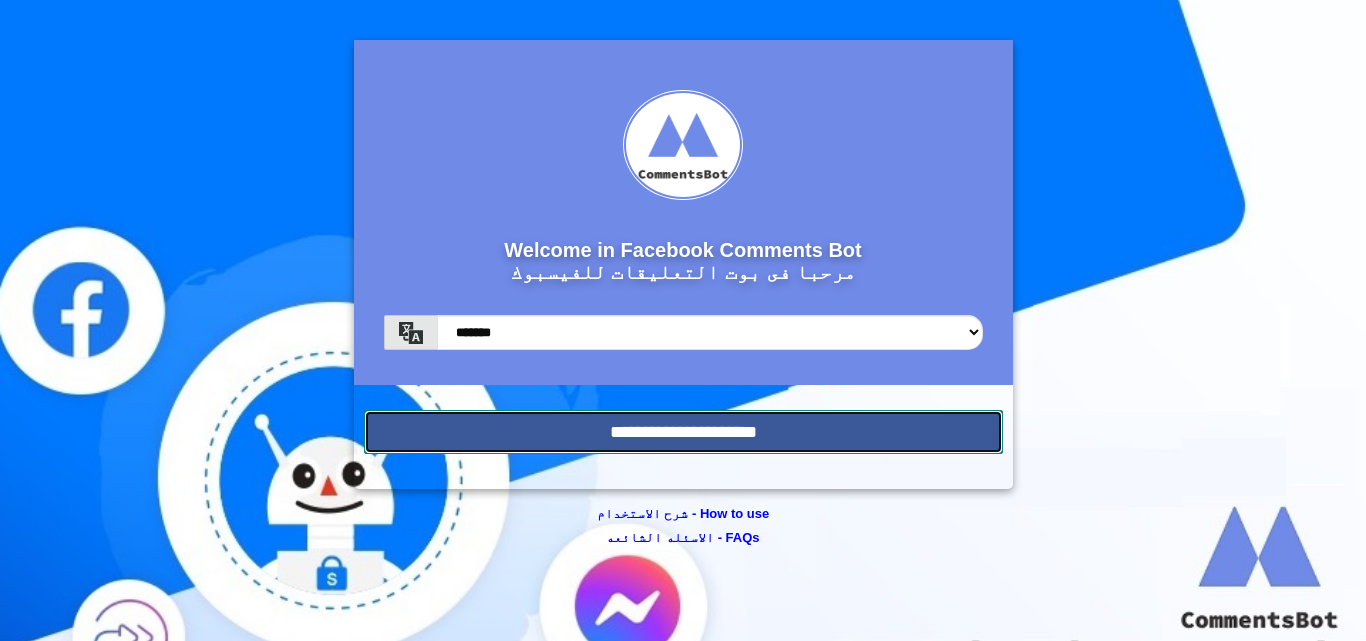click on "**********" at bounding box center [683, 432] 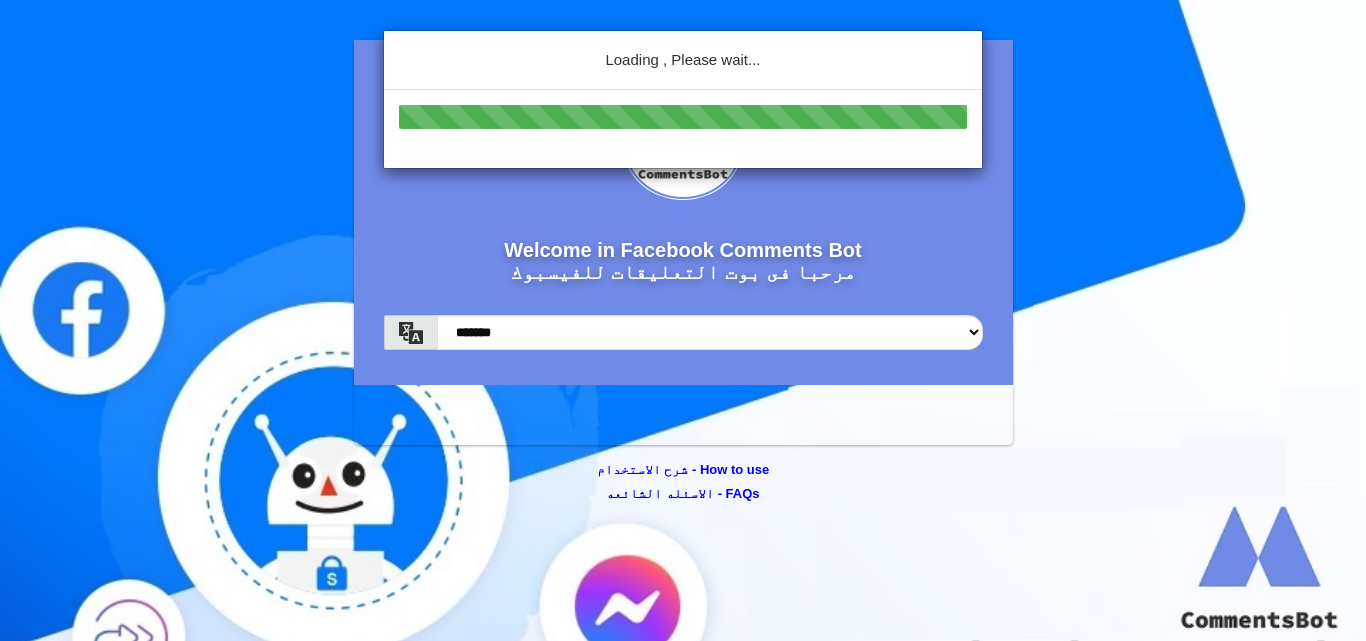 scroll, scrollTop: 0, scrollLeft: 0, axis: both 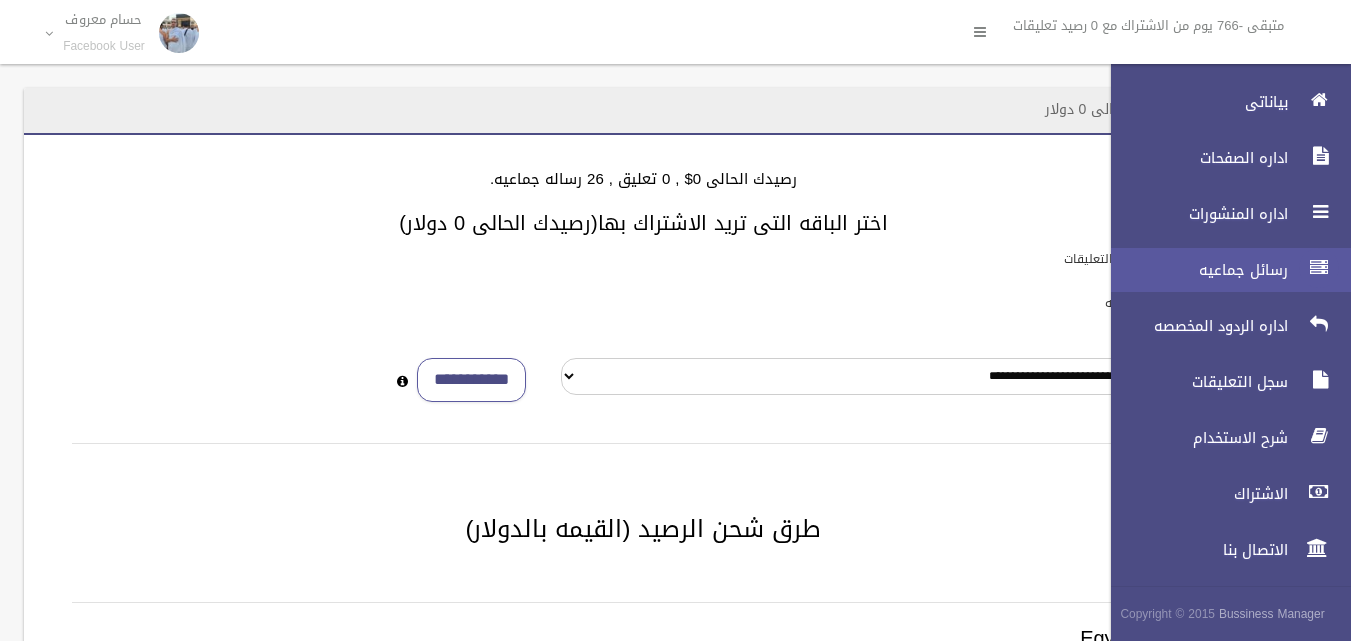 click at bounding box center (1319, 268) 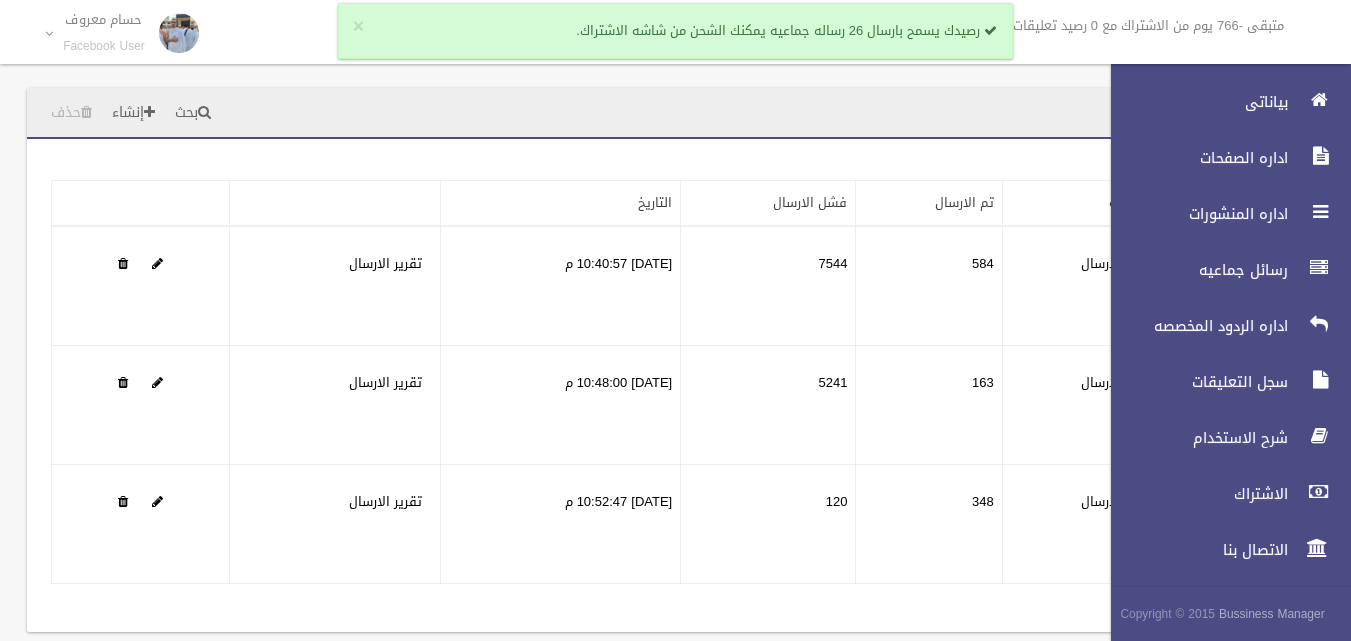 scroll, scrollTop: 0, scrollLeft: 0, axis: both 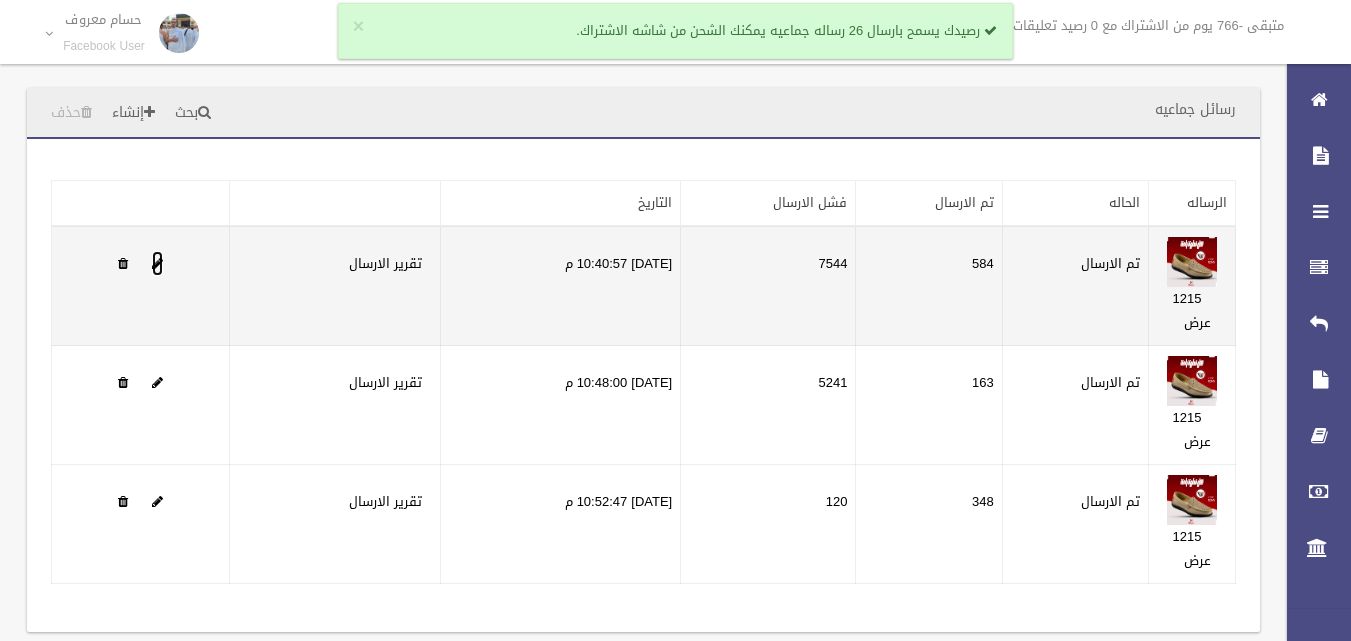 drag, startPoint x: 159, startPoint y: 260, endPoint x: 309, endPoint y: 280, distance: 151.32745 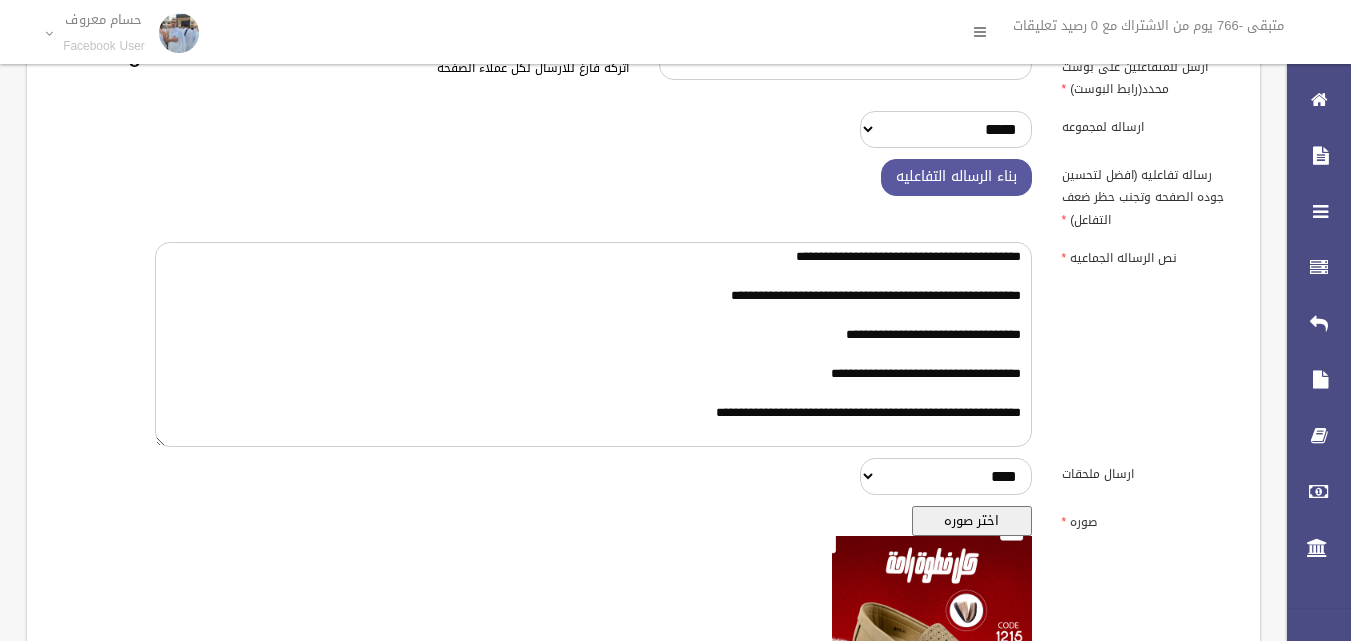 scroll, scrollTop: 200, scrollLeft: 0, axis: vertical 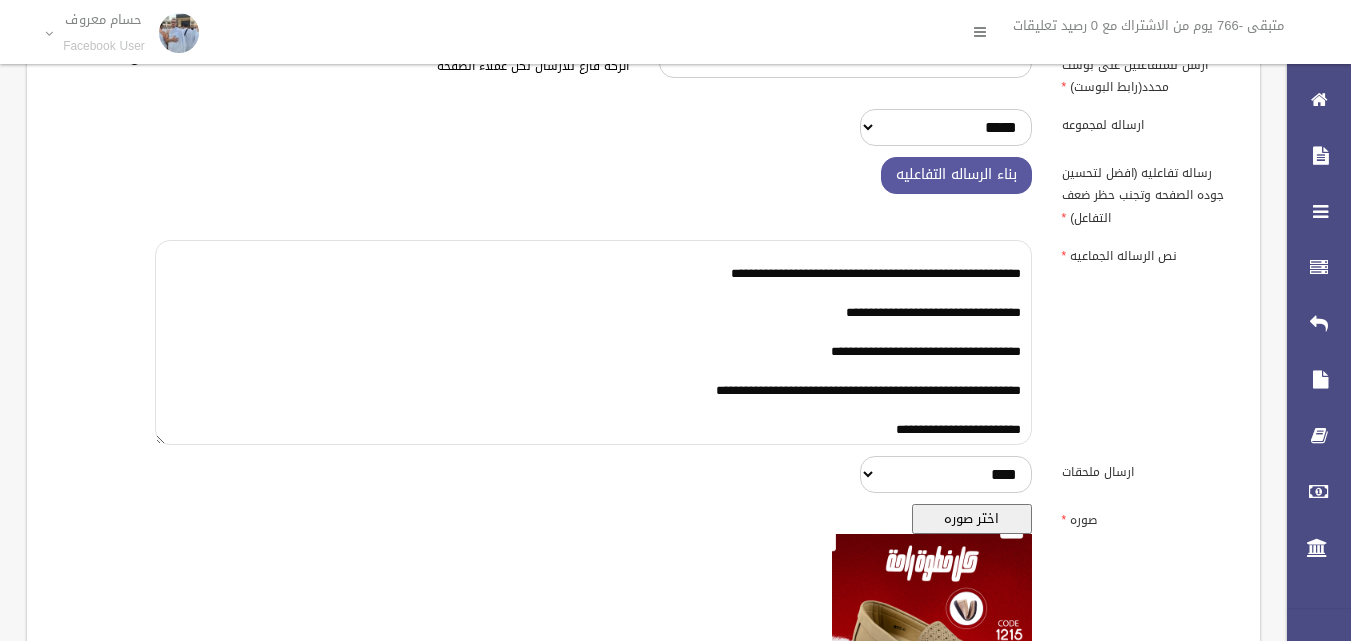 drag, startPoint x: 1025, startPoint y: 251, endPoint x: 719, endPoint y: 440, distance: 359.66235 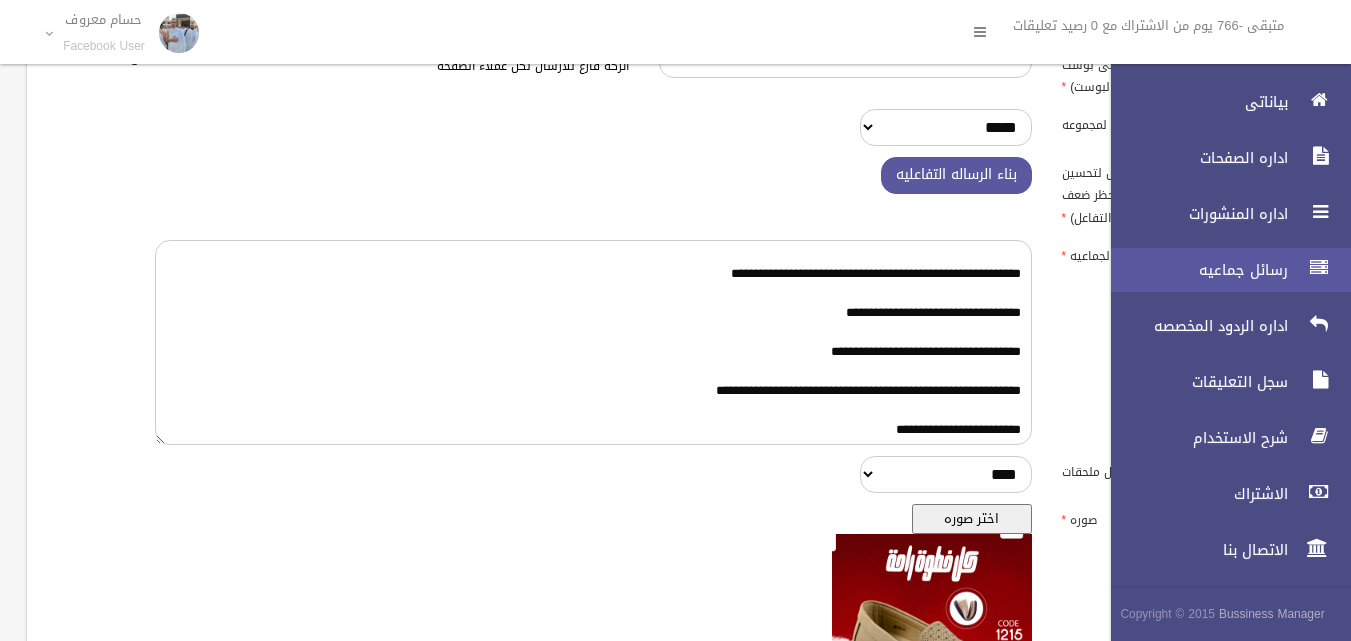 click at bounding box center [1319, 268] 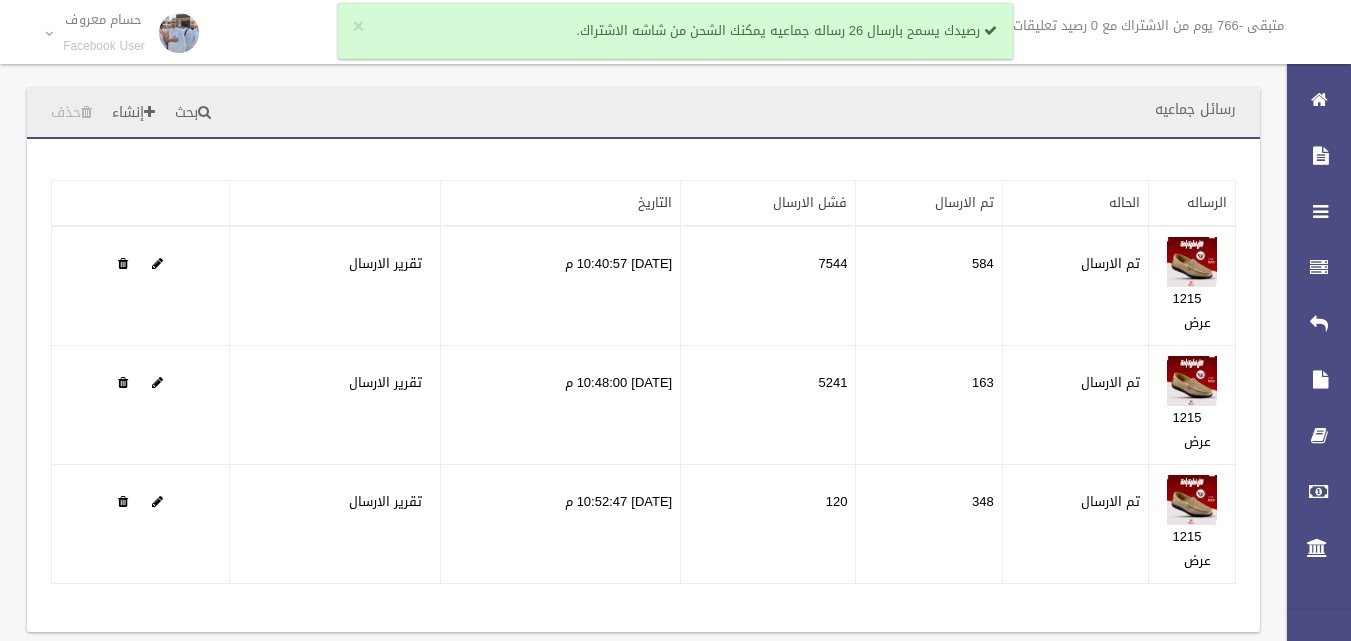 scroll, scrollTop: 0, scrollLeft: 0, axis: both 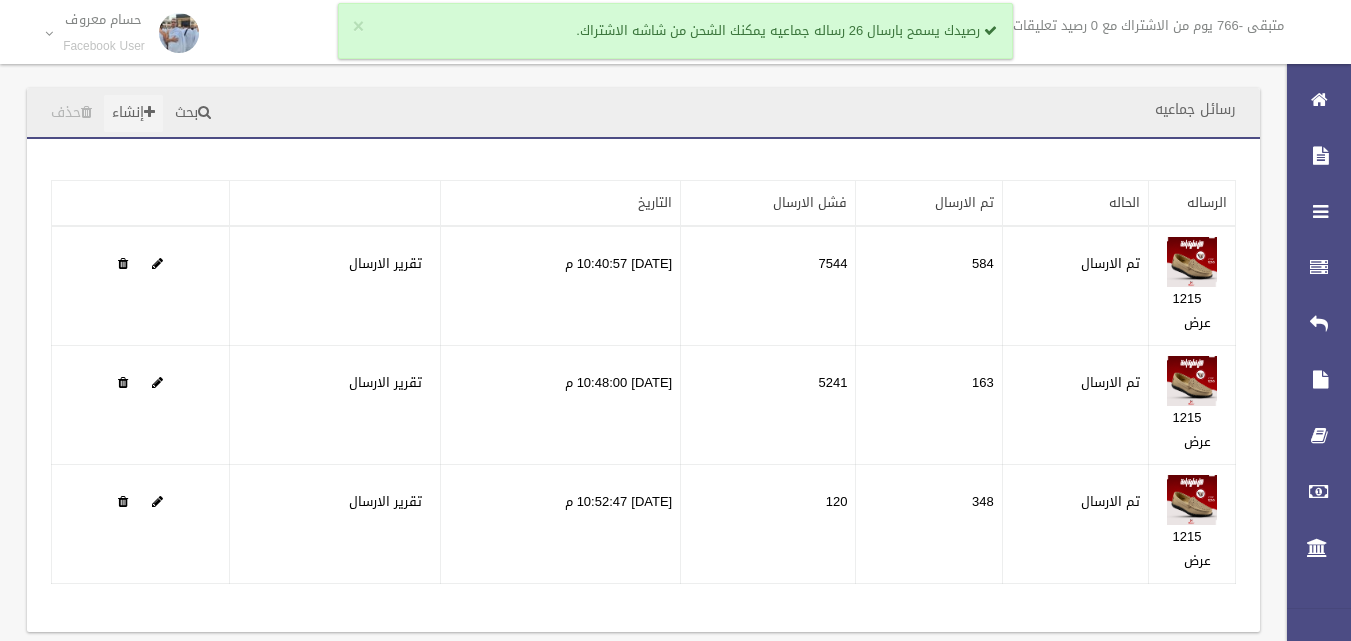 click at bounding box center [149, 112] 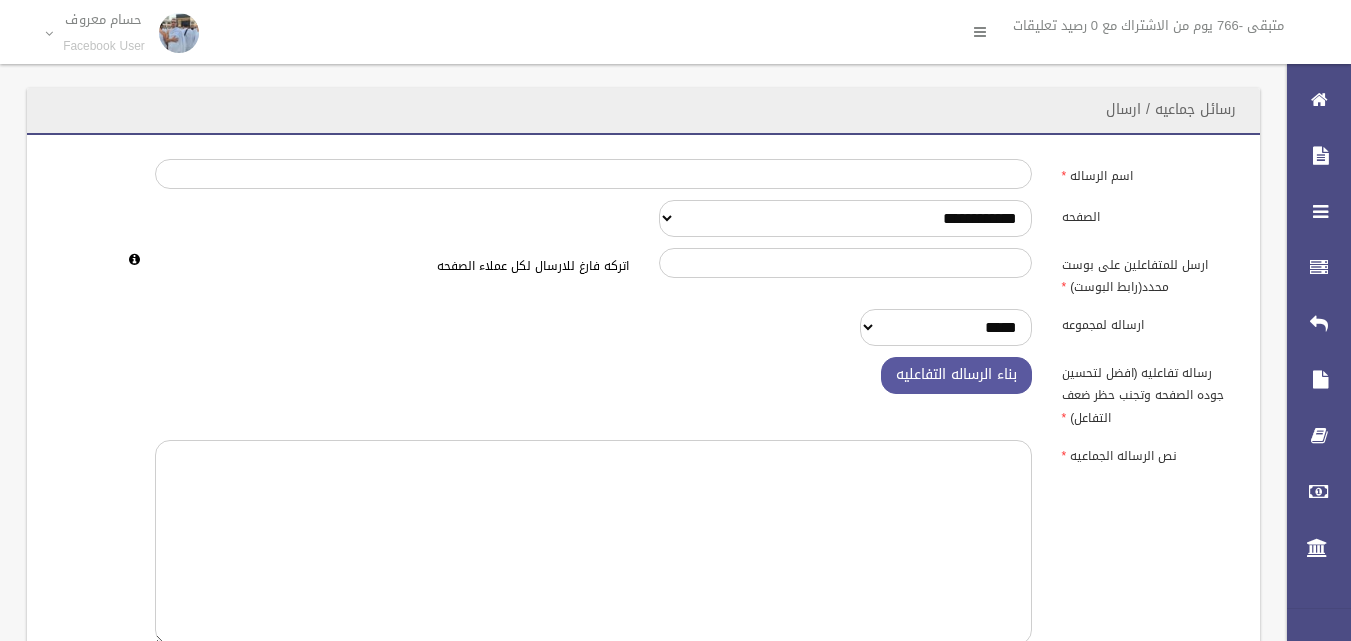 scroll, scrollTop: 0, scrollLeft: 0, axis: both 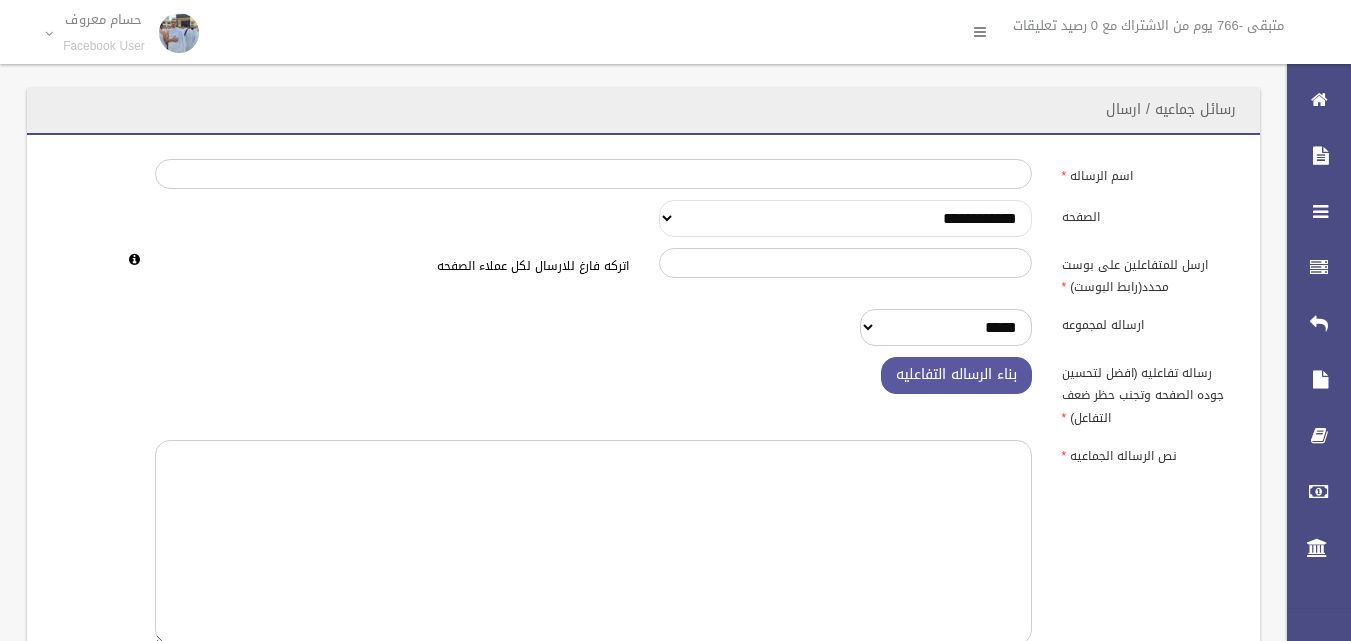 click on "**********" at bounding box center [845, 218] 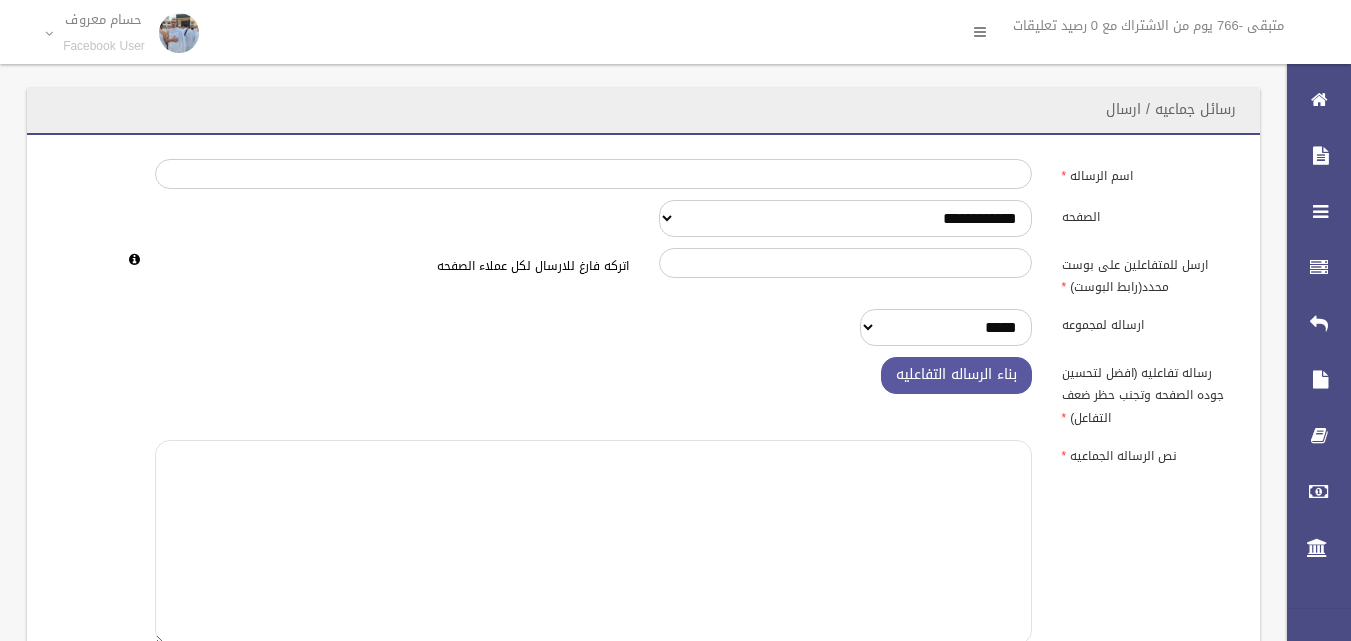 click at bounding box center (593, 542) 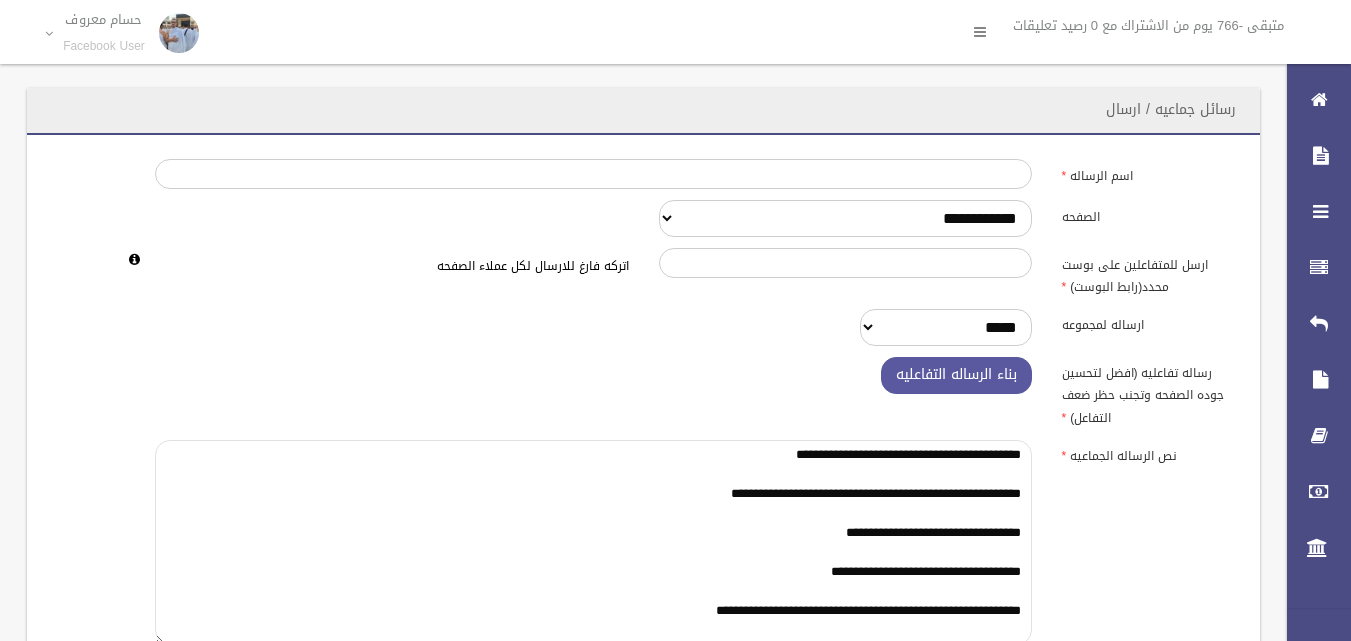 scroll, scrollTop: 18, scrollLeft: 0, axis: vertical 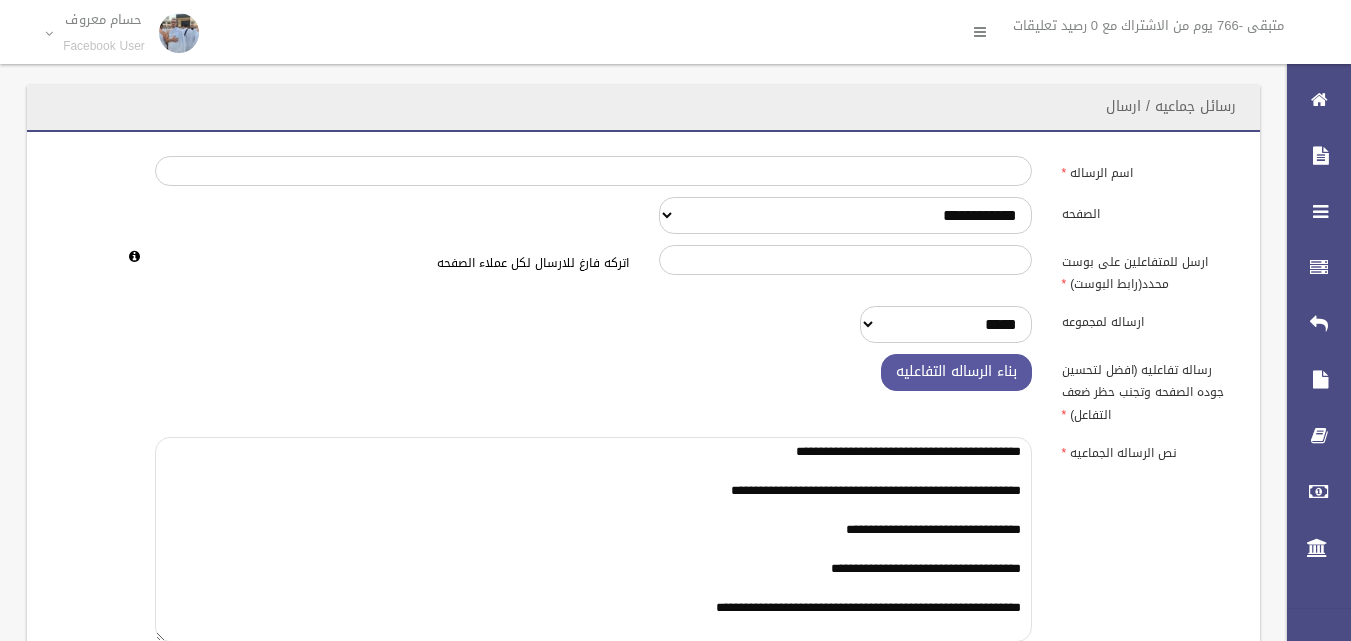 click on "**********" at bounding box center [593, 539] 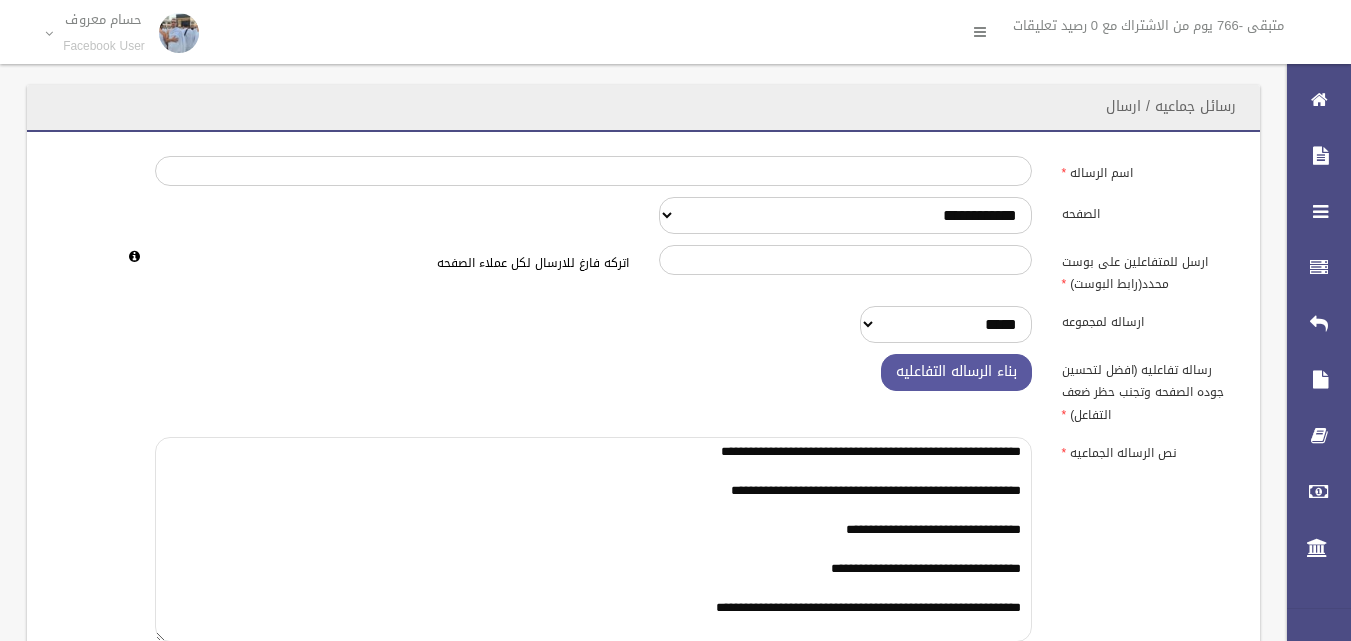 scroll, scrollTop: 20, scrollLeft: 0, axis: vertical 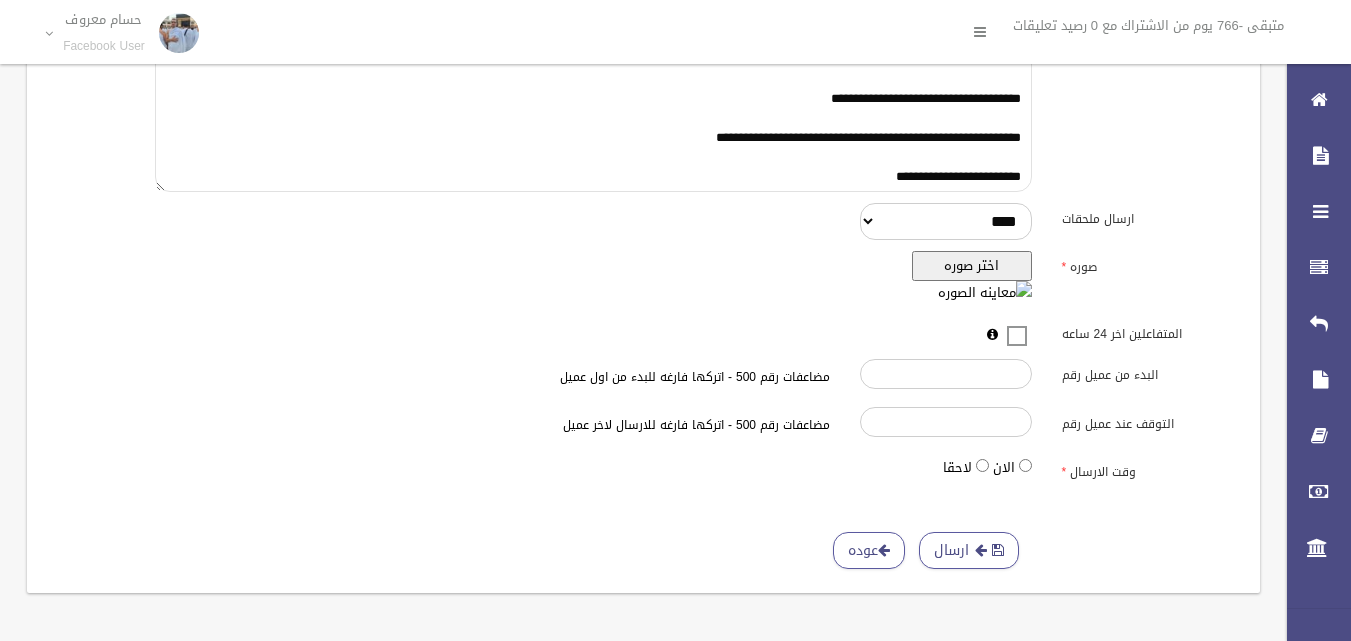 drag, startPoint x: 1027, startPoint y: 450, endPoint x: 739, endPoint y: 183, distance: 392.7251 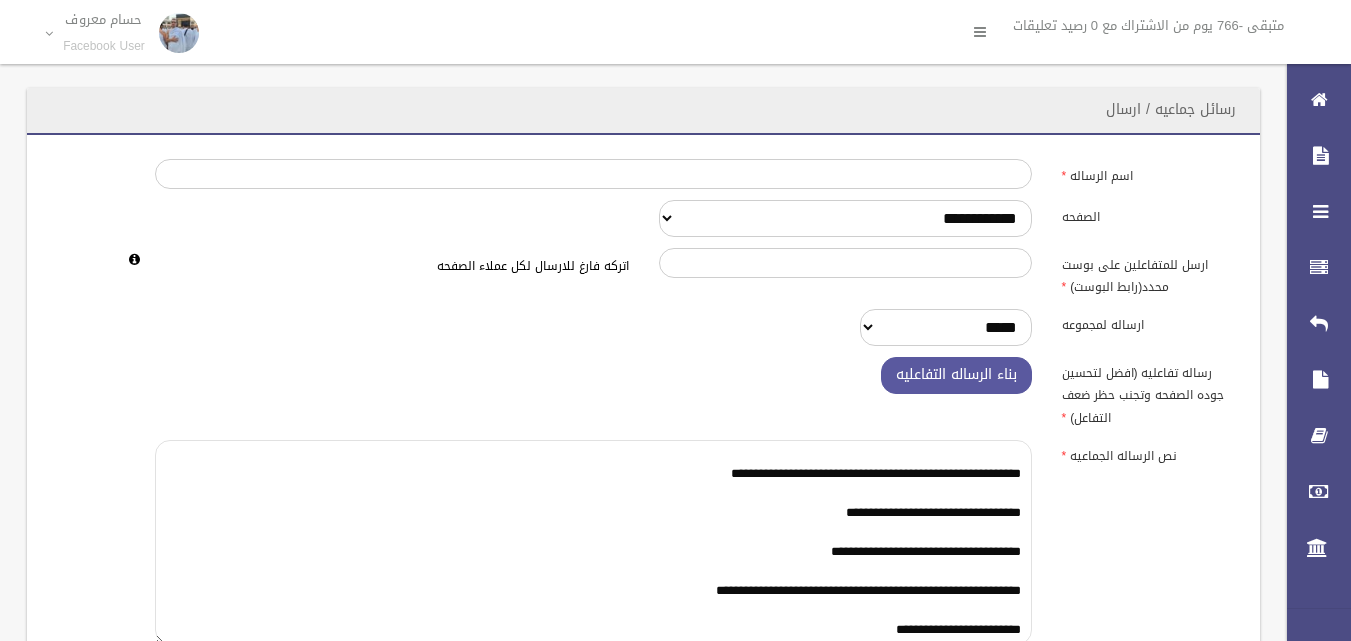 type on "**********" 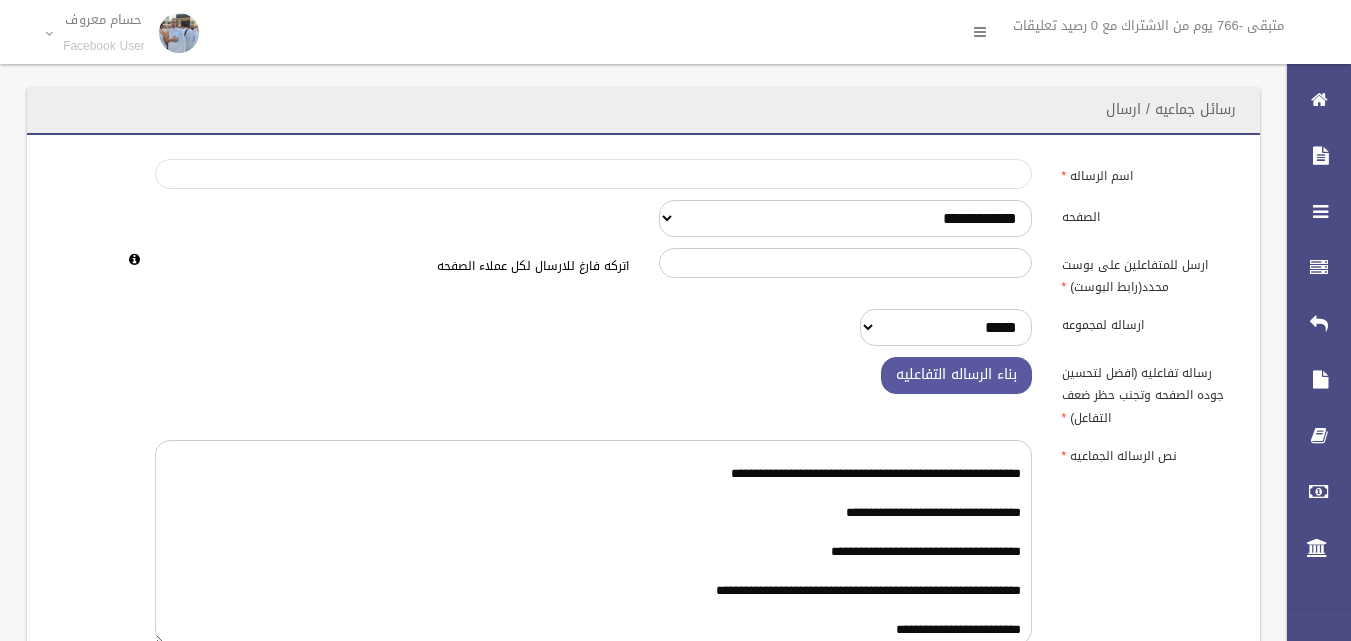 click on "اسم الرساله" at bounding box center [593, 174] 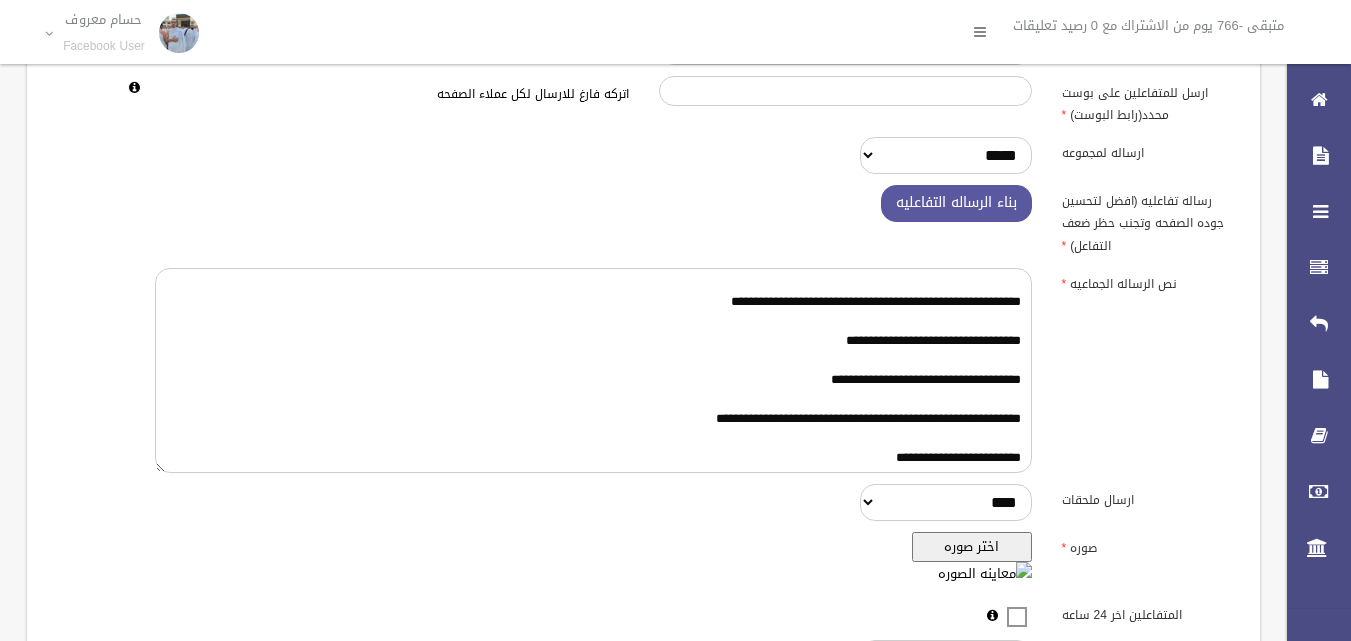 scroll, scrollTop: 300, scrollLeft: 0, axis: vertical 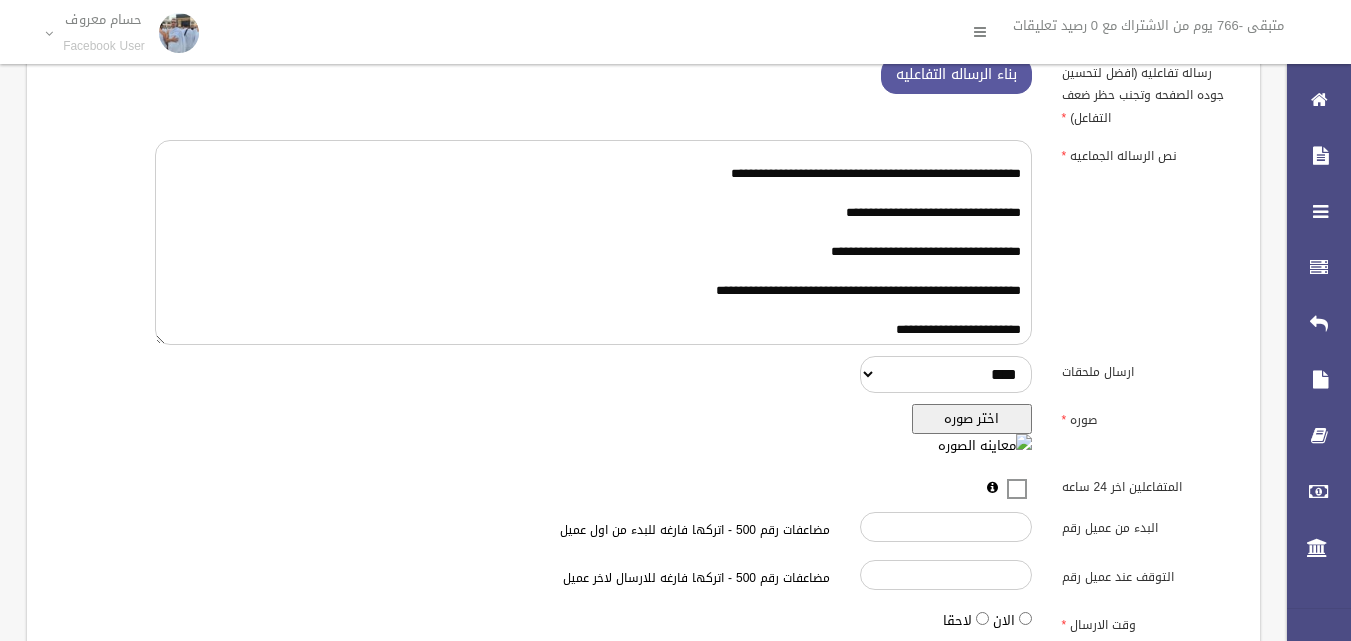 click on "اختر صوره" at bounding box center (972, 419) 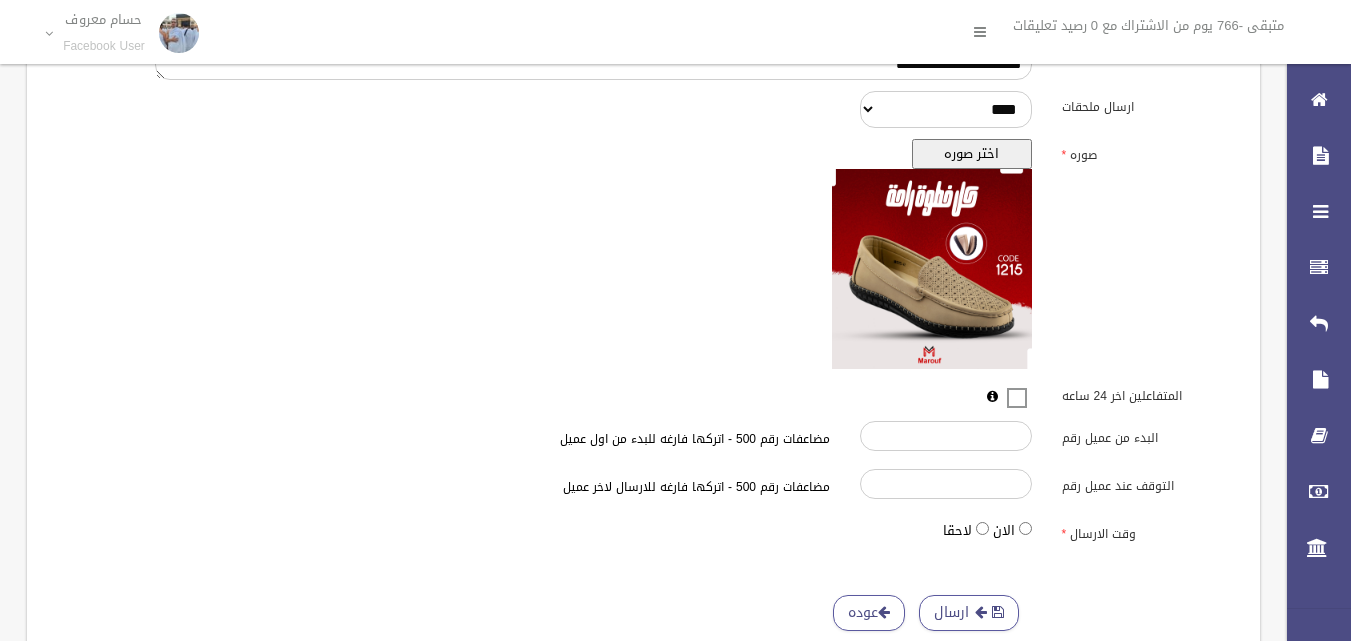 scroll, scrollTop: 627, scrollLeft: 0, axis: vertical 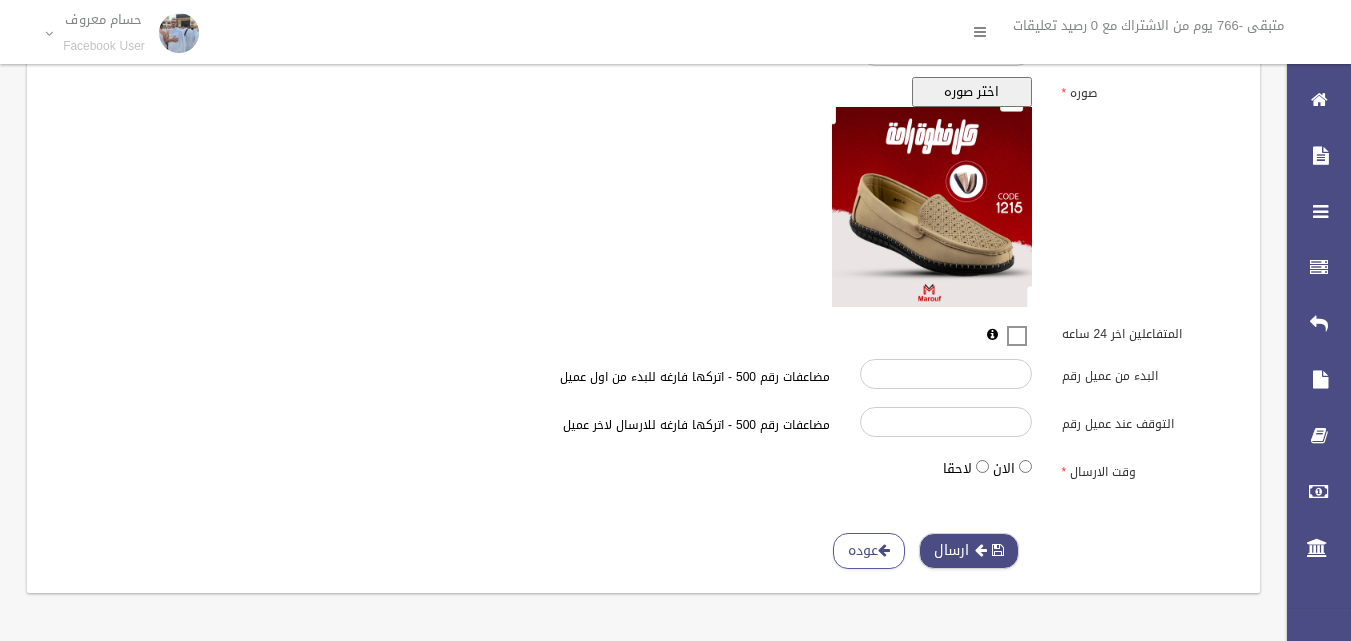 click at bounding box center (981, 550) 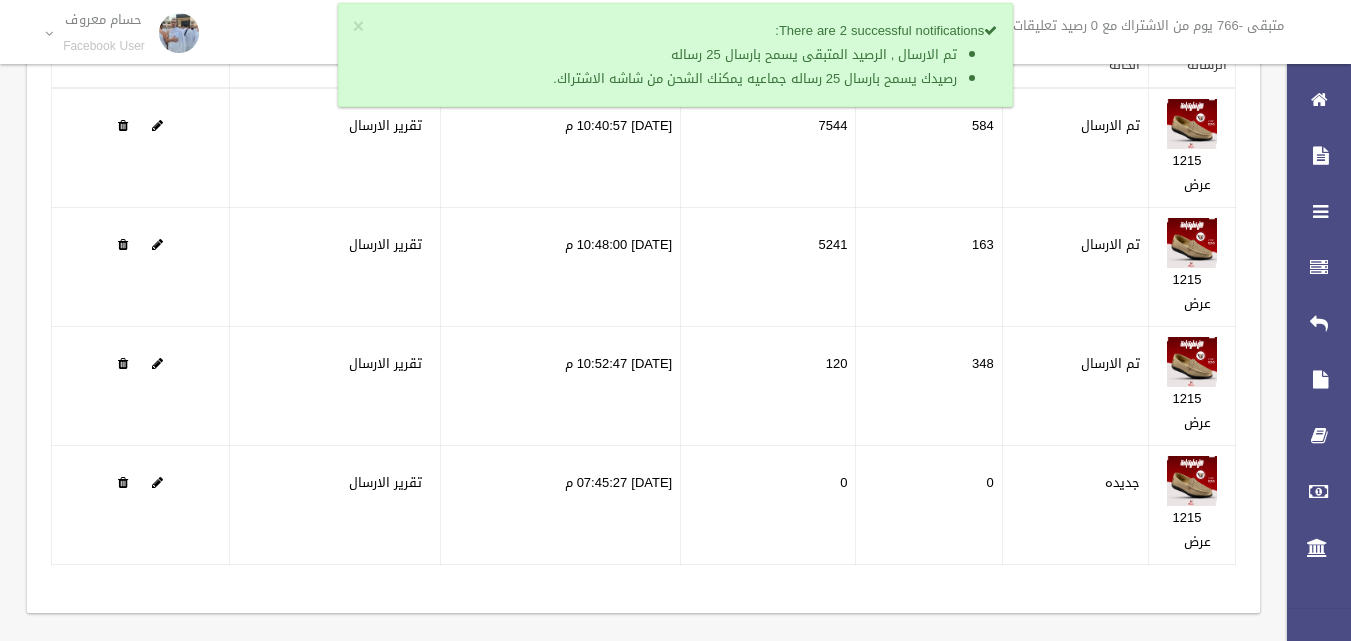 scroll, scrollTop: 158, scrollLeft: 0, axis: vertical 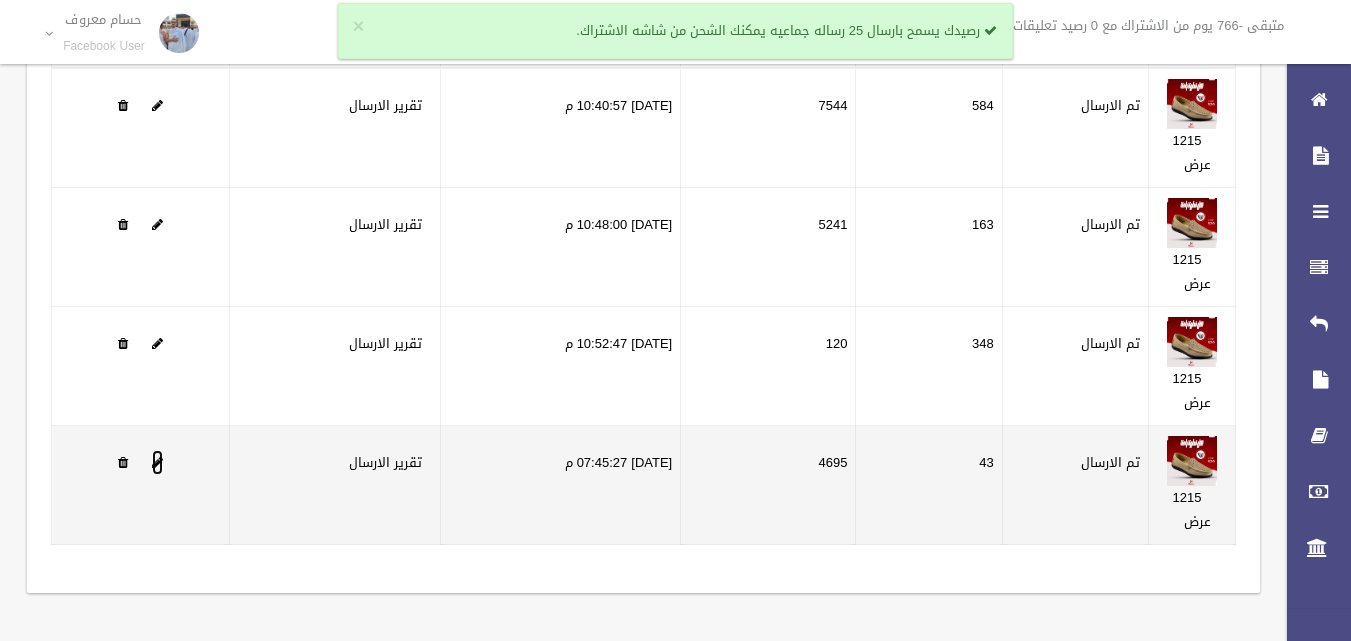click at bounding box center [157, 462] 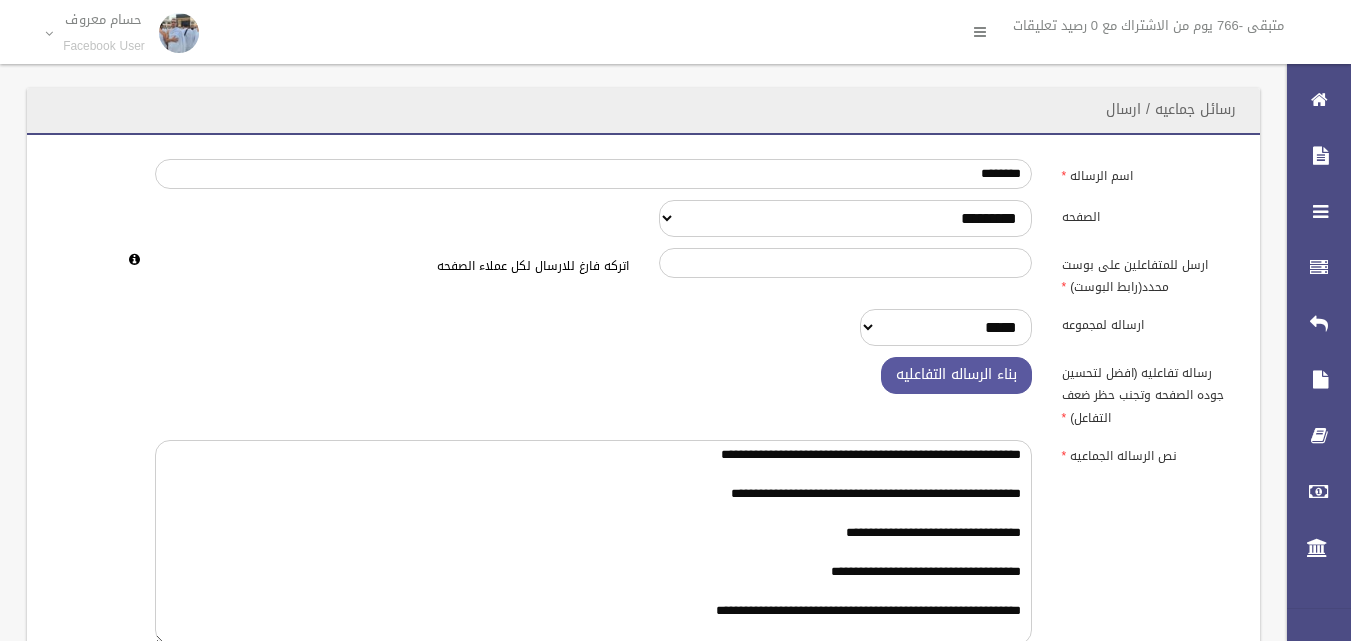 scroll, scrollTop: 0, scrollLeft: 0, axis: both 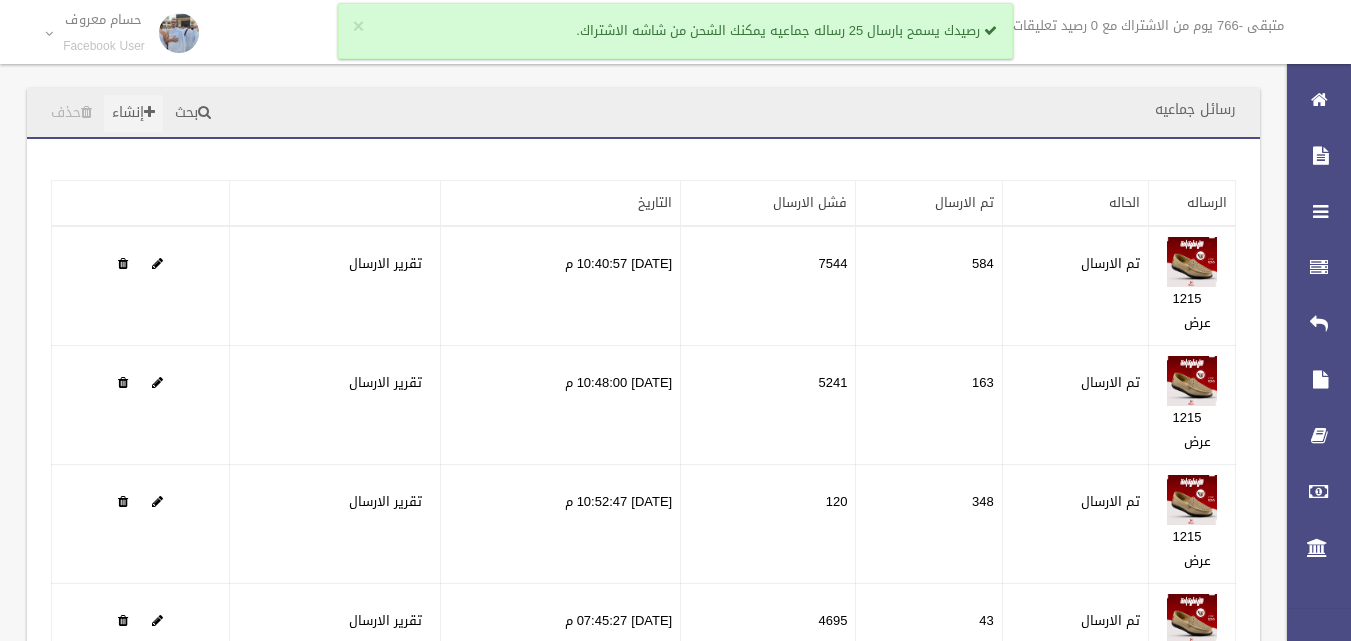 click on "إنشاء" at bounding box center (133, 113) 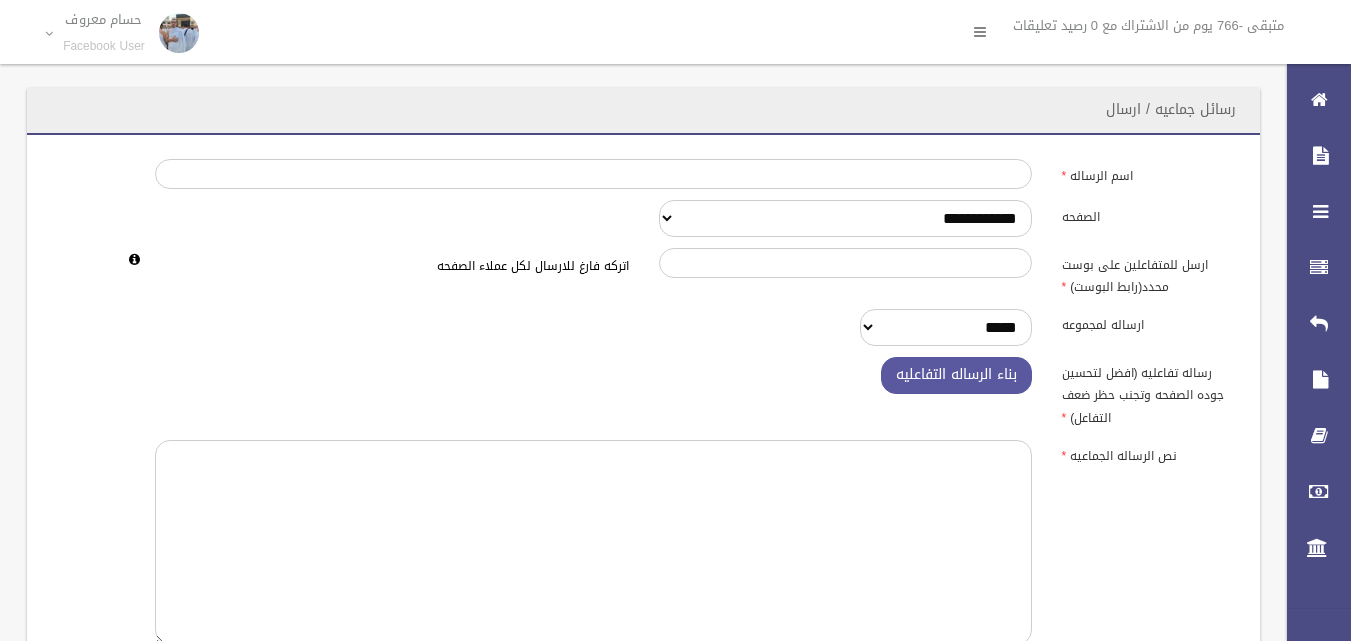 scroll, scrollTop: 0, scrollLeft: 0, axis: both 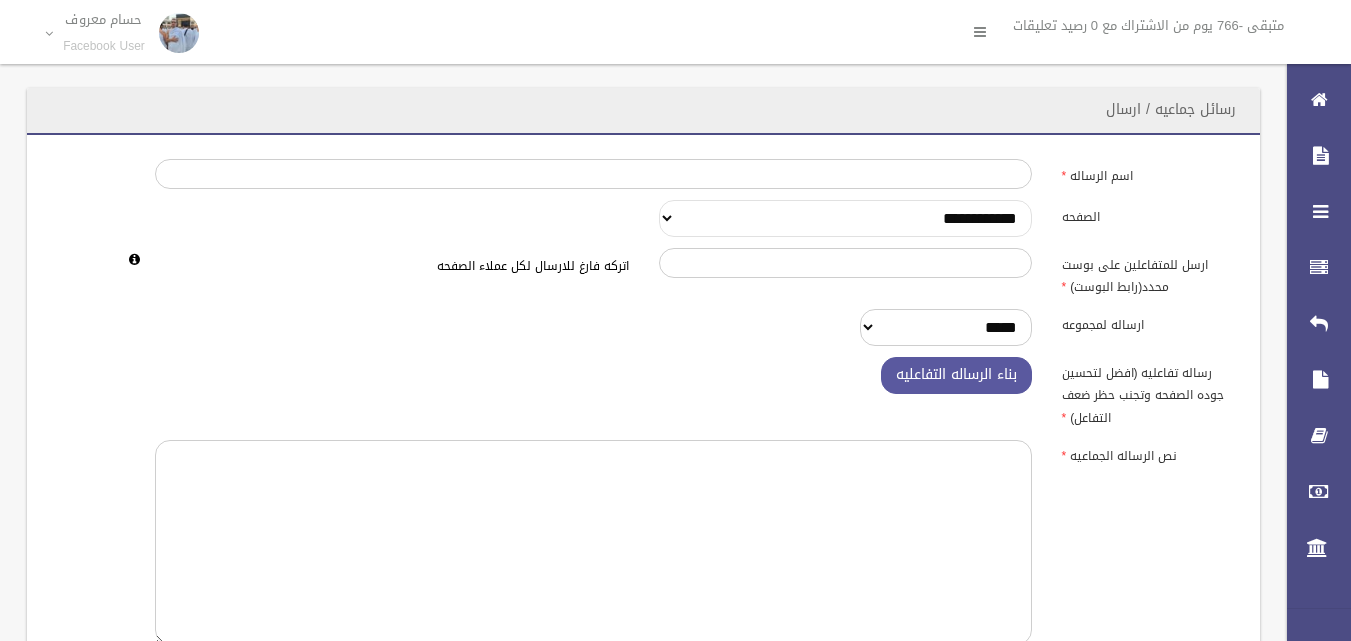 click on "**********" at bounding box center (845, 218) 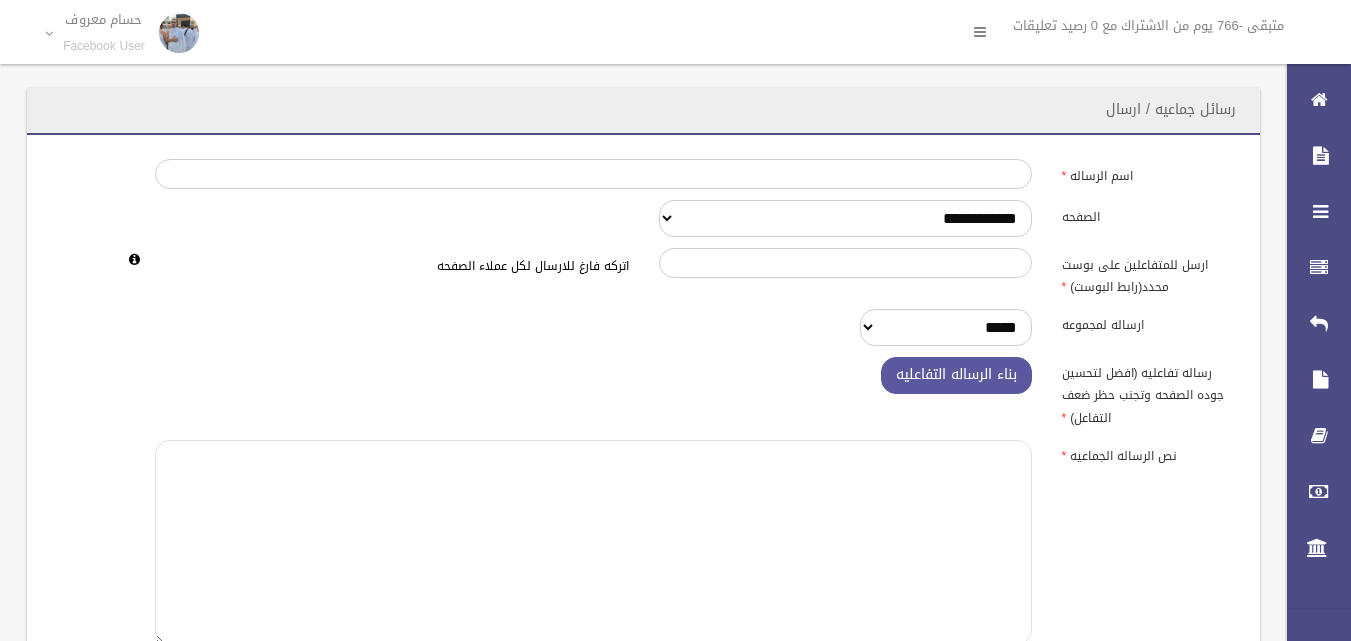 click at bounding box center (593, 542) 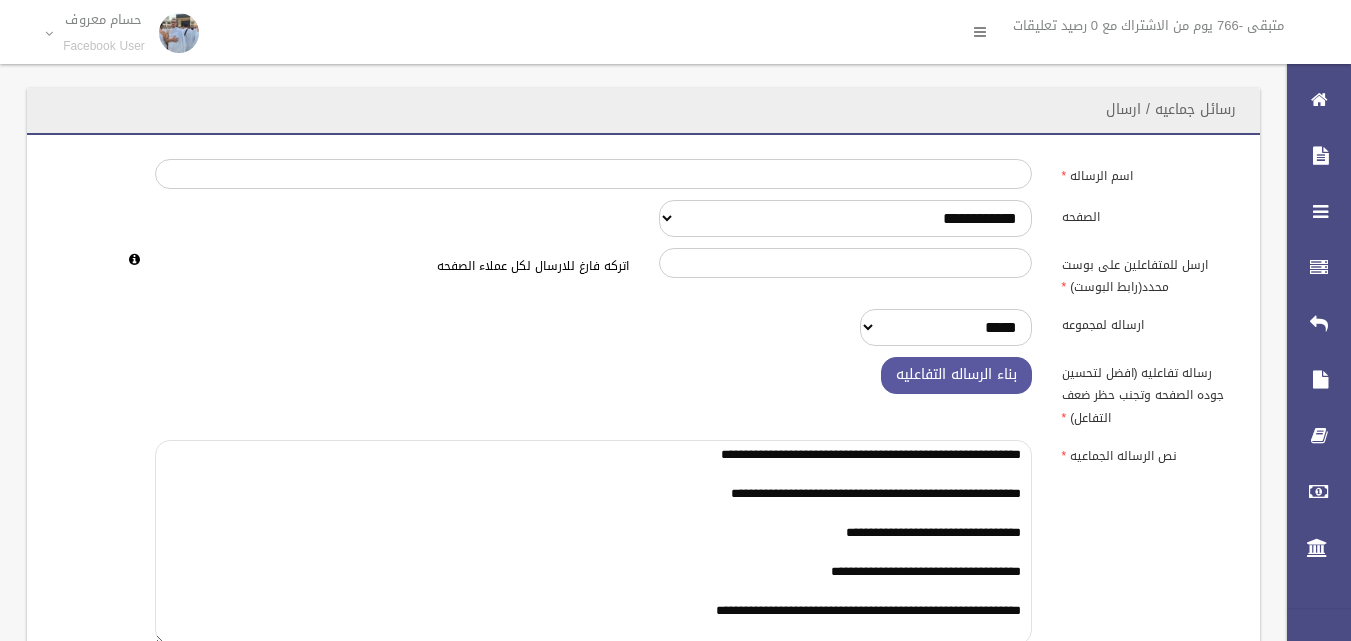 scroll, scrollTop: 18, scrollLeft: 0, axis: vertical 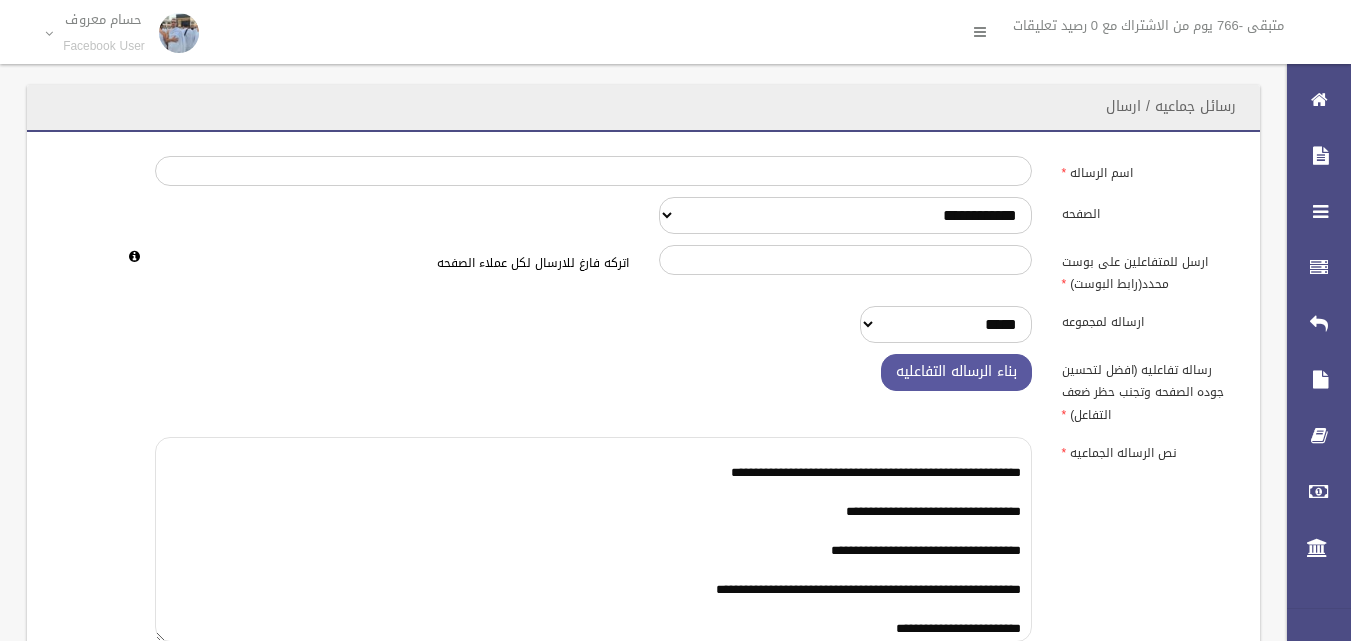type on "**********" 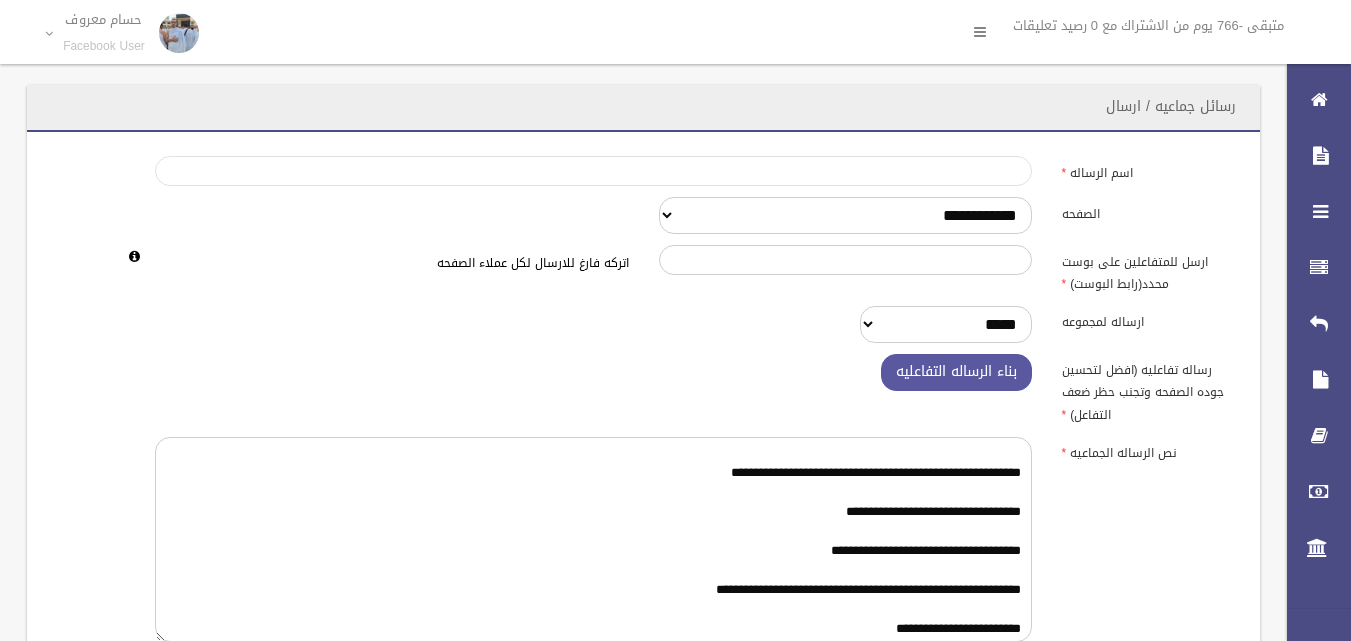 click on "اسم الرساله" at bounding box center (593, 171) 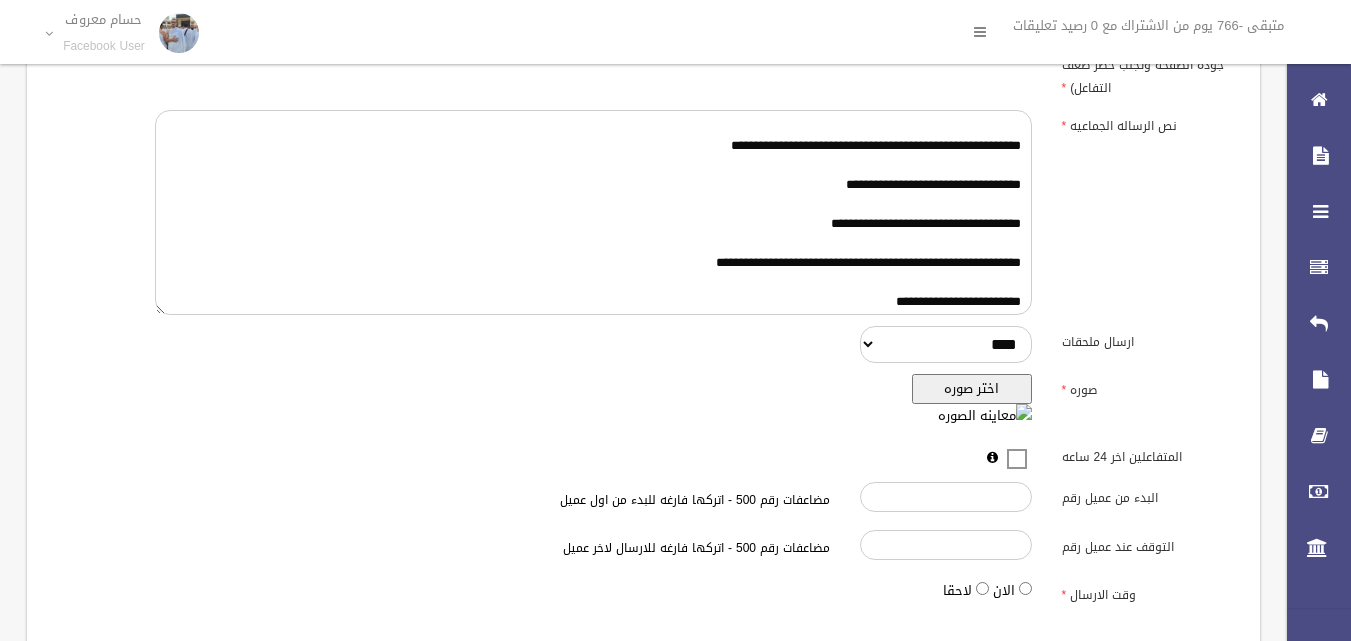 scroll, scrollTop: 453, scrollLeft: 0, axis: vertical 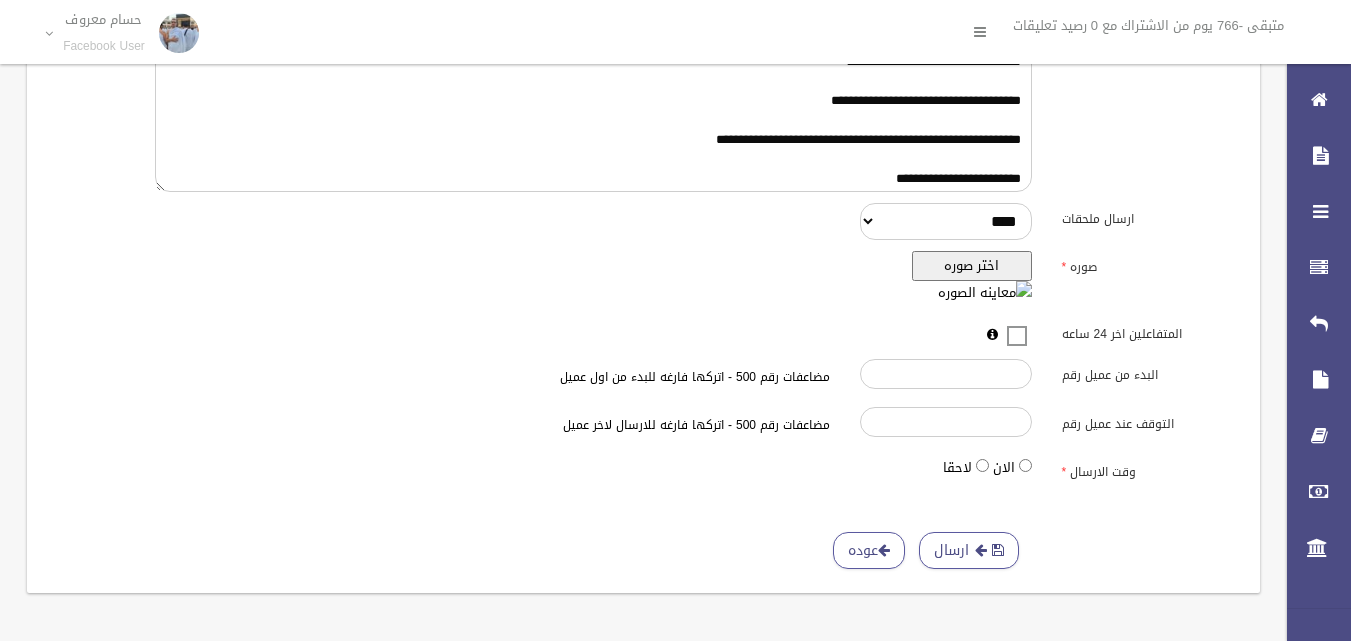 click on "اختر صوره" at bounding box center [972, 266] 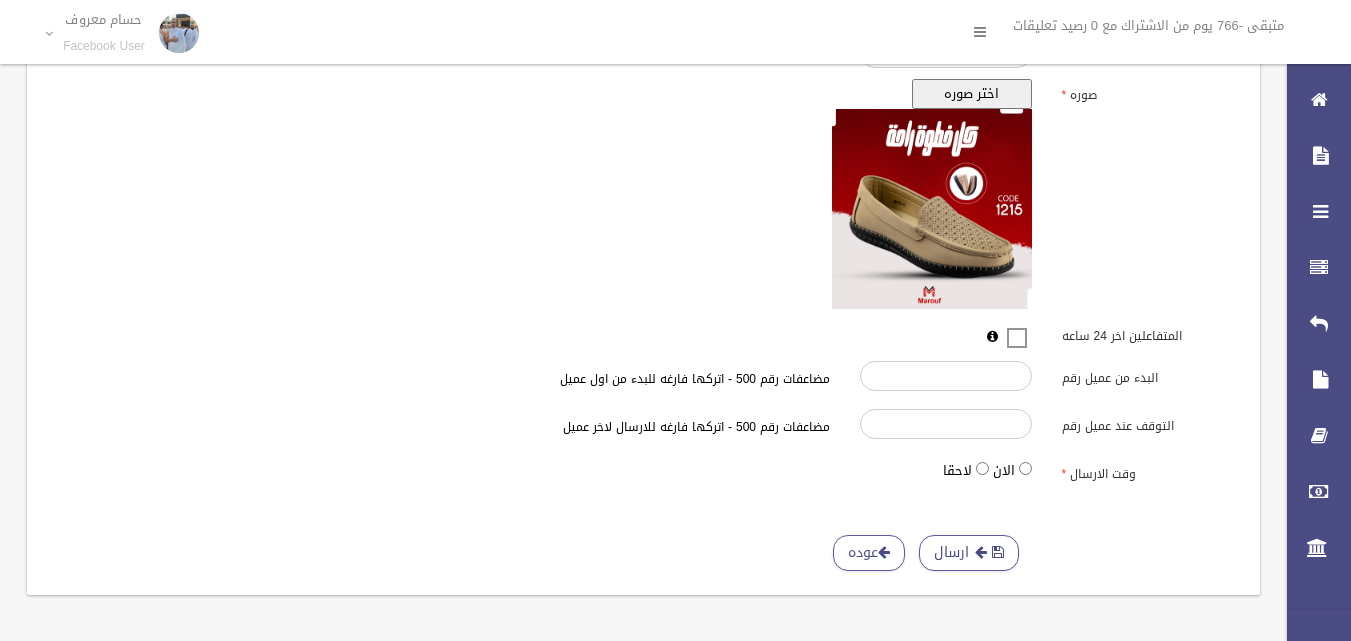 scroll, scrollTop: 627, scrollLeft: 0, axis: vertical 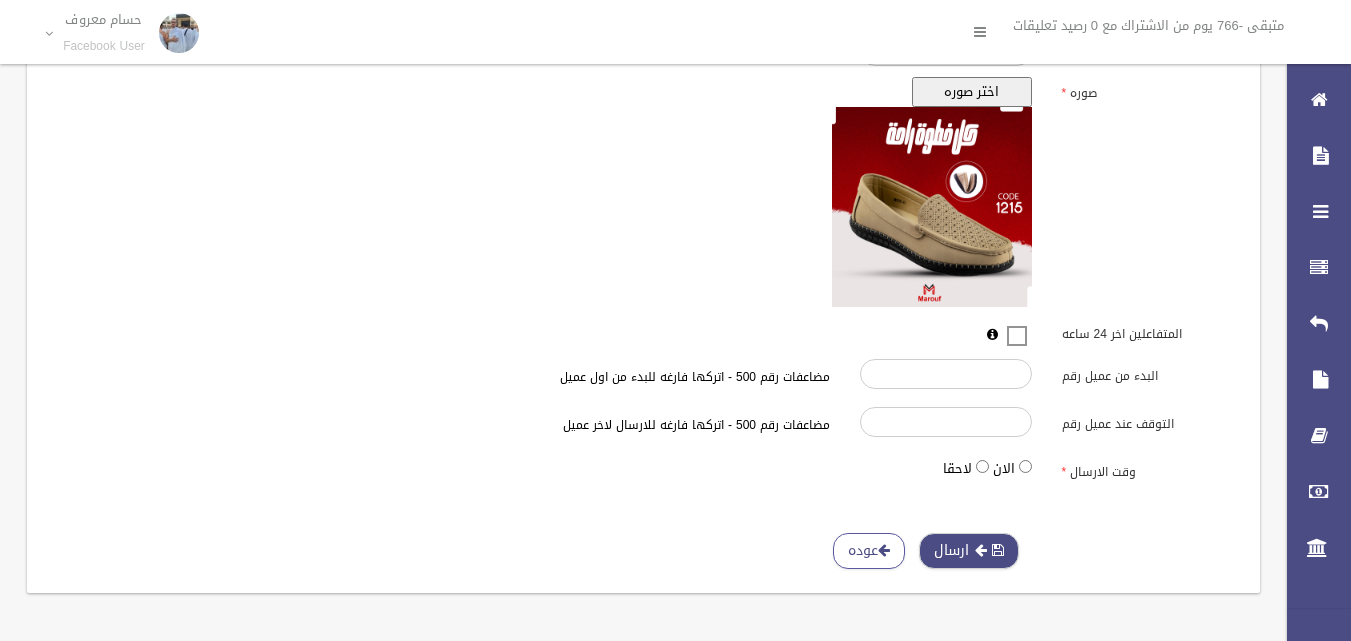 click at bounding box center [981, 550] 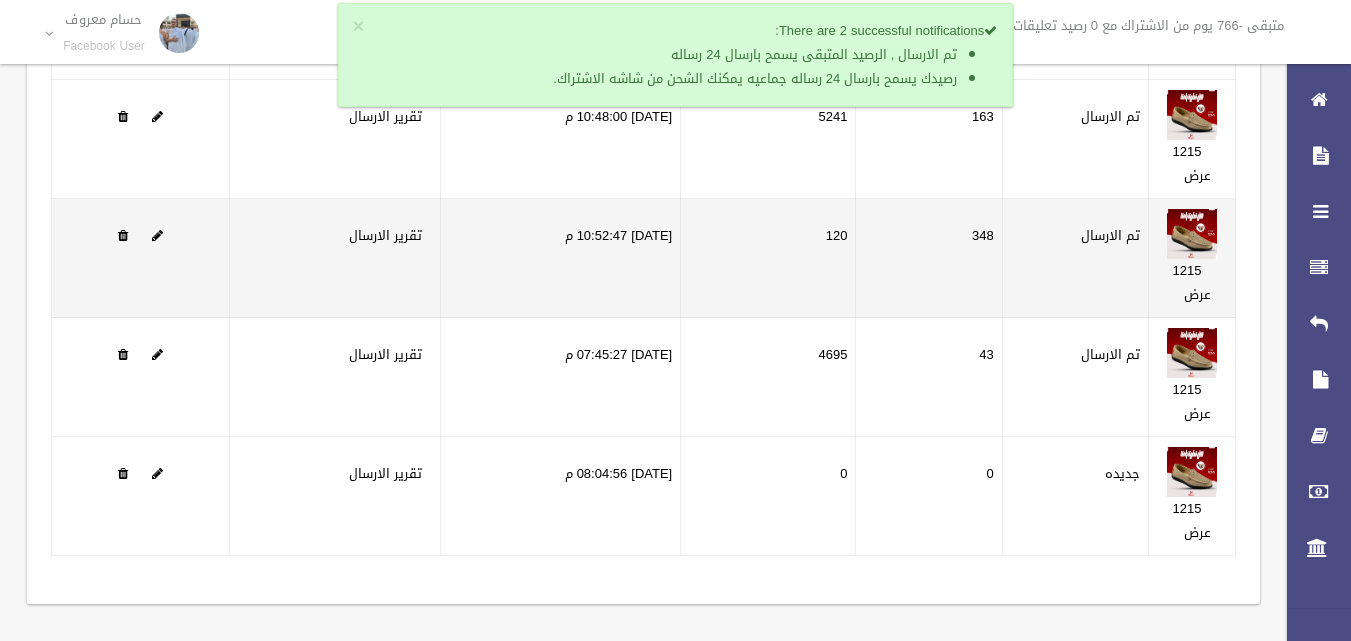 scroll, scrollTop: 277, scrollLeft: 0, axis: vertical 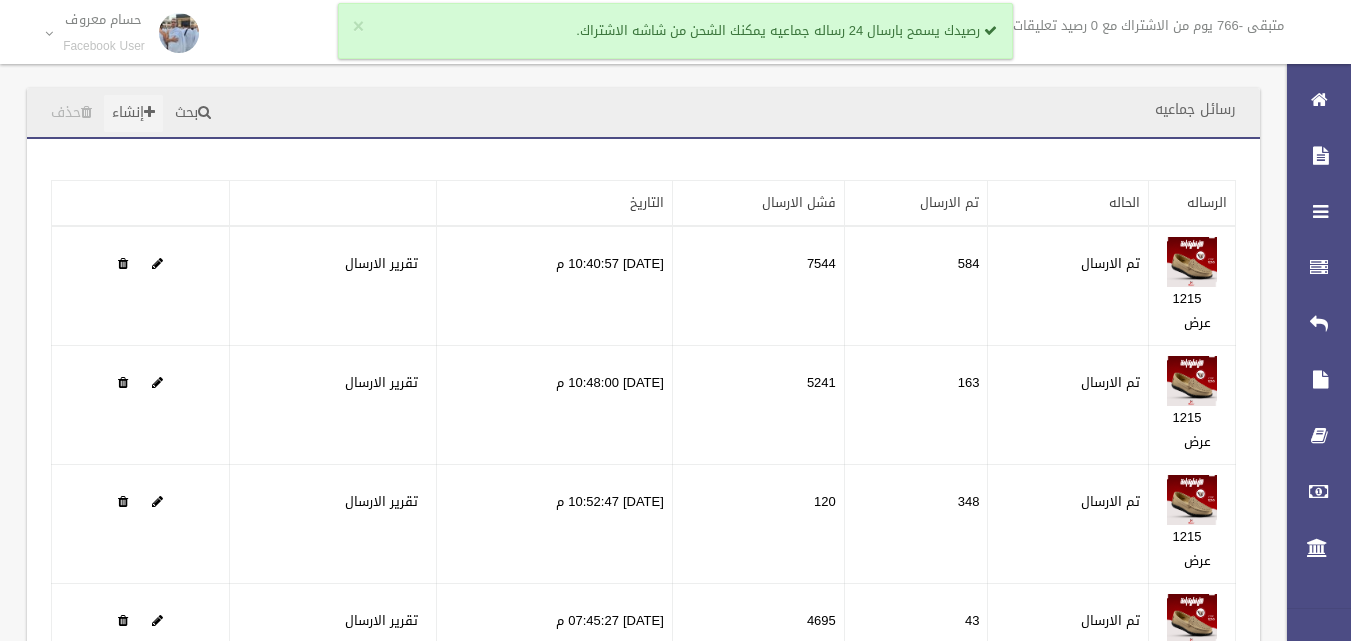 click on "إنشاء" at bounding box center [133, 113] 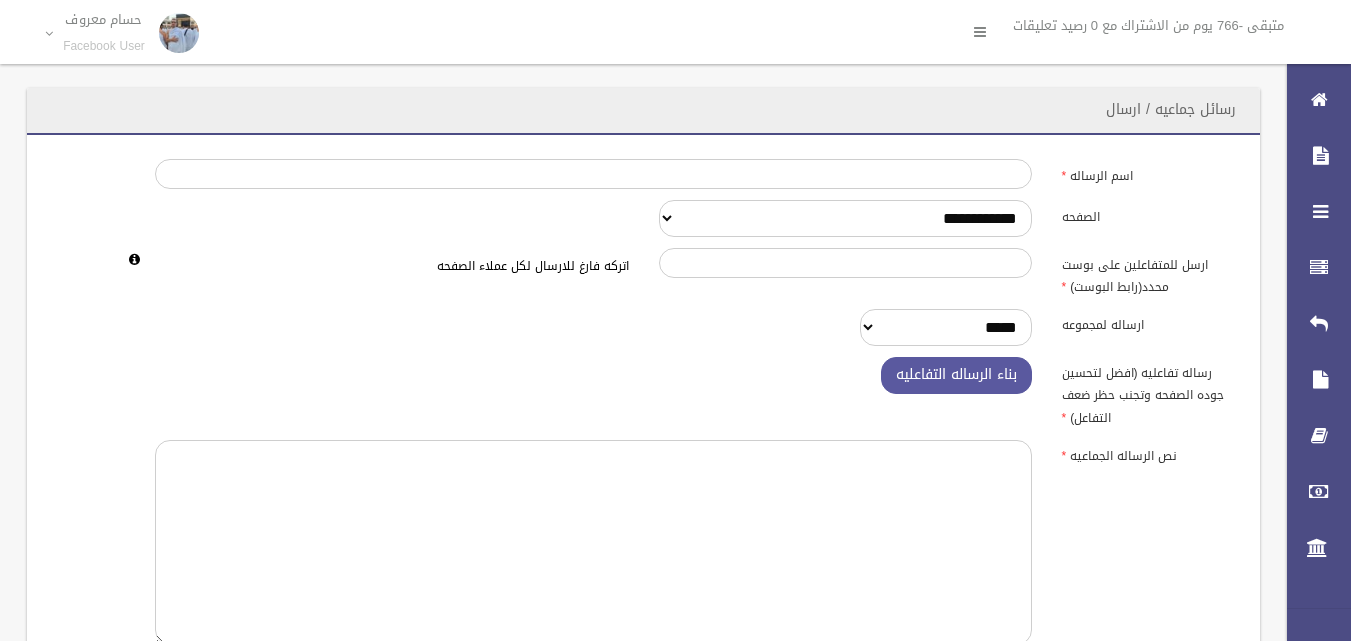 scroll, scrollTop: 0, scrollLeft: 0, axis: both 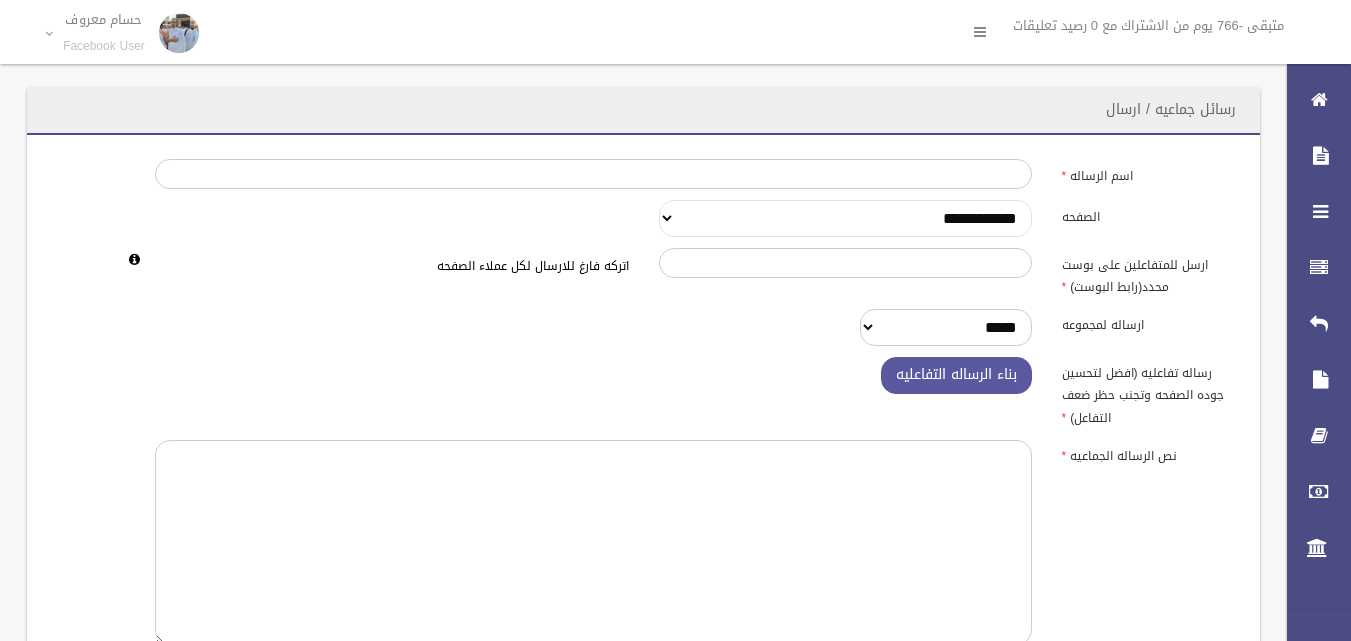 click on "**********" at bounding box center [845, 218] 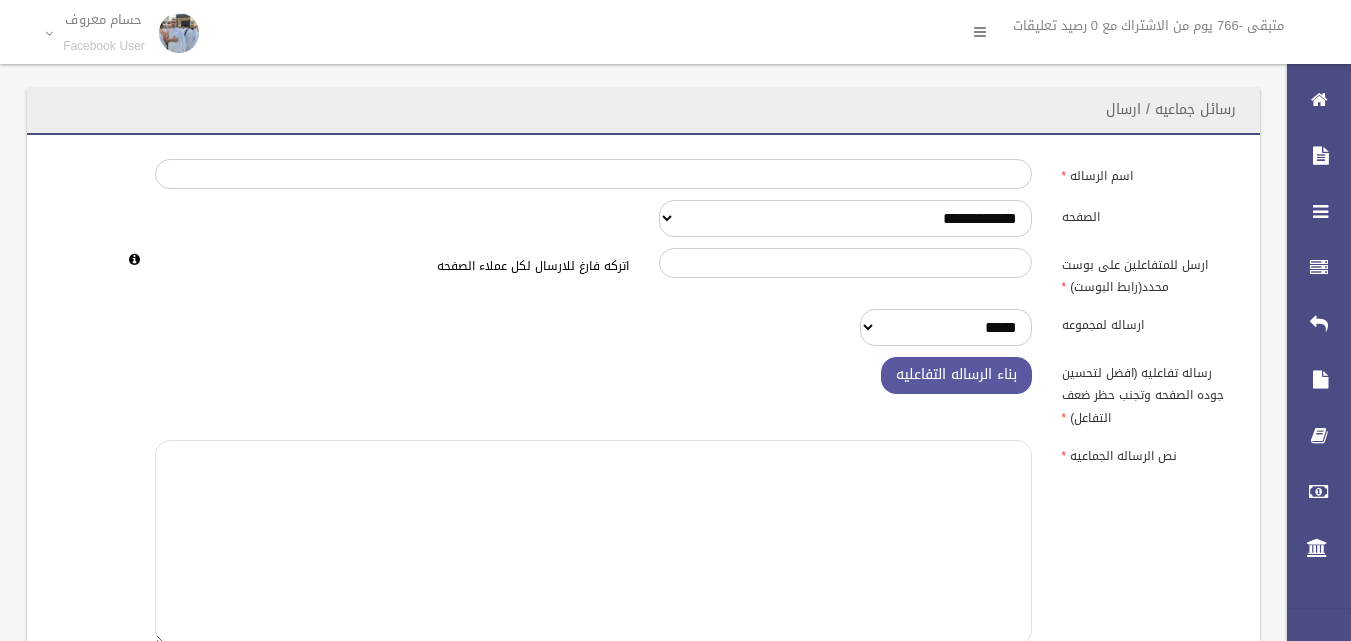 click at bounding box center [593, 542] 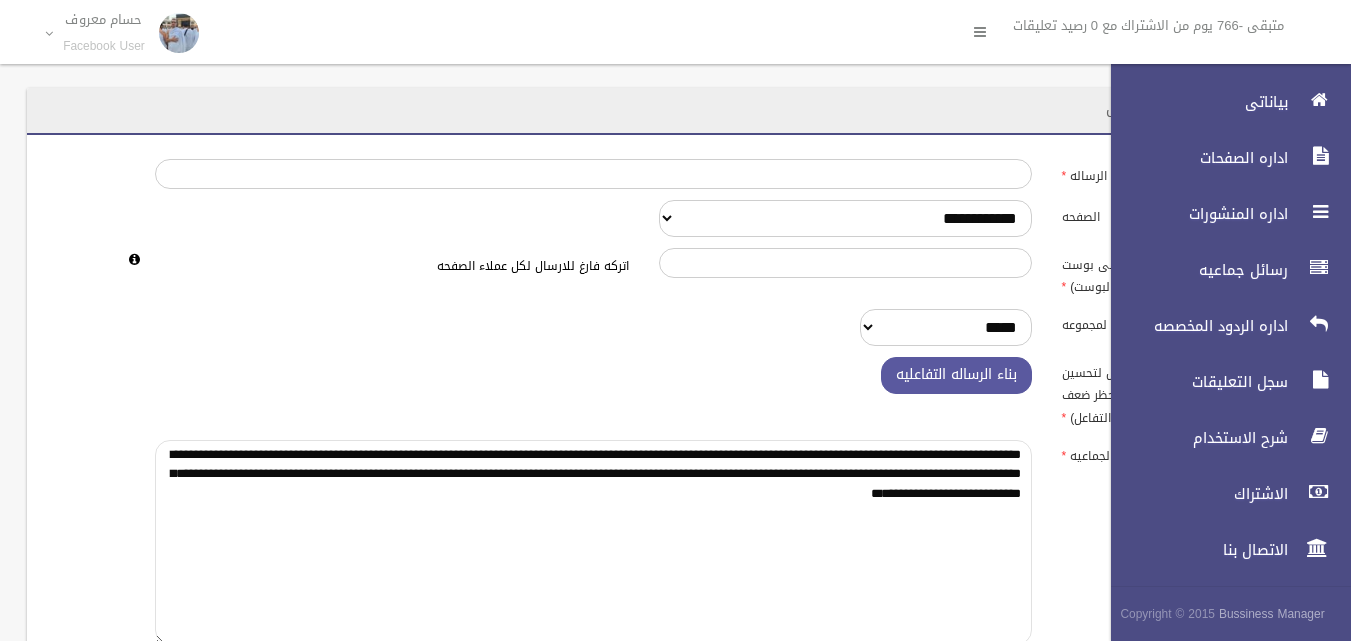 drag, startPoint x: 198, startPoint y: 514, endPoint x: 1365, endPoint y: 340, distance: 1179.9004 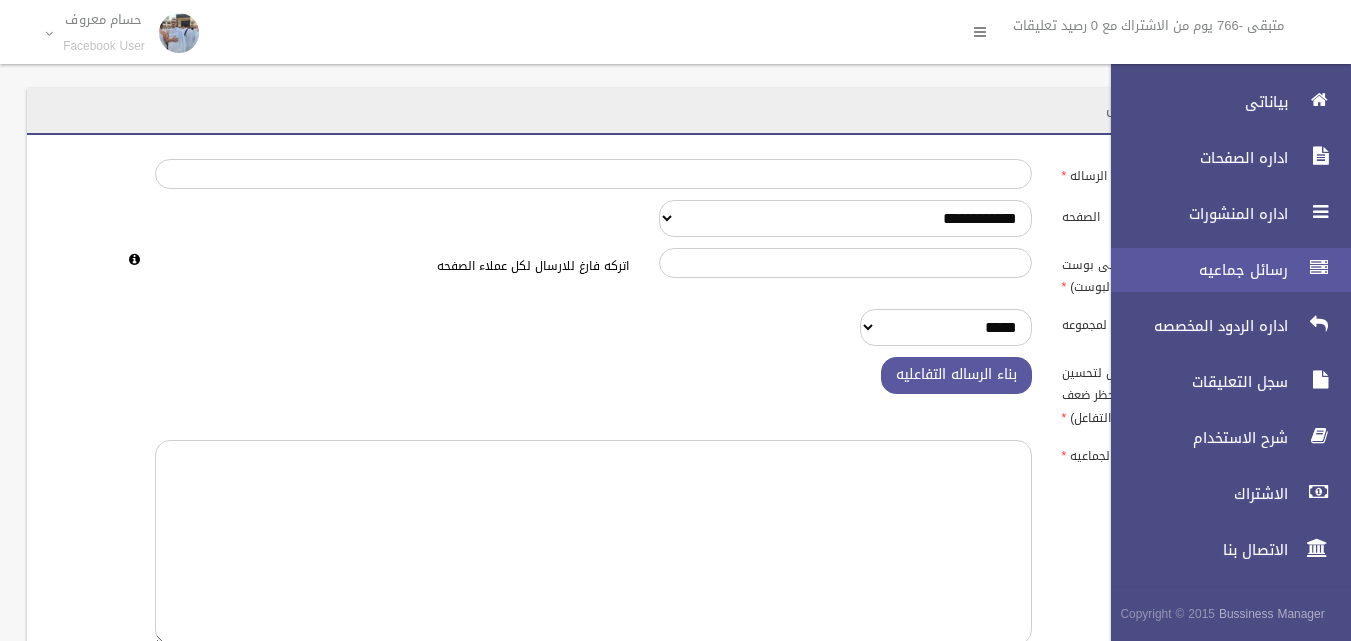click on "رسائل جماعيه" at bounding box center [1222, 270] 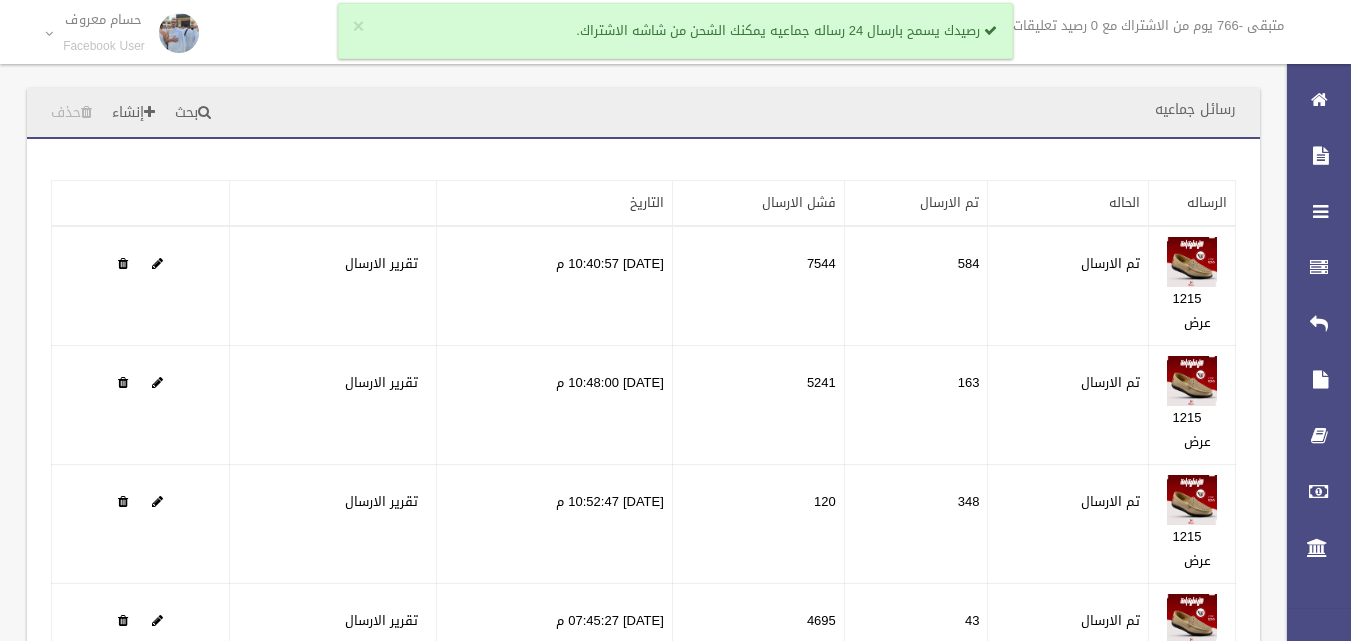 scroll, scrollTop: 0, scrollLeft: 0, axis: both 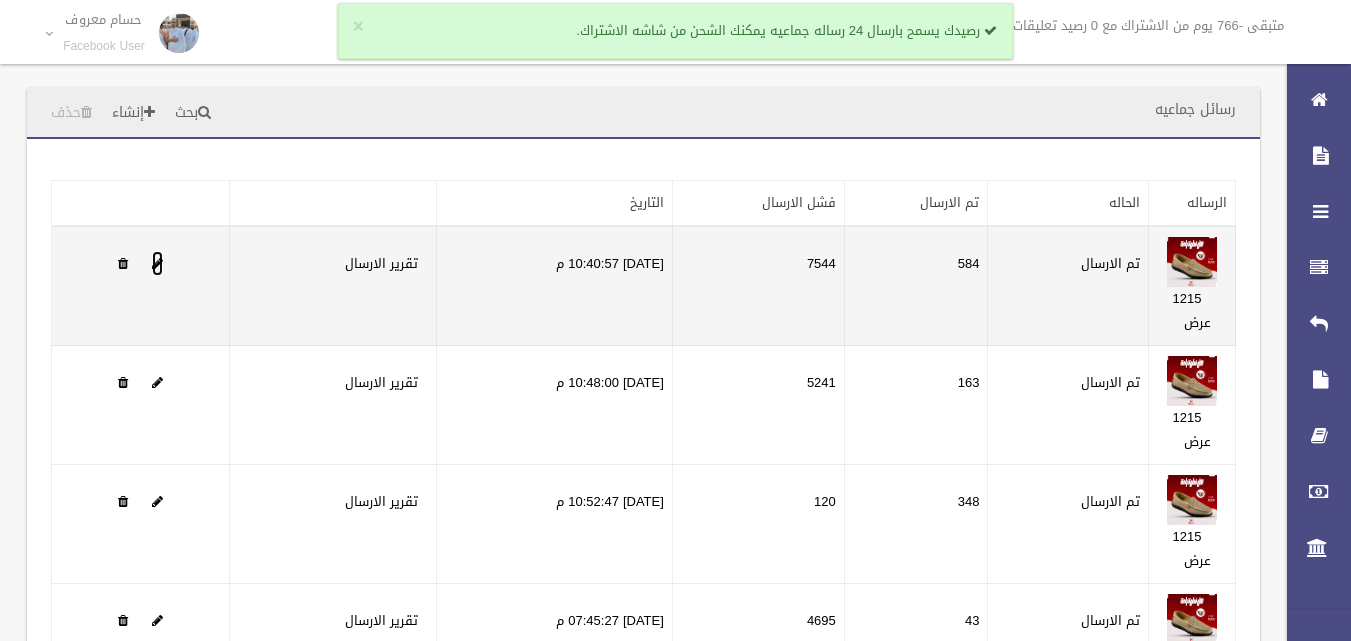 click at bounding box center [157, 263] 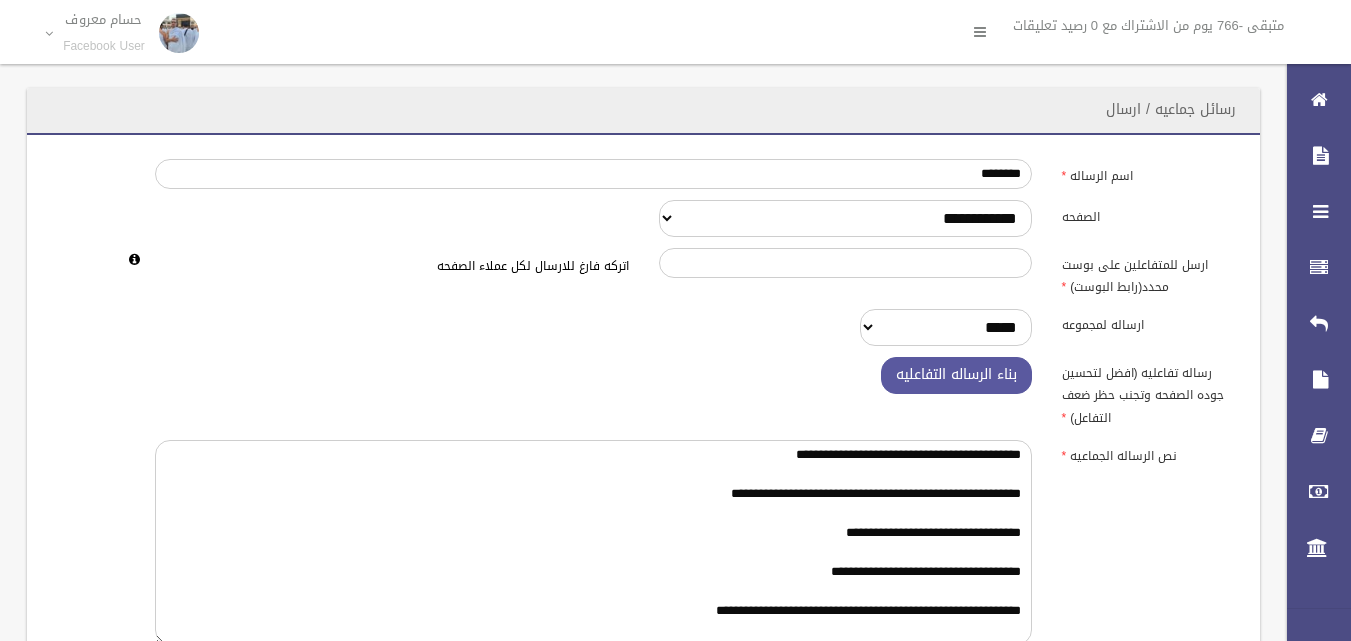 scroll, scrollTop: 200, scrollLeft: 0, axis: vertical 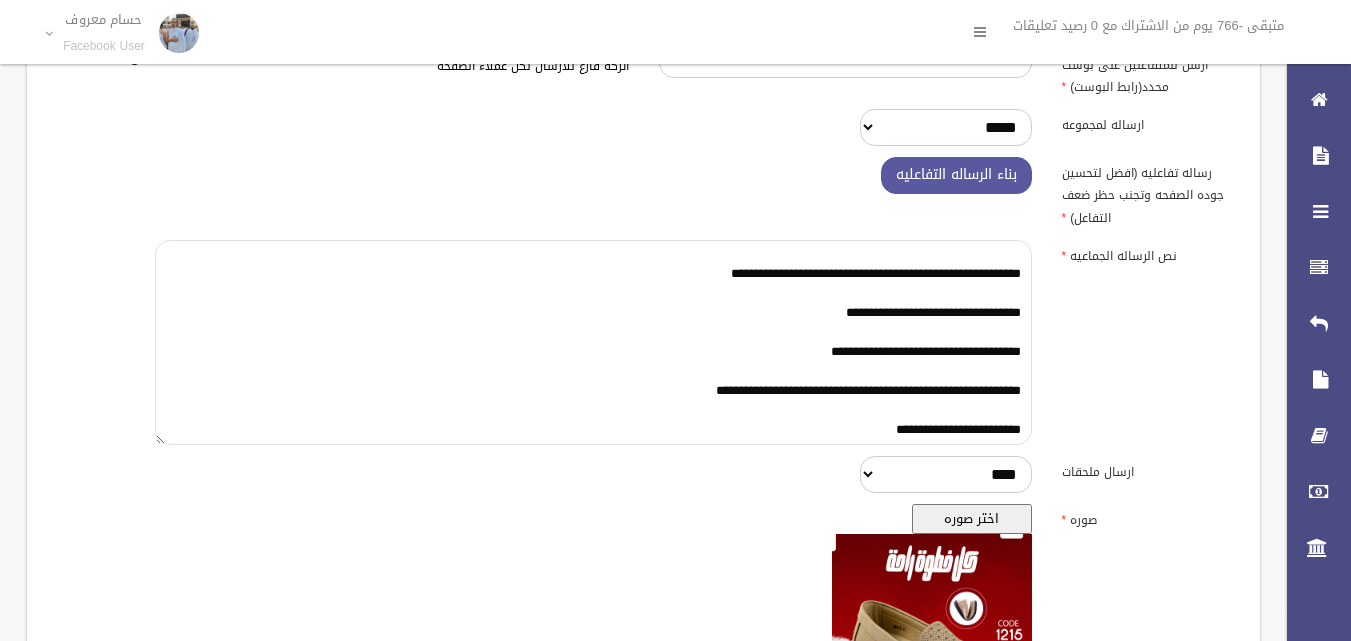 drag, startPoint x: 1026, startPoint y: 254, endPoint x: 701, endPoint y: 432, distance: 370.55228 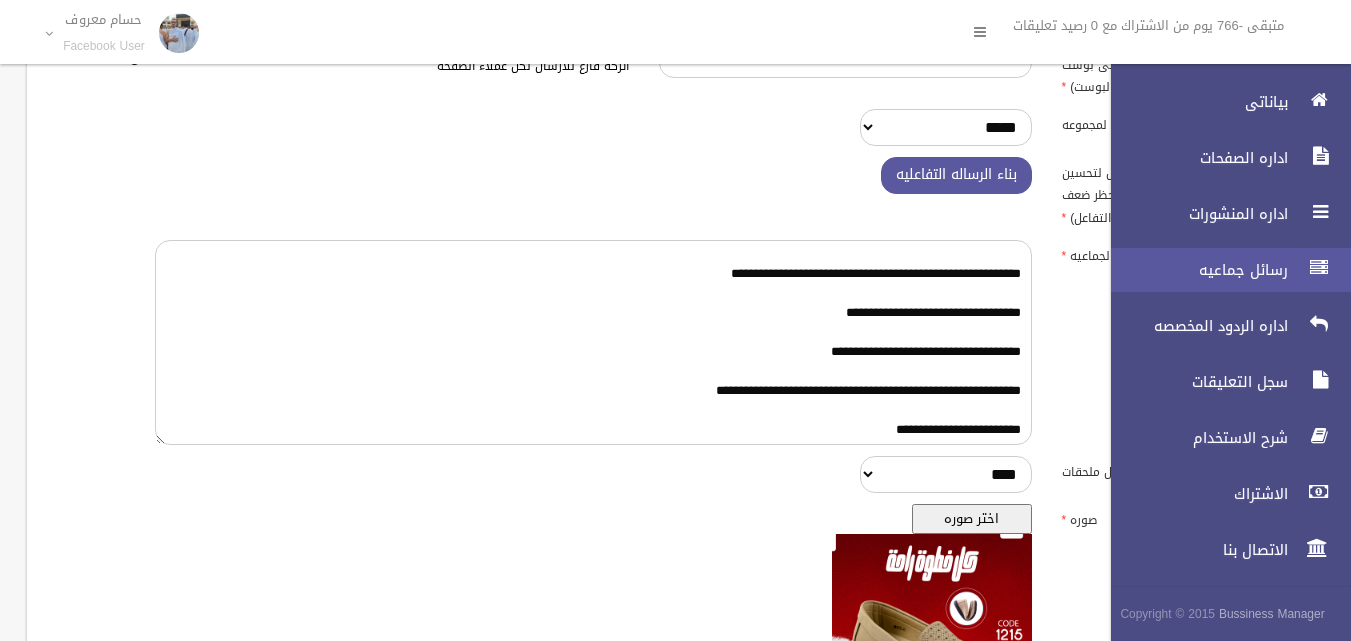 click at bounding box center (1319, 268) 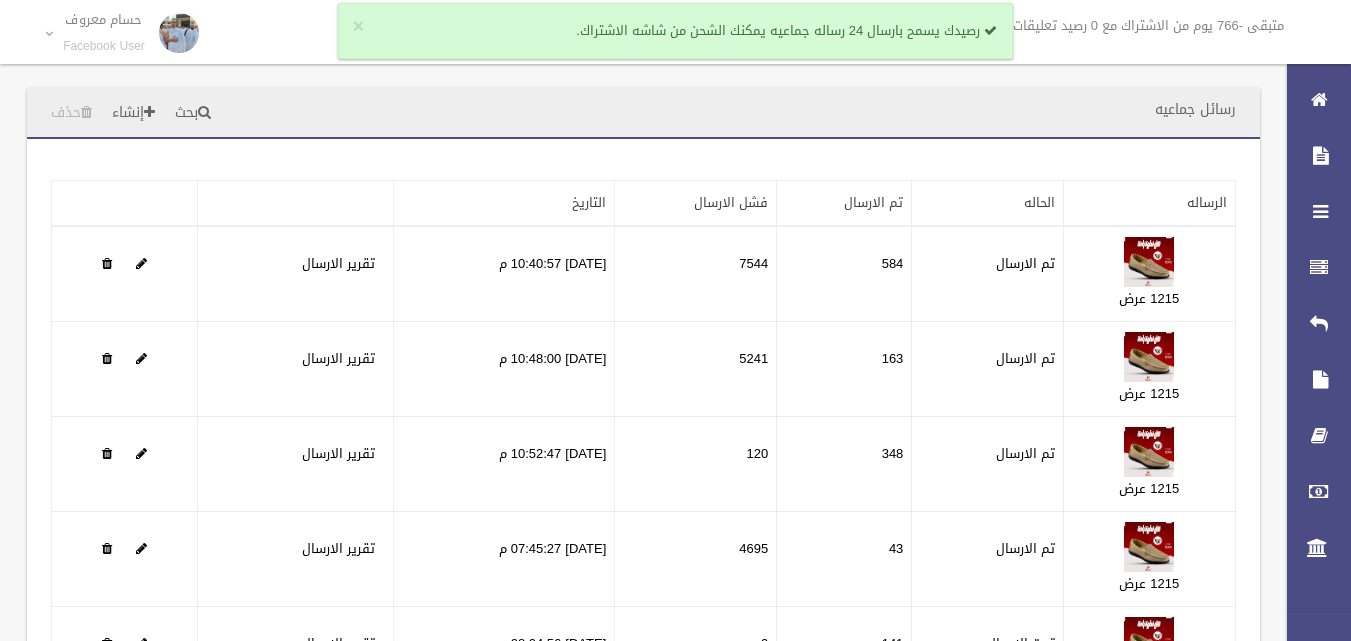 scroll, scrollTop: 0, scrollLeft: 0, axis: both 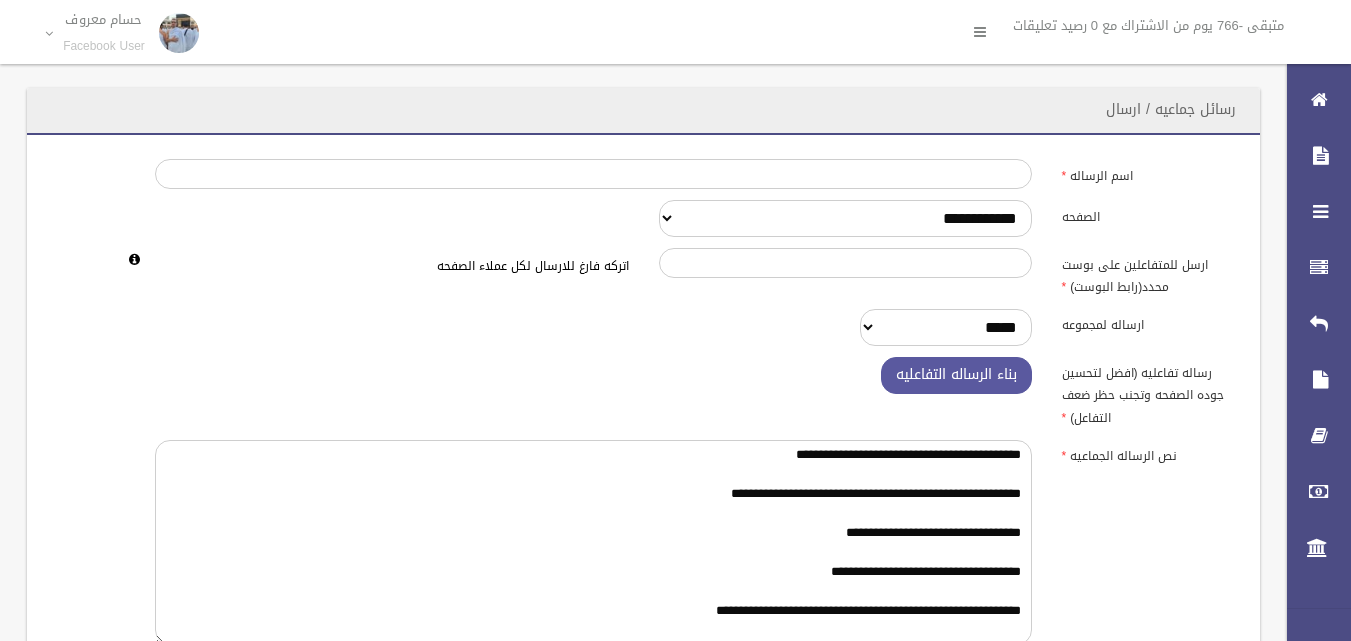 select on "******" 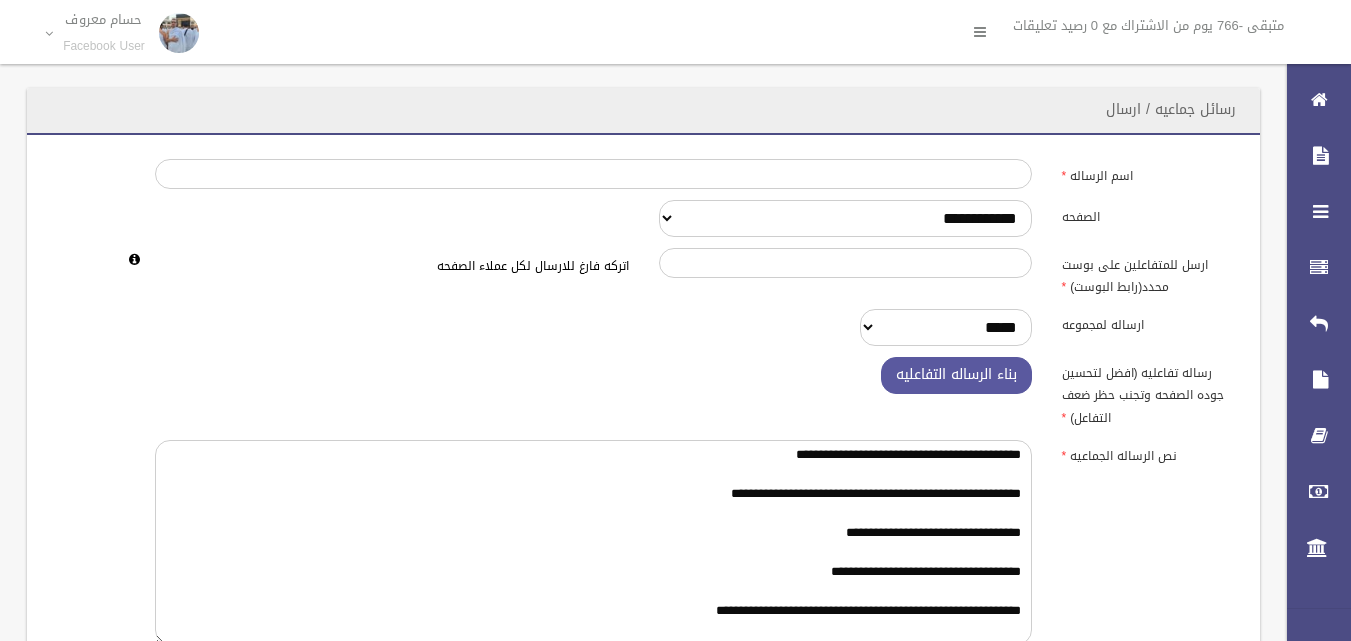 scroll, scrollTop: 3, scrollLeft: 0, axis: vertical 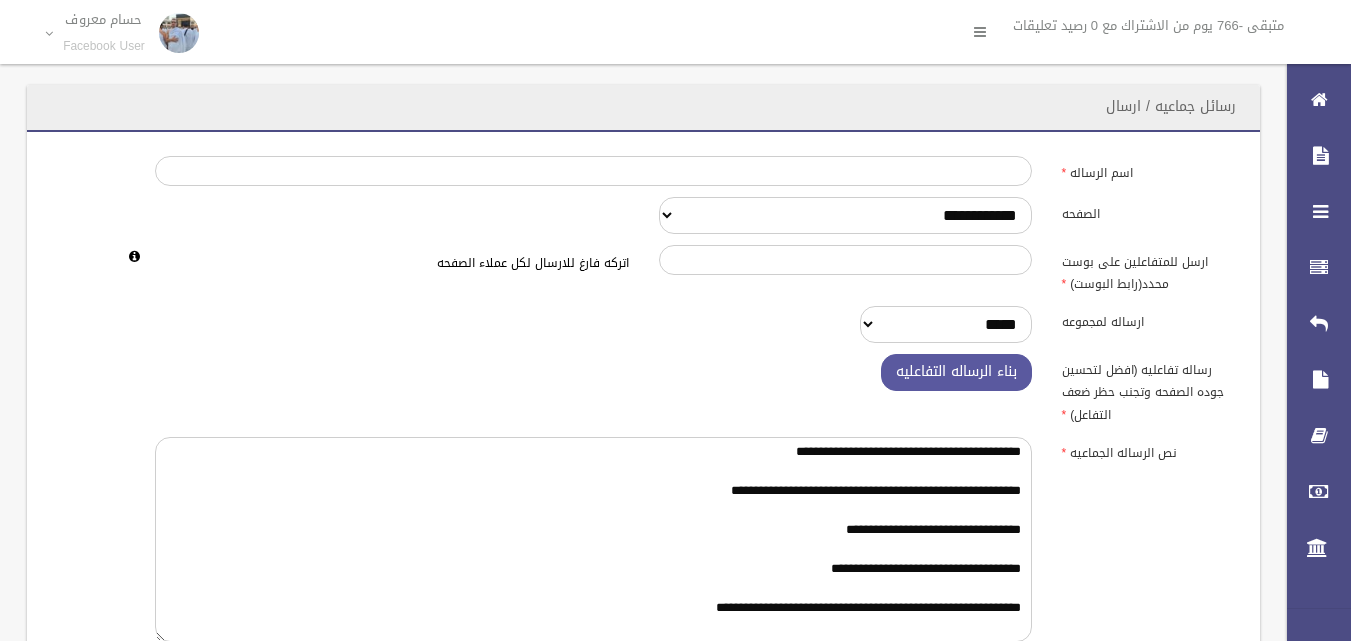 type on "**********" 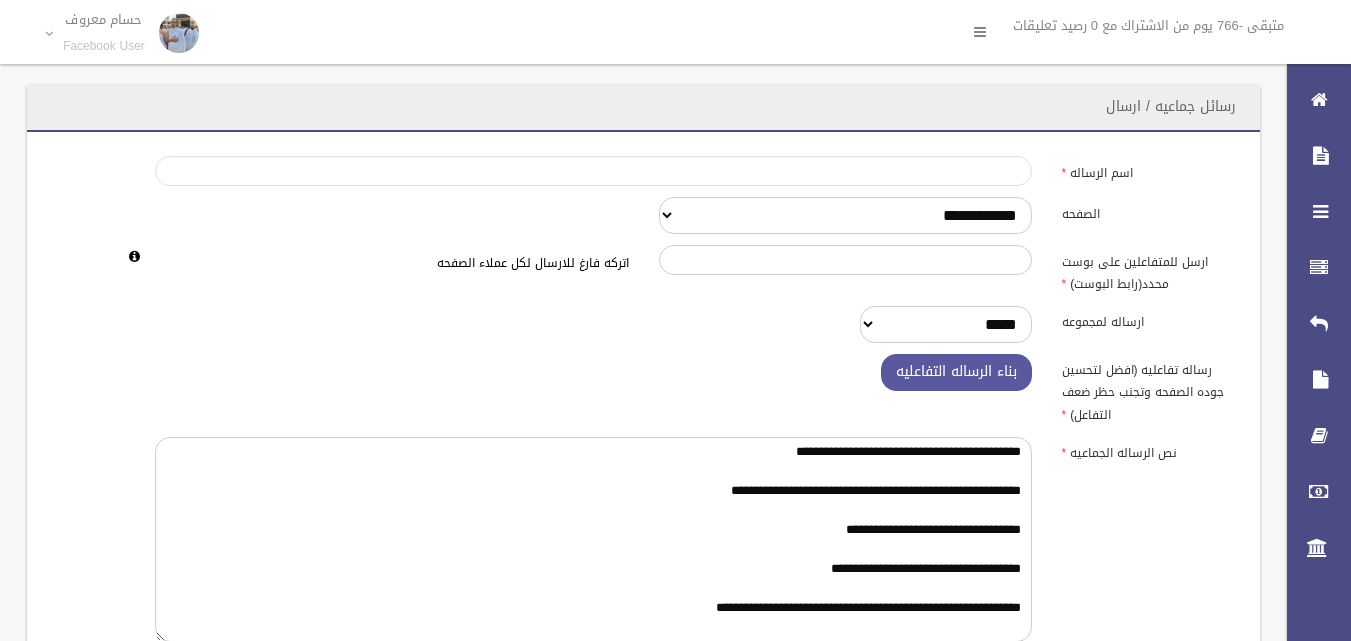 scroll, scrollTop: 18, scrollLeft: 0, axis: vertical 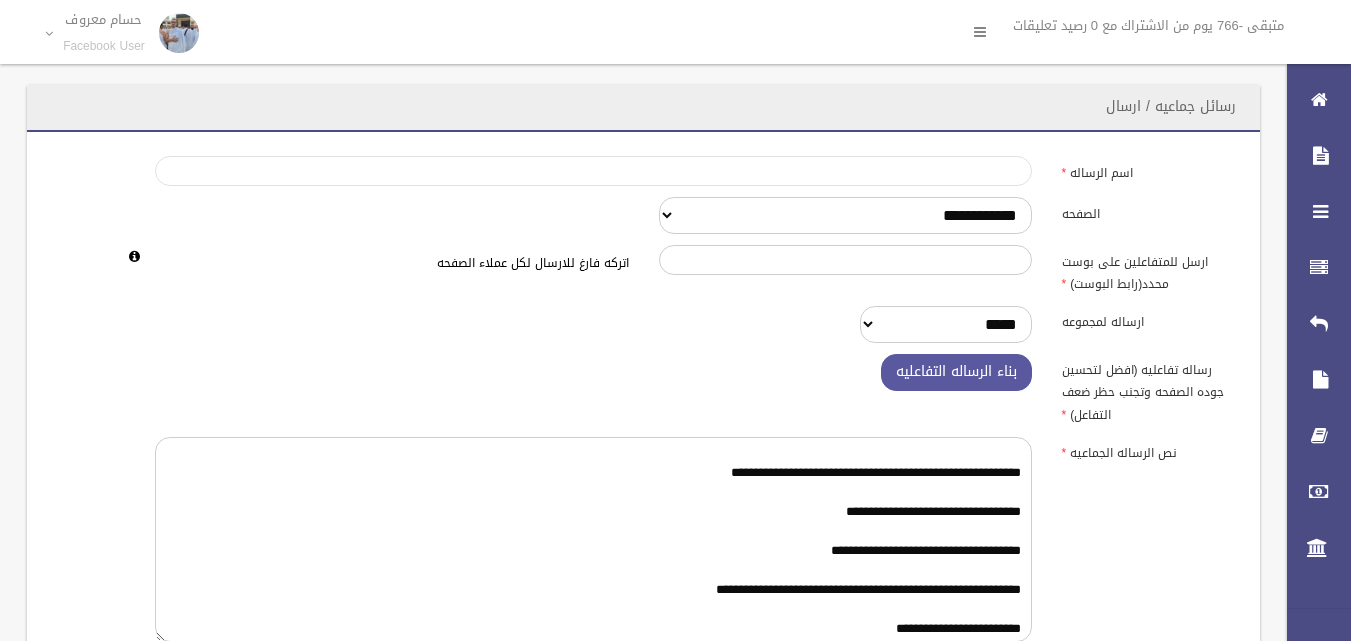 click on "اسم الرساله" at bounding box center (593, 171) 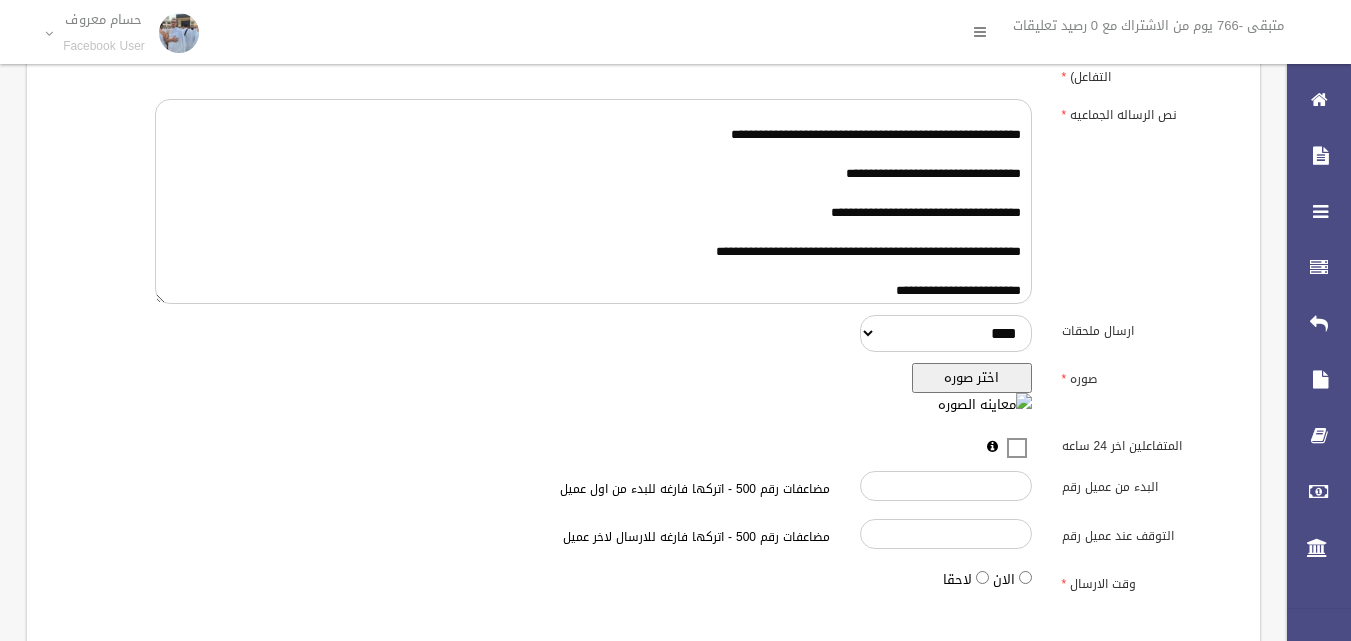 scroll, scrollTop: 403, scrollLeft: 0, axis: vertical 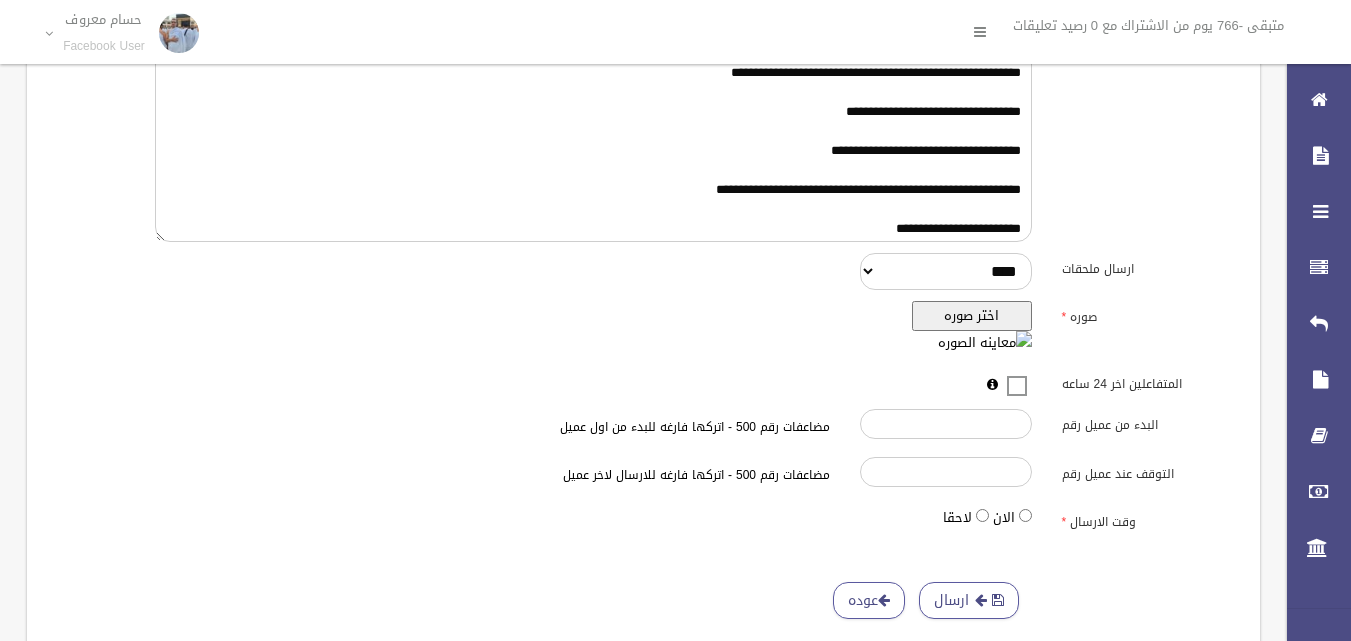 click on "اختر صوره" at bounding box center [972, 316] 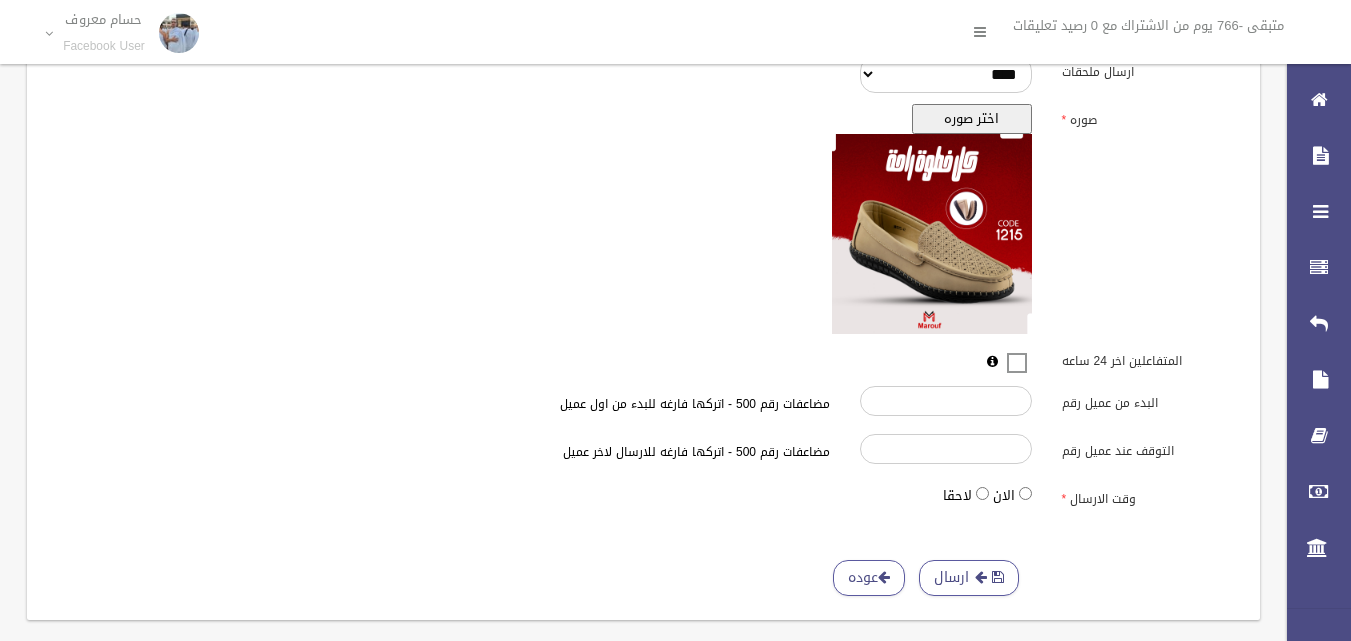 scroll, scrollTop: 627, scrollLeft: 0, axis: vertical 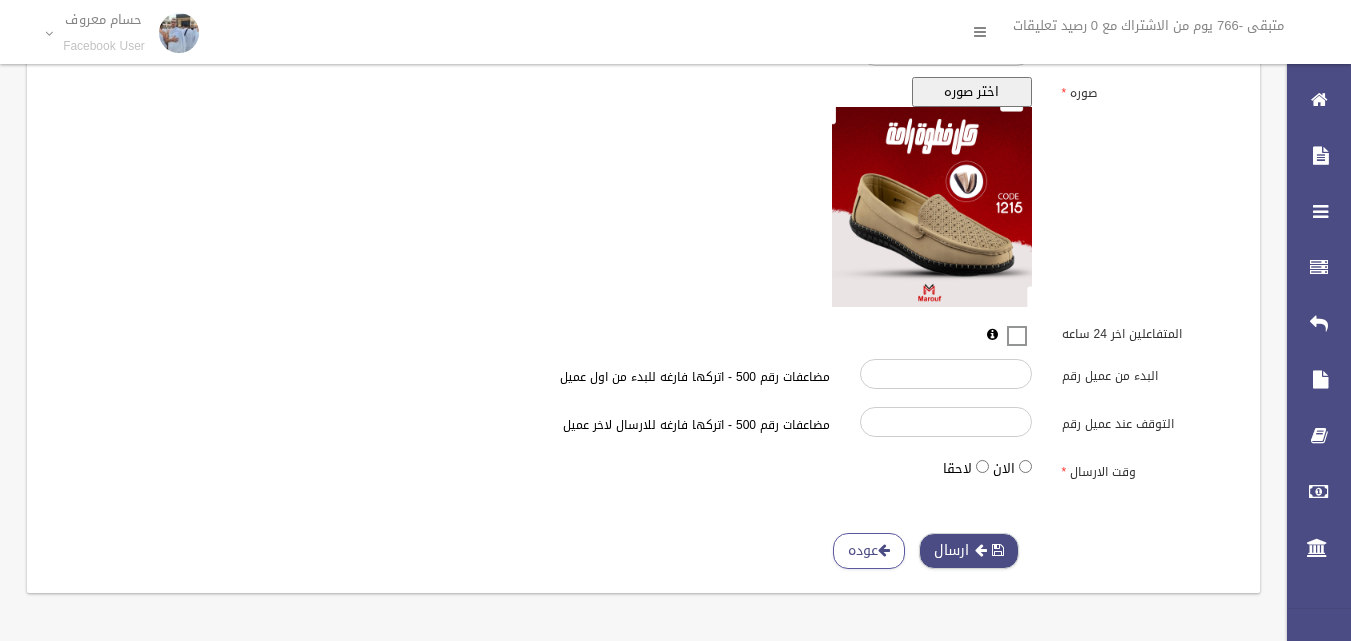 click at bounding box center [981, 550] 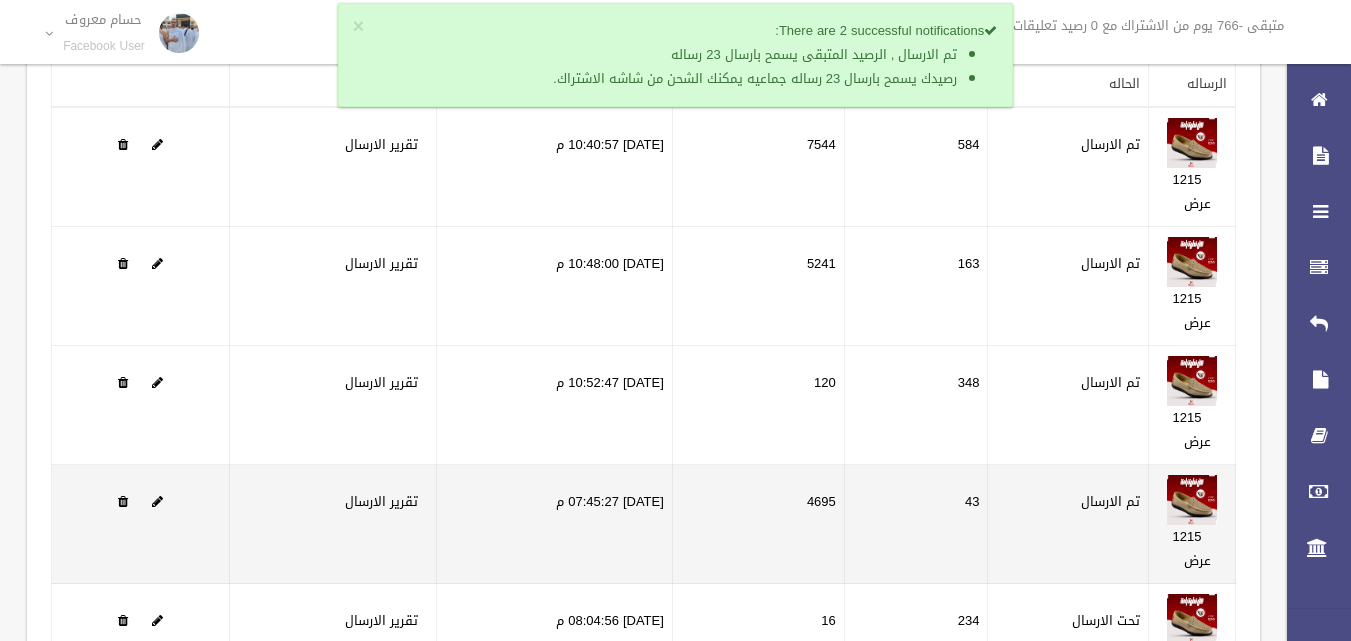 scroll, scrollTop: 368, scrollLeft: 0, axis: vertical 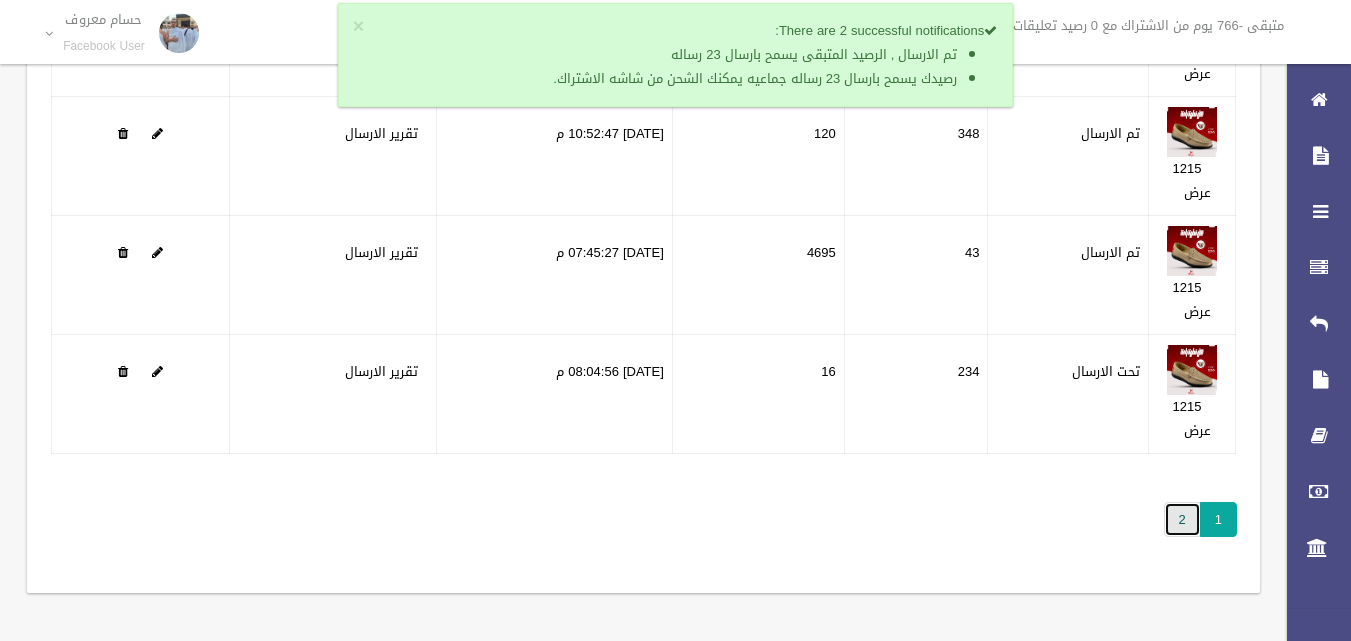 click on "2" at bounding box center (1182, 519) 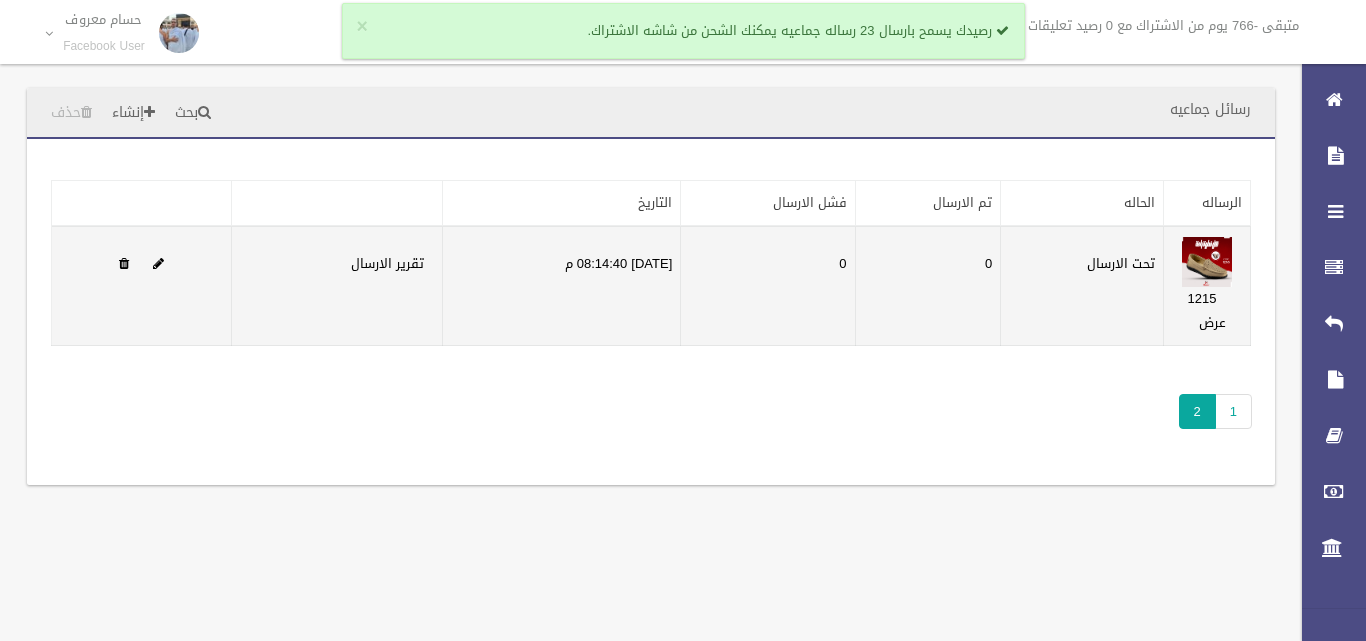 scroll, scrollTop: 0, scrollLeft: 0, axis: both 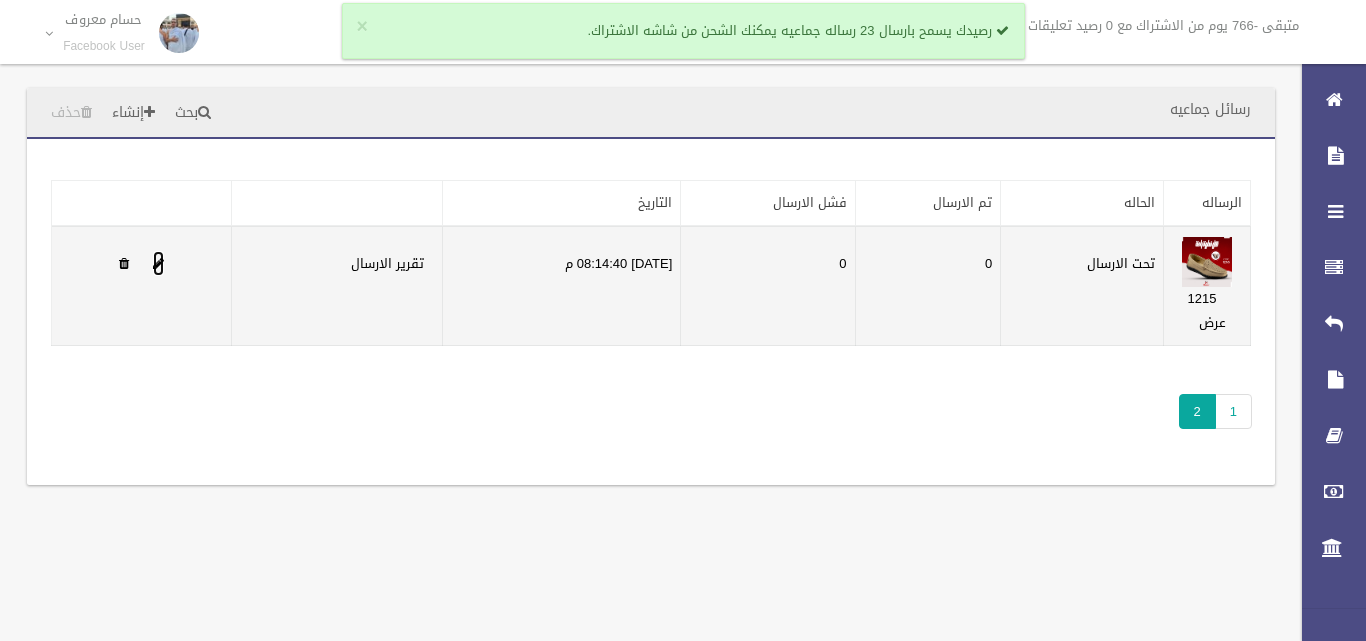 click at bounding box center [158, 263] 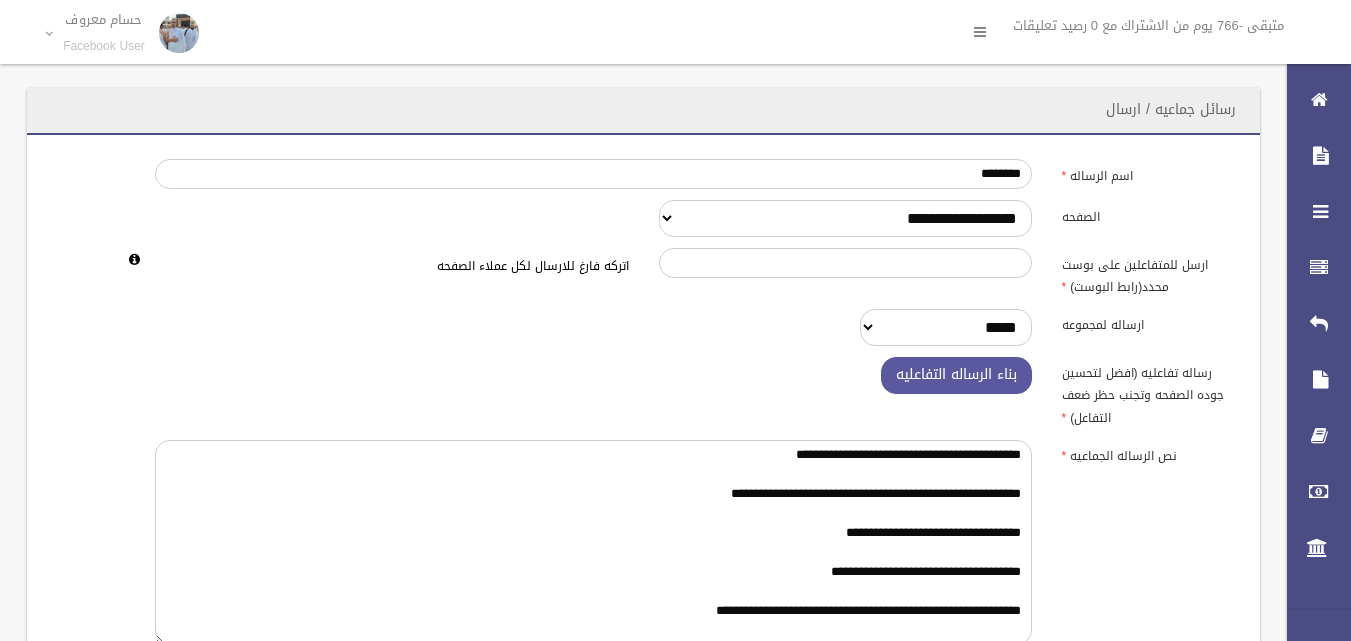scroll, scrollTop: 0, scrollLeft: 0, axis: both 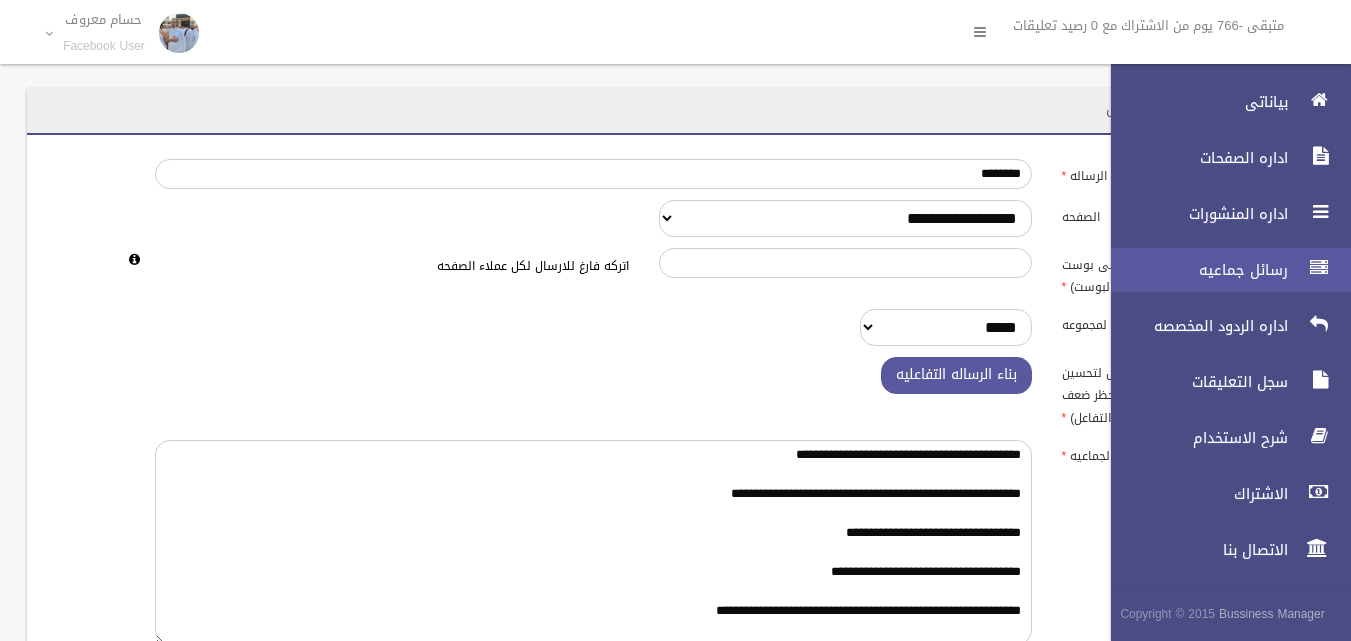 click at bounding box center (1319, 268) 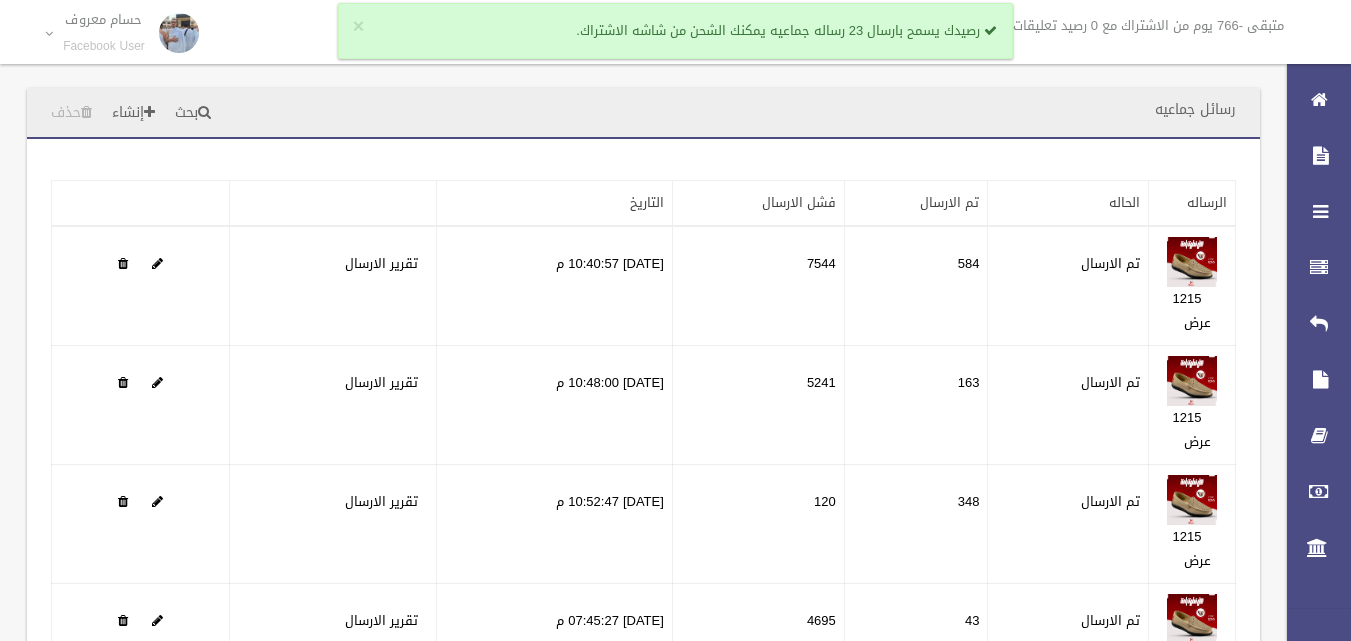 scroll, scrollTop: 0, scrollLeft: 0, axis: both 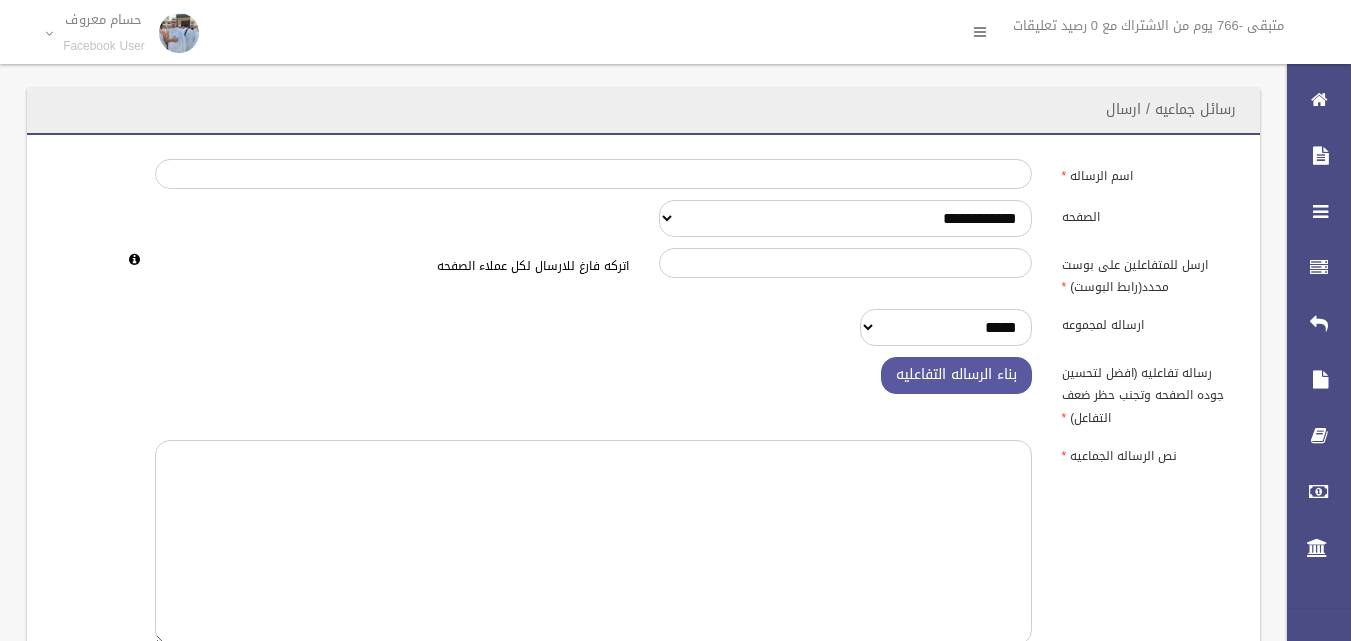 select on "******" 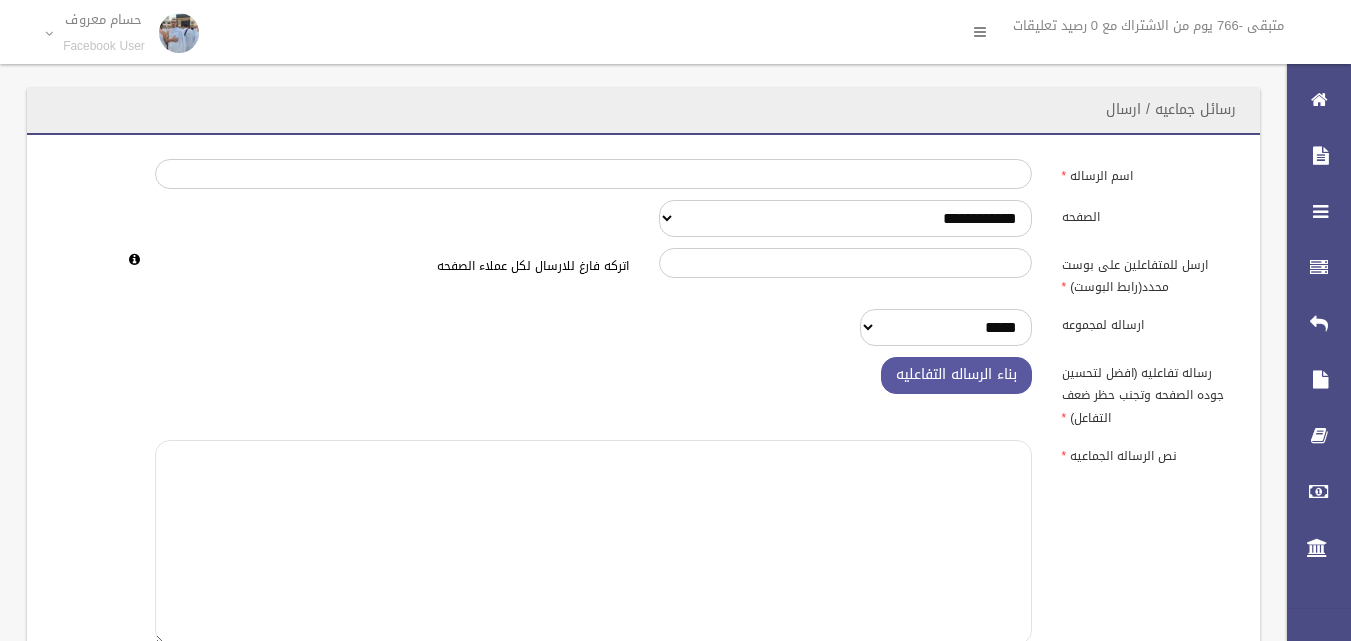 click at bounding box center (593, 542) 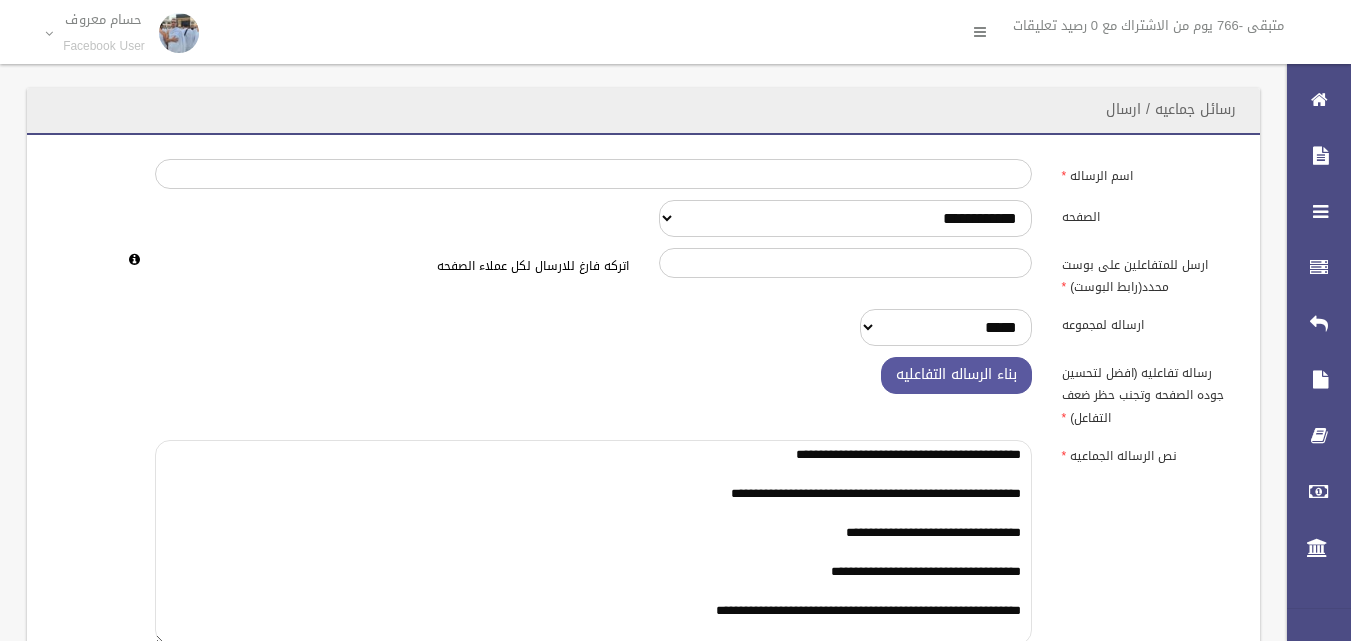 scroll, scrollTop: 3, scrollLeft: 0, axis: vertical 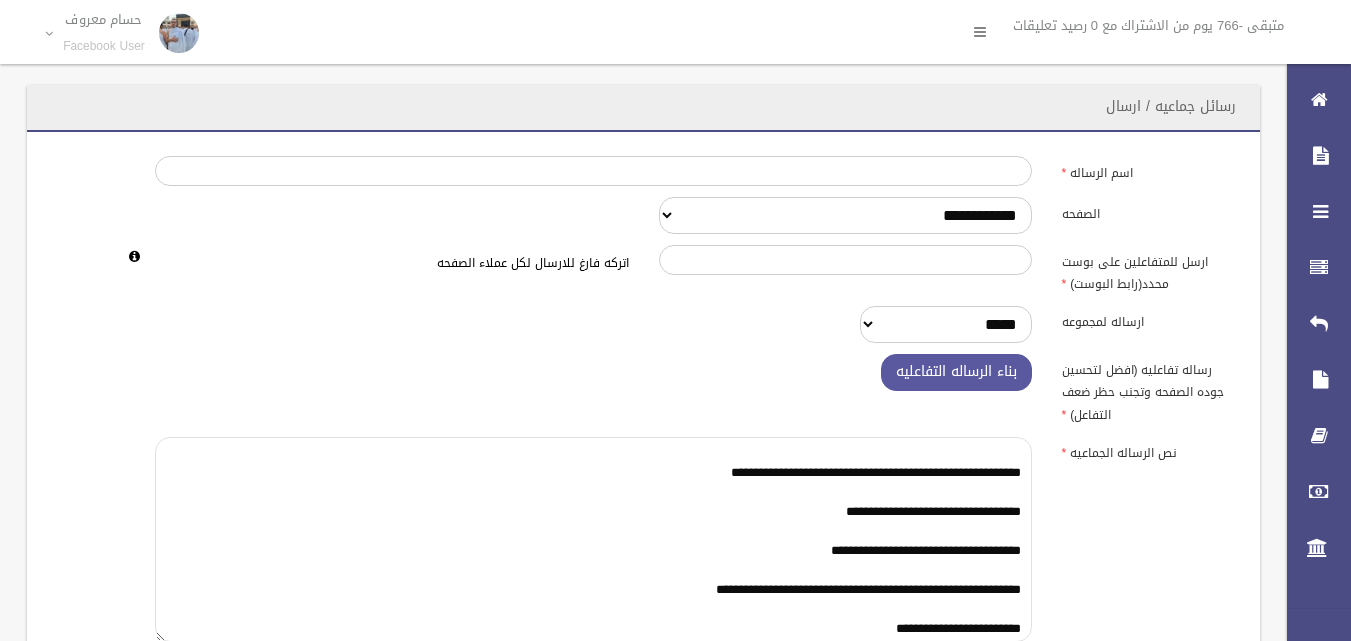 type on "**********" 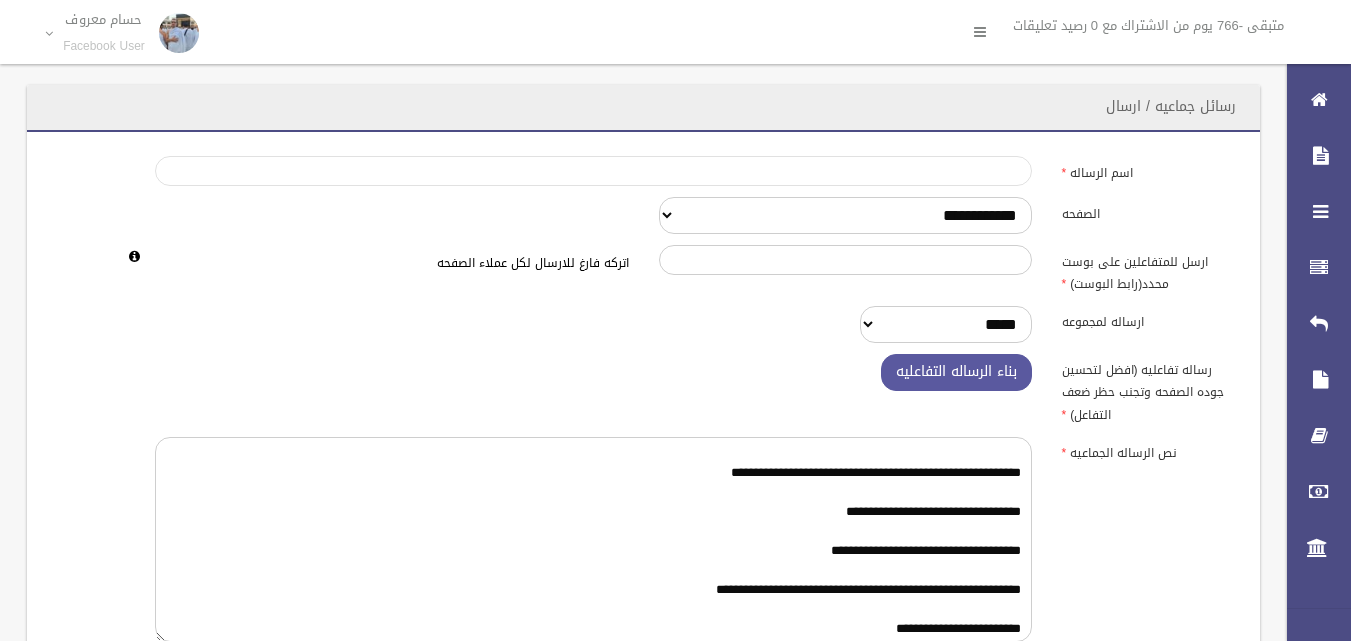 click on "اسم الرساله" at bounding box center [593, 171] 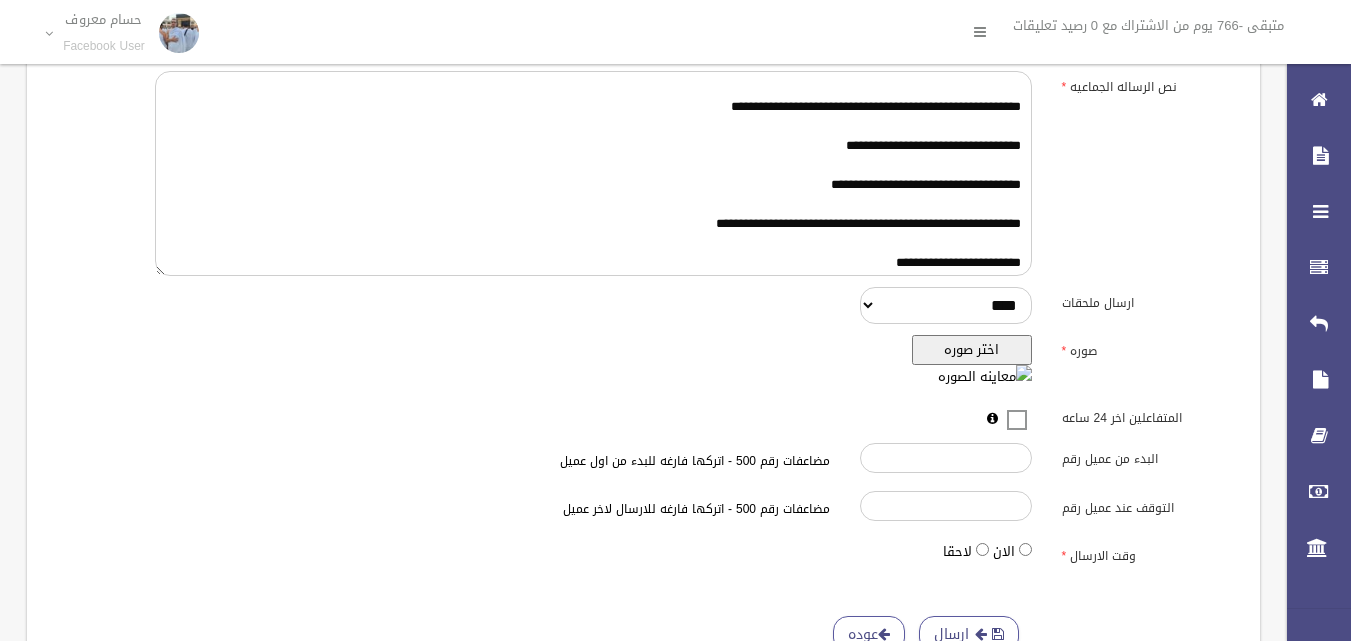 scroll, scrollTop: 453, scrollLeft: 0, axis: vertical 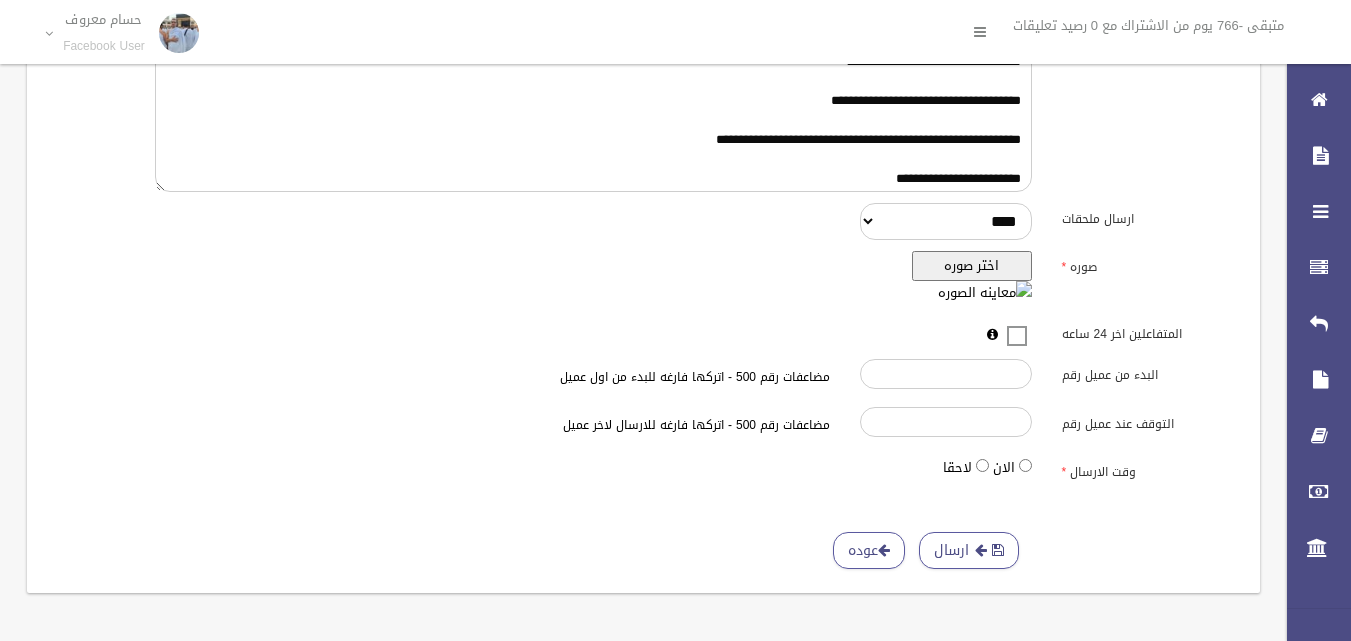 click on "اختر صوره" at bounding box center [972, 266] 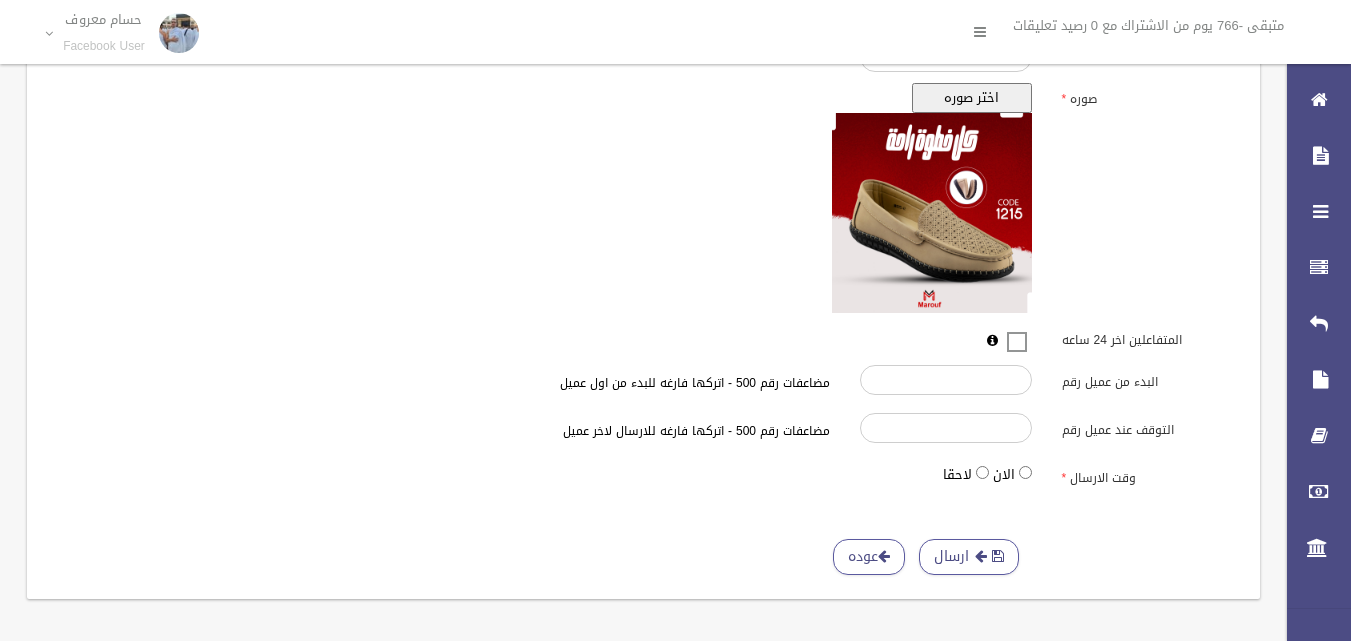 scroll, scrollTop: 627, scrollLeft: 0, axis: vertical 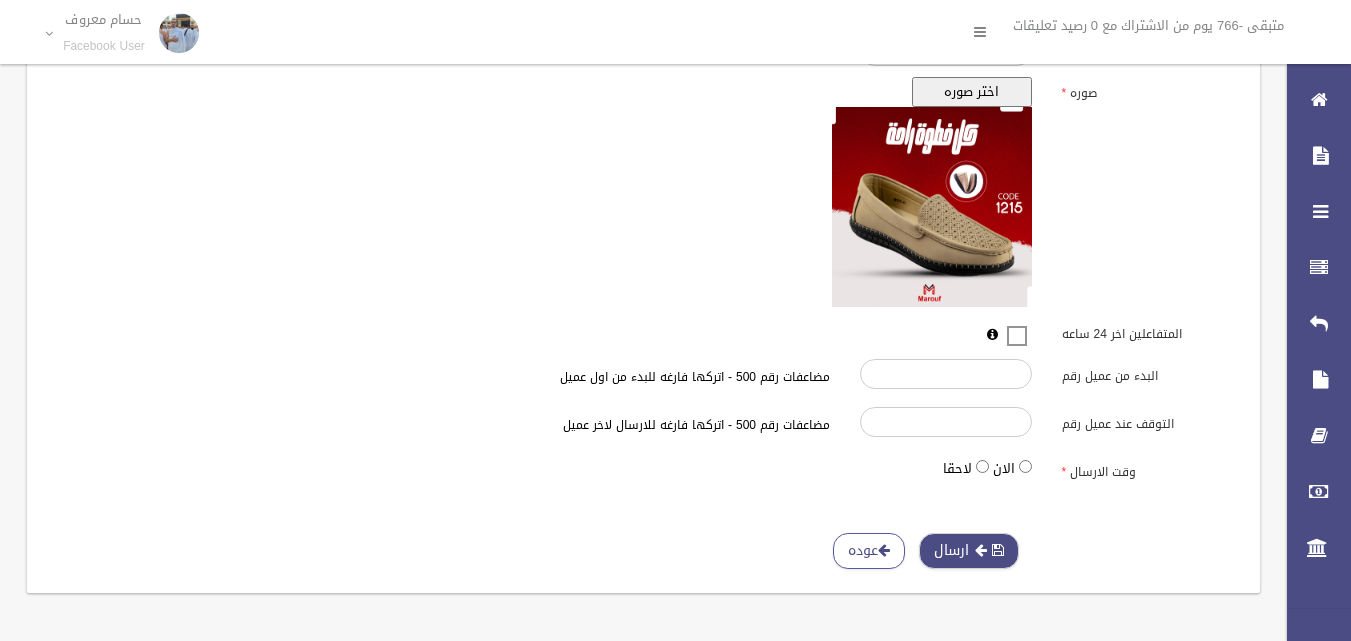 click on "ارسال" at bounding box center [969, 551] 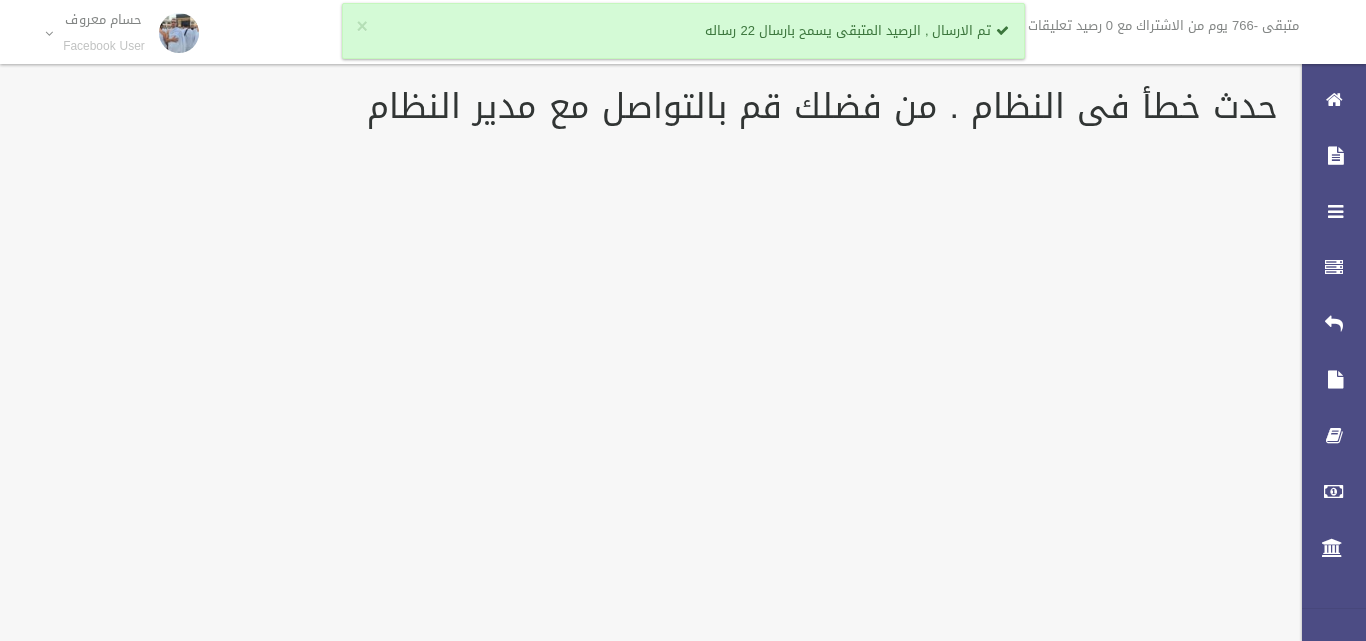scroll, scrollTop: 0, scrollLeft: 0, axis: both 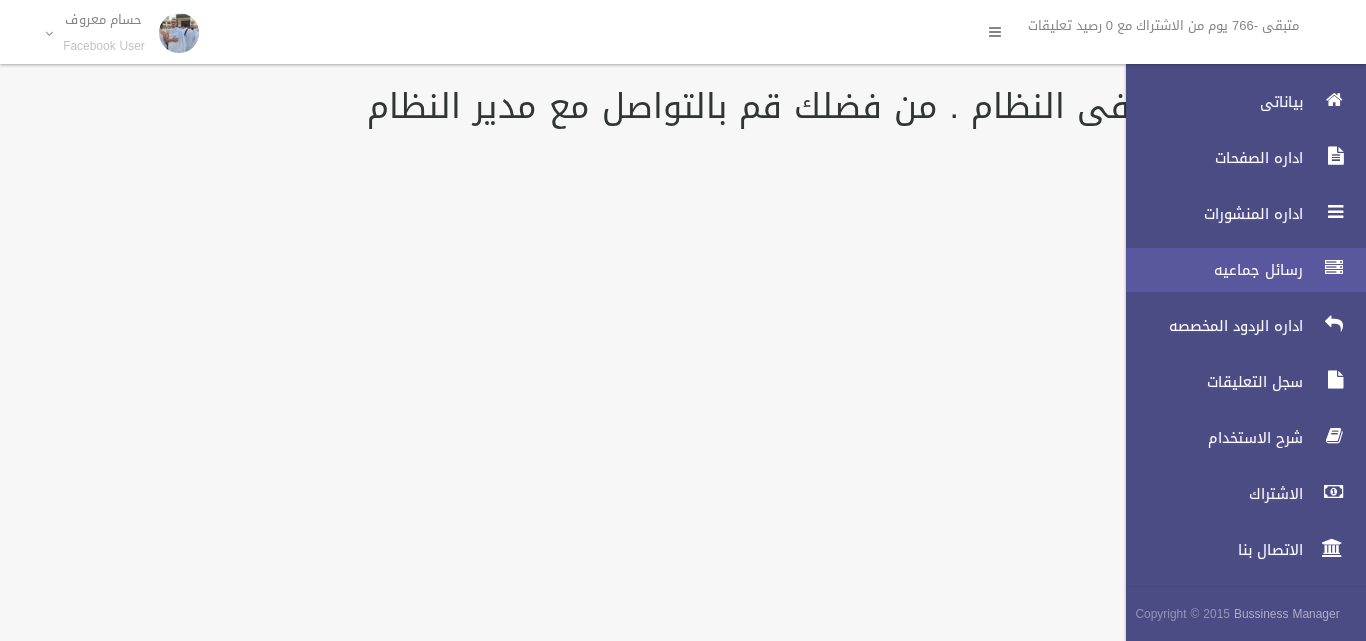 click at bounding box center (1334, 268) 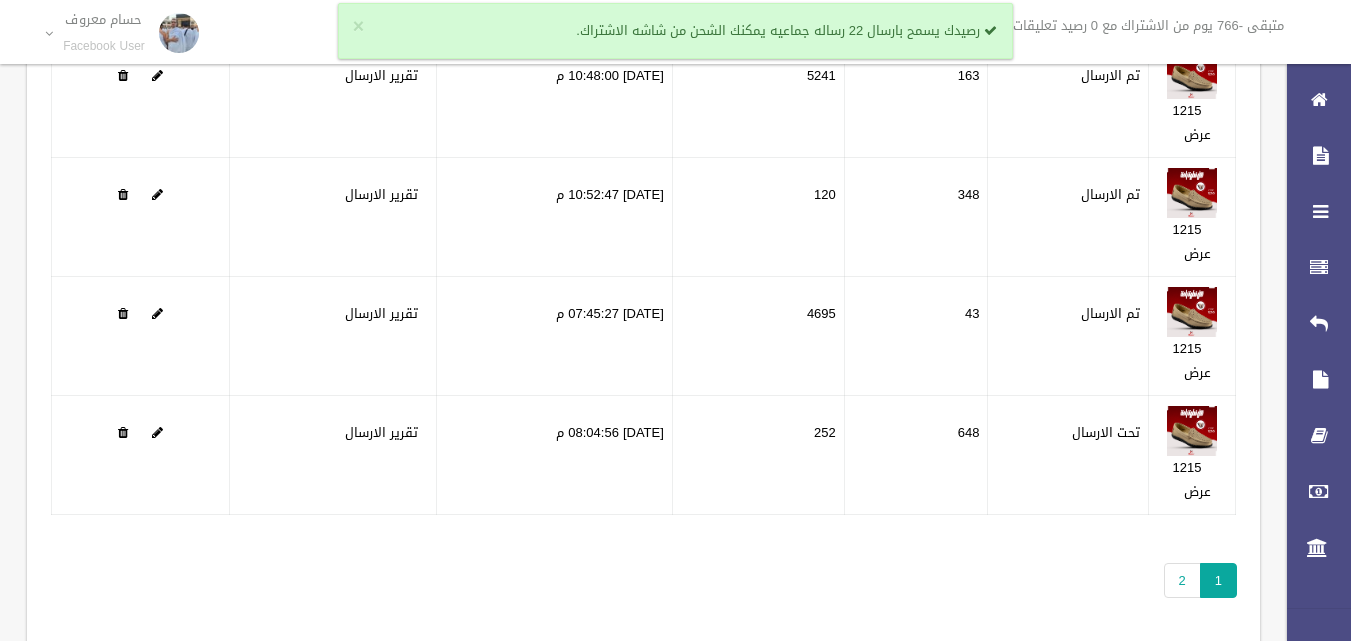 scroll, scrollTop: 368, scrollLeft: 0, axis: vertical 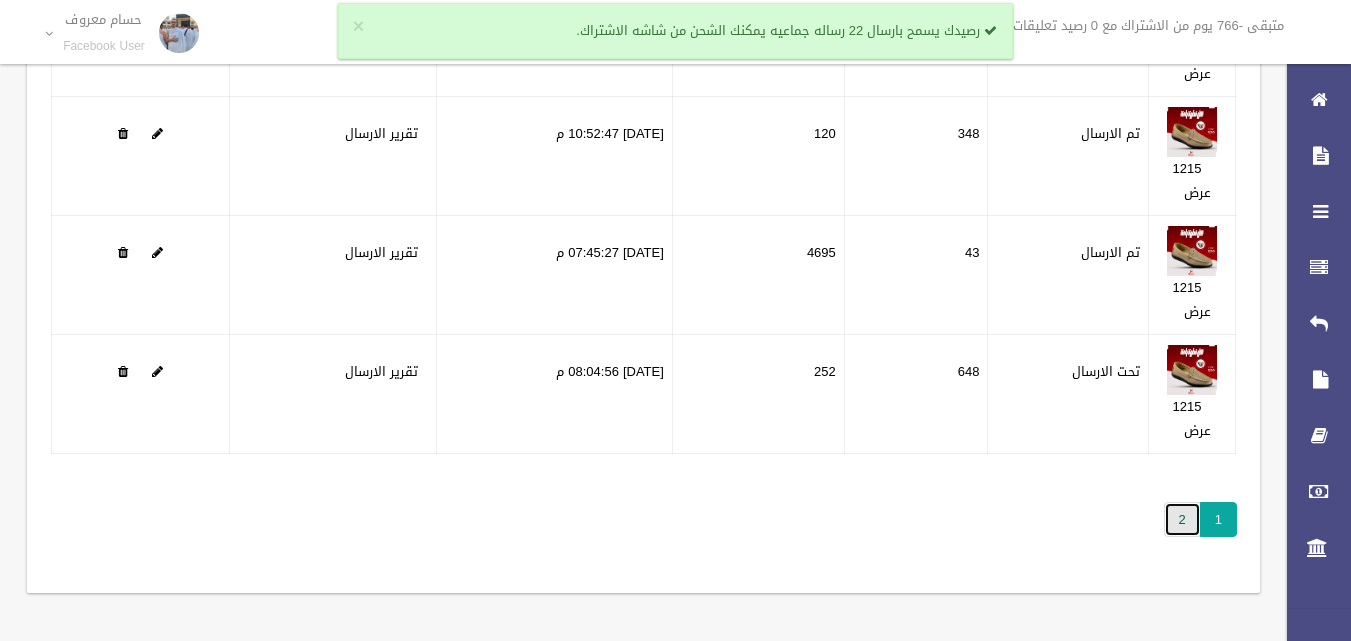 click on "2" at bounding box center (1182, 519) 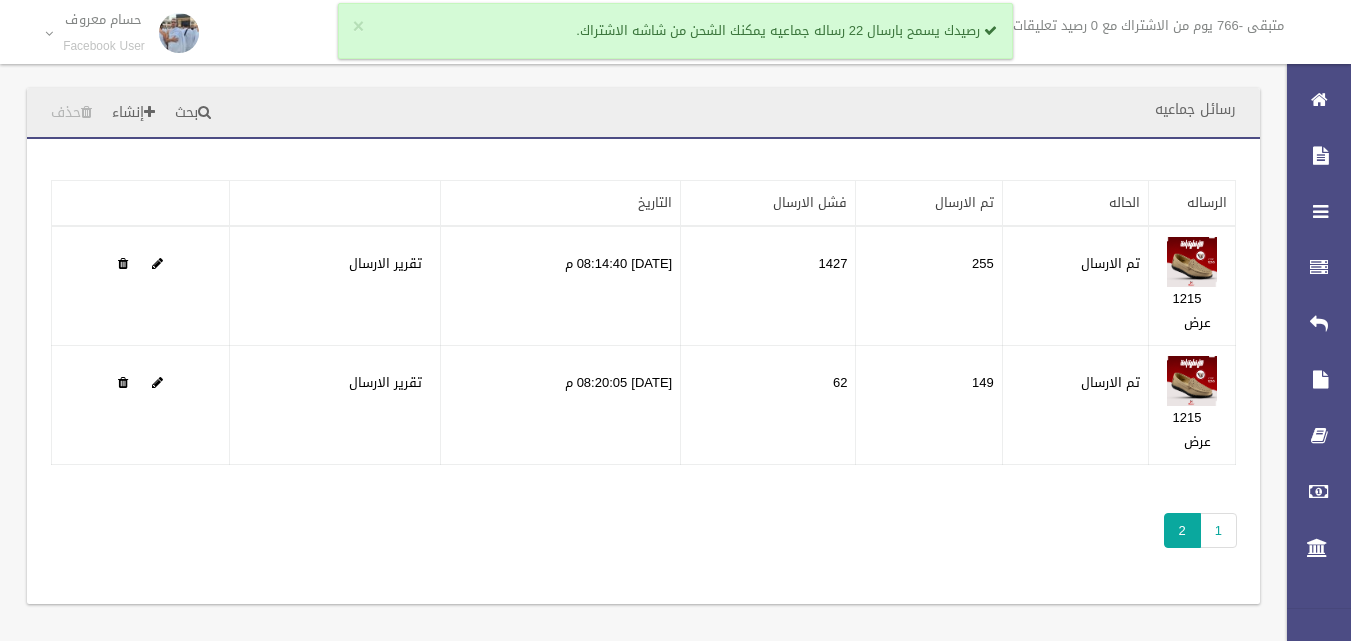 scroll, scrollTop: 0, scrollLeft: 0, axis: both 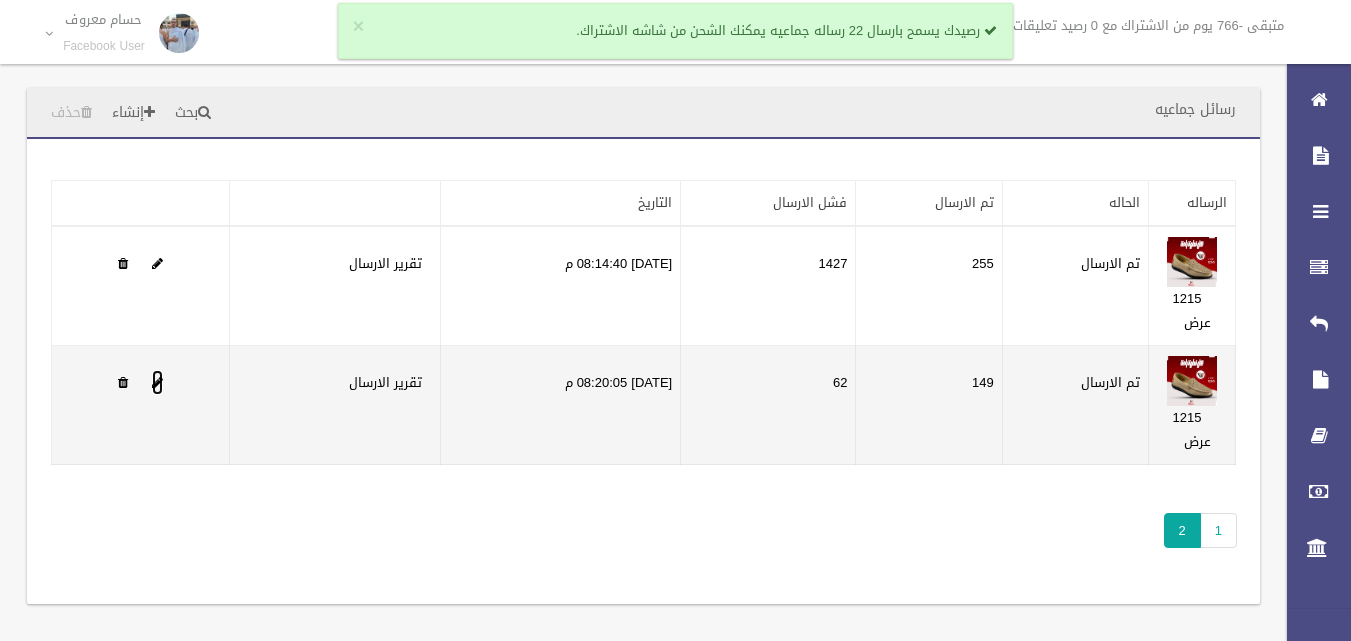 click at bounding box center [157, 382] 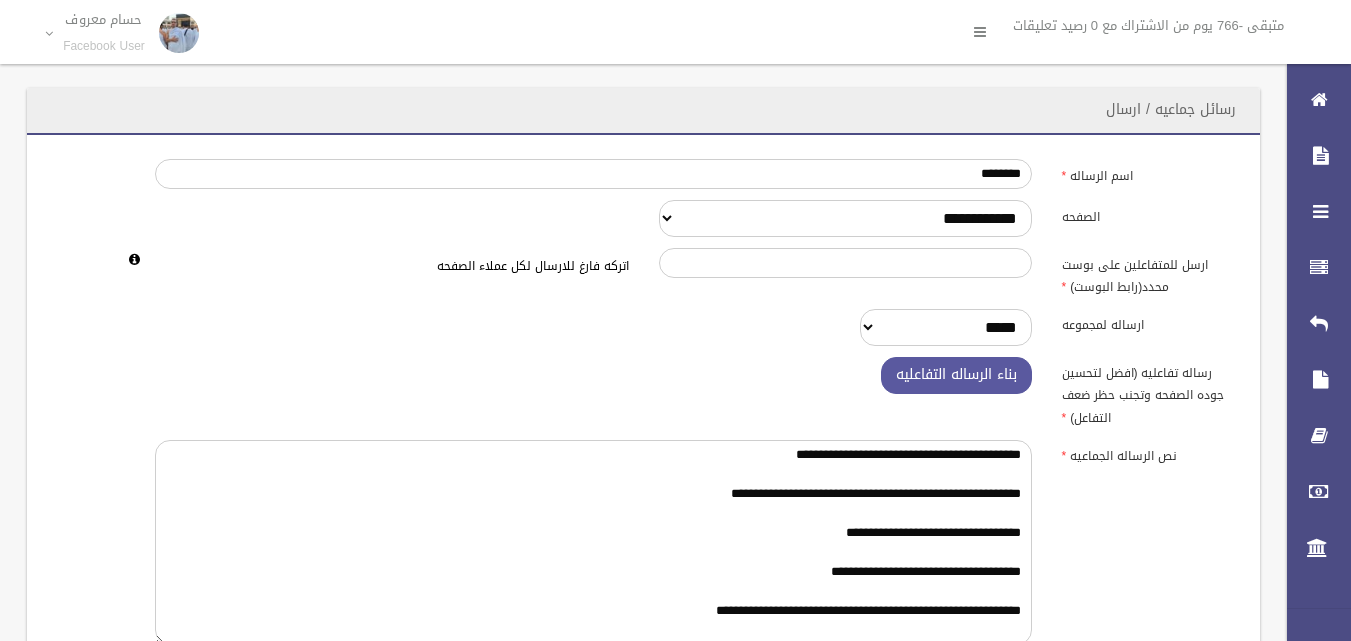 scroll, scrollTop: 0, scrollLeft: 0, axis: both 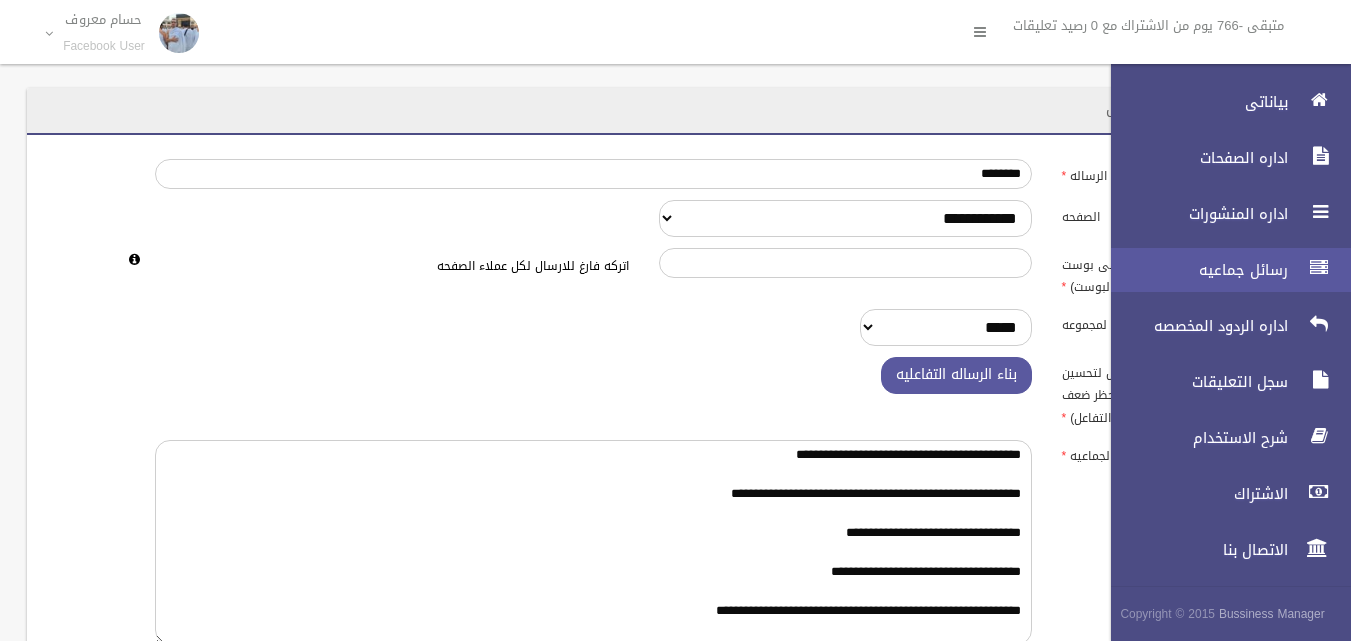click on "رسائل جماعيه" at bounding box center [1222, 270] 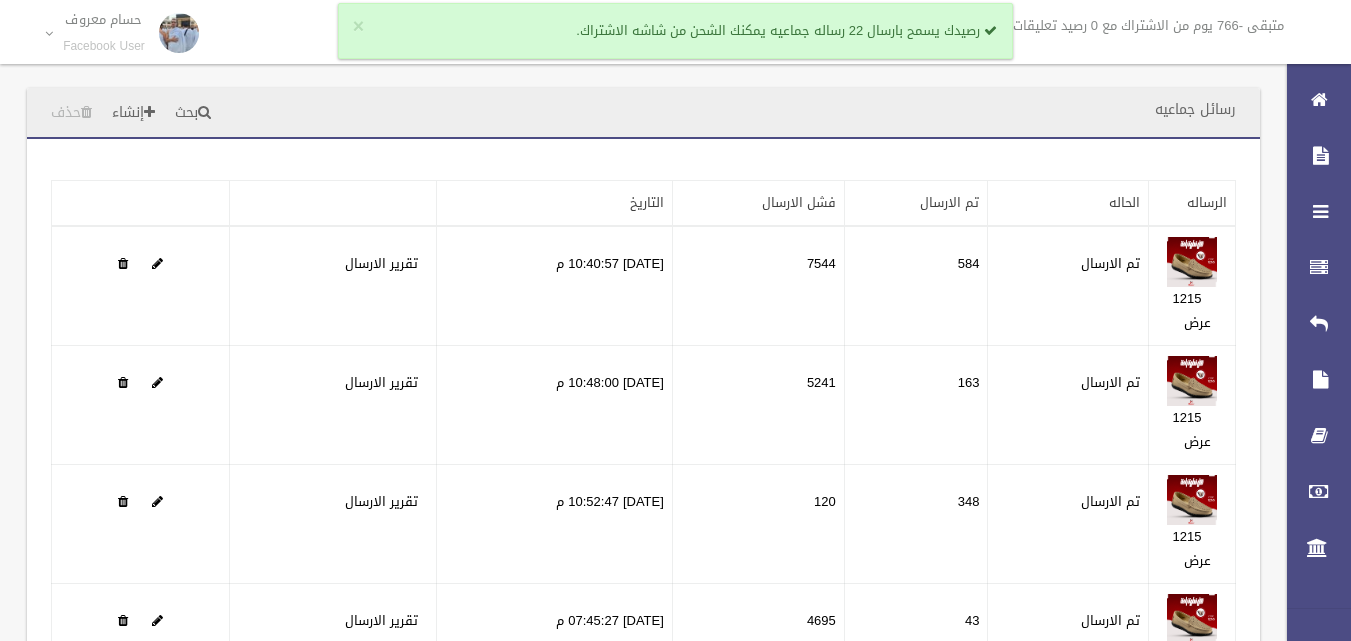 scroll, scrollTop: 0, scrollLeft: 0, axis: both 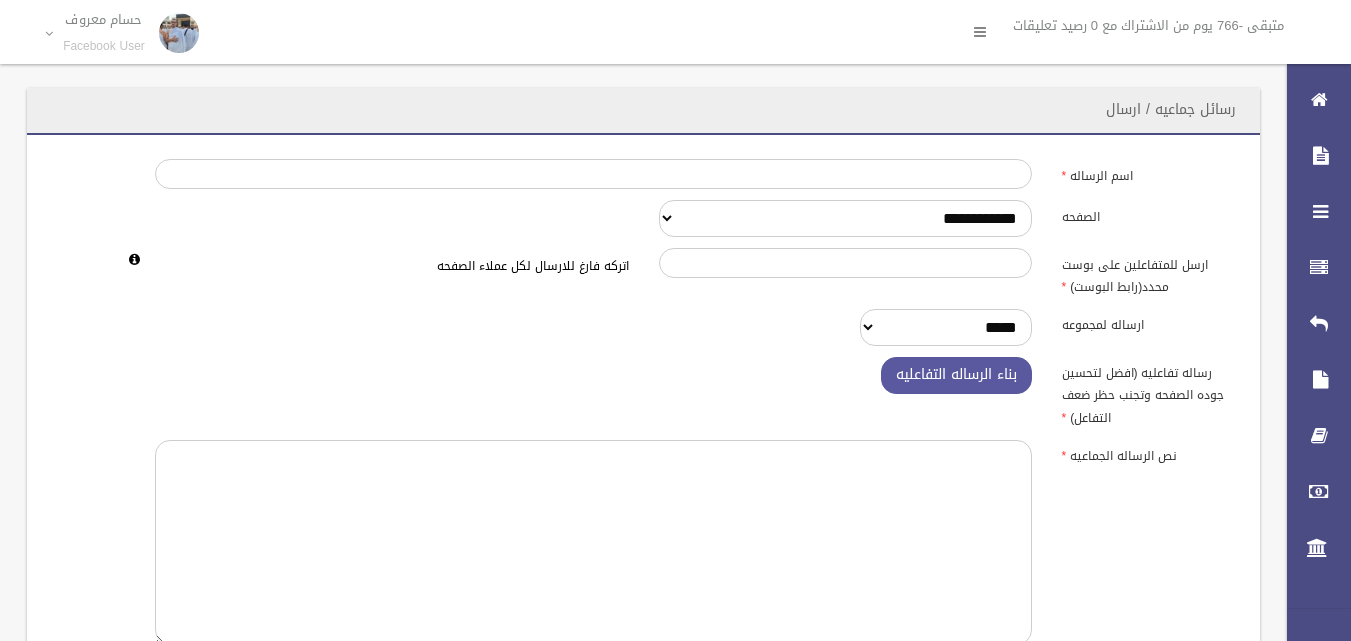 select on "******" 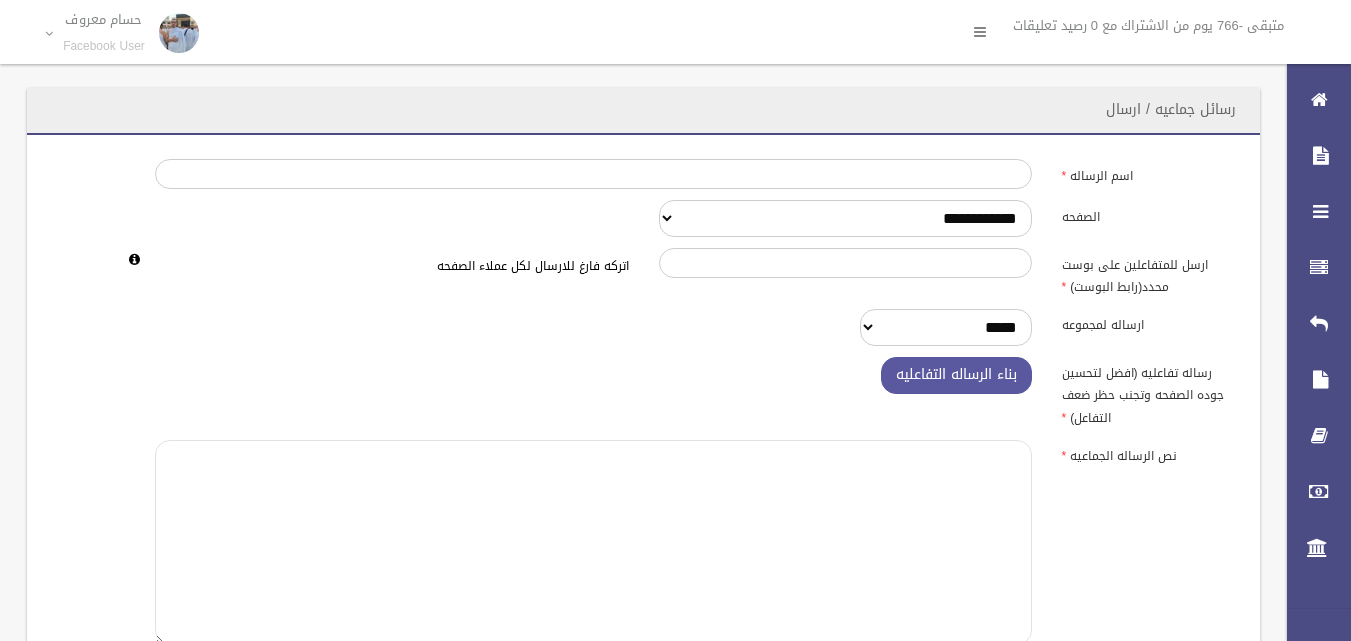 click at bounding box center [593, 542] 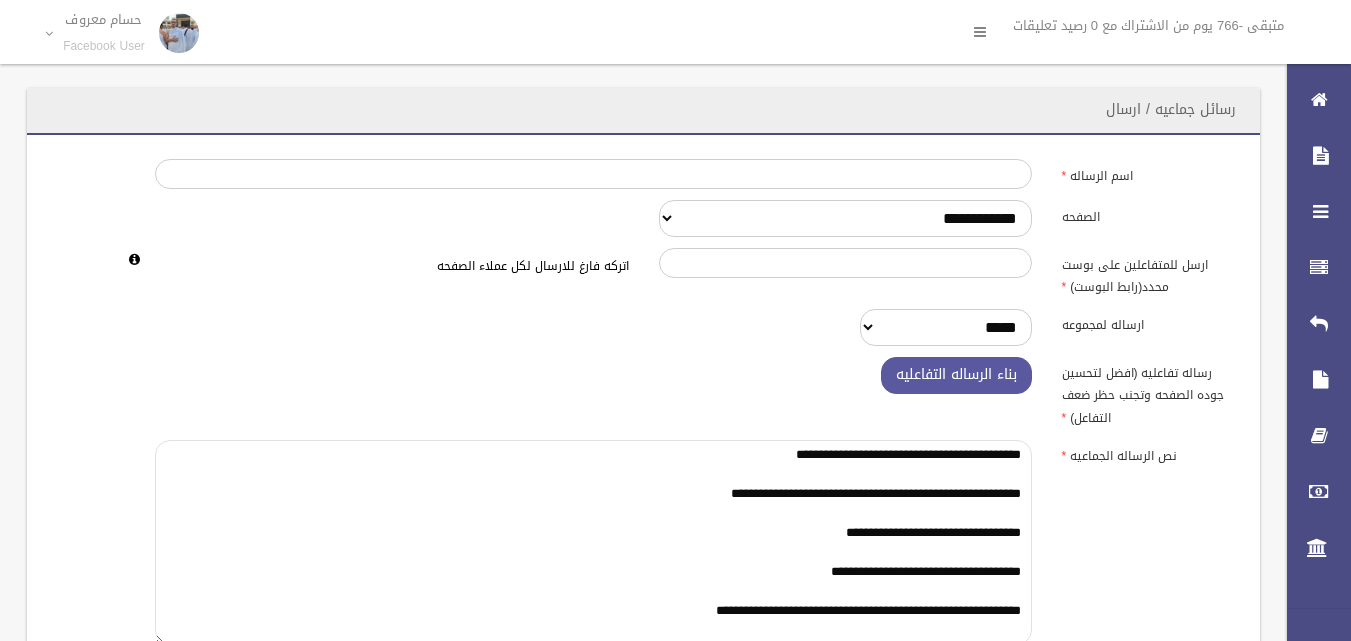 scroll, scrollTop: 3, scrollLeft: 0, axis: vertical 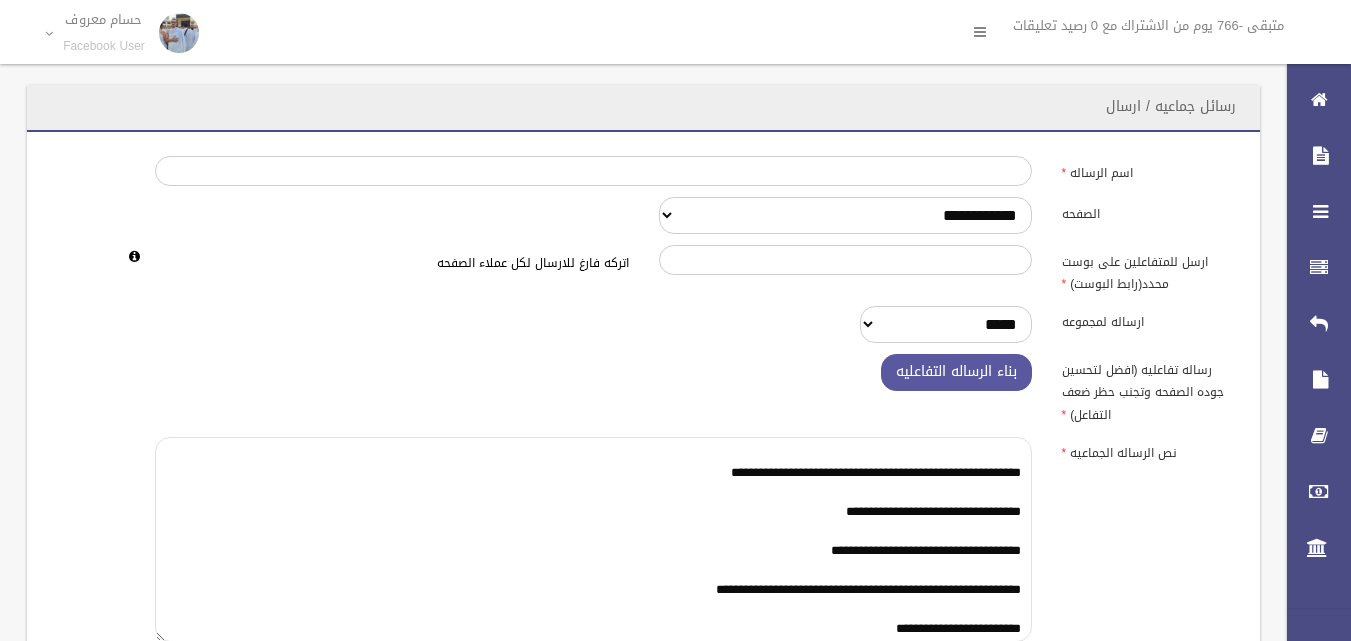 type on "**********" 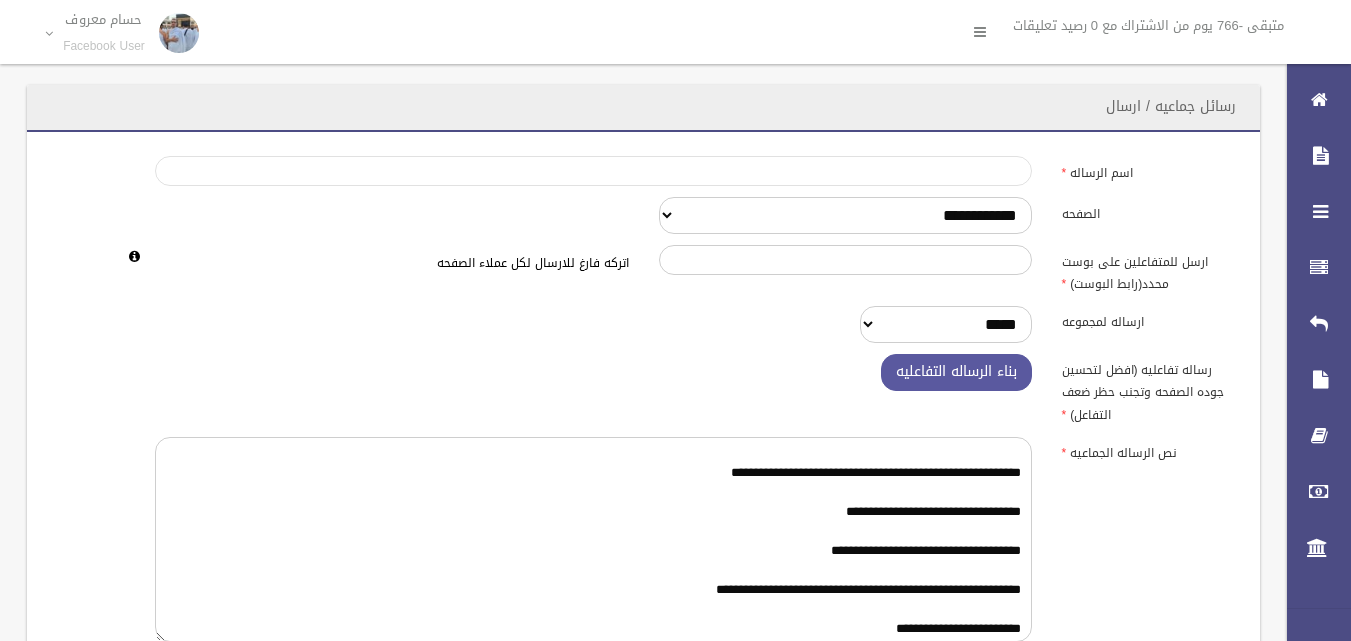 click on "اسم الرساله" at bounding box center [593, 171] 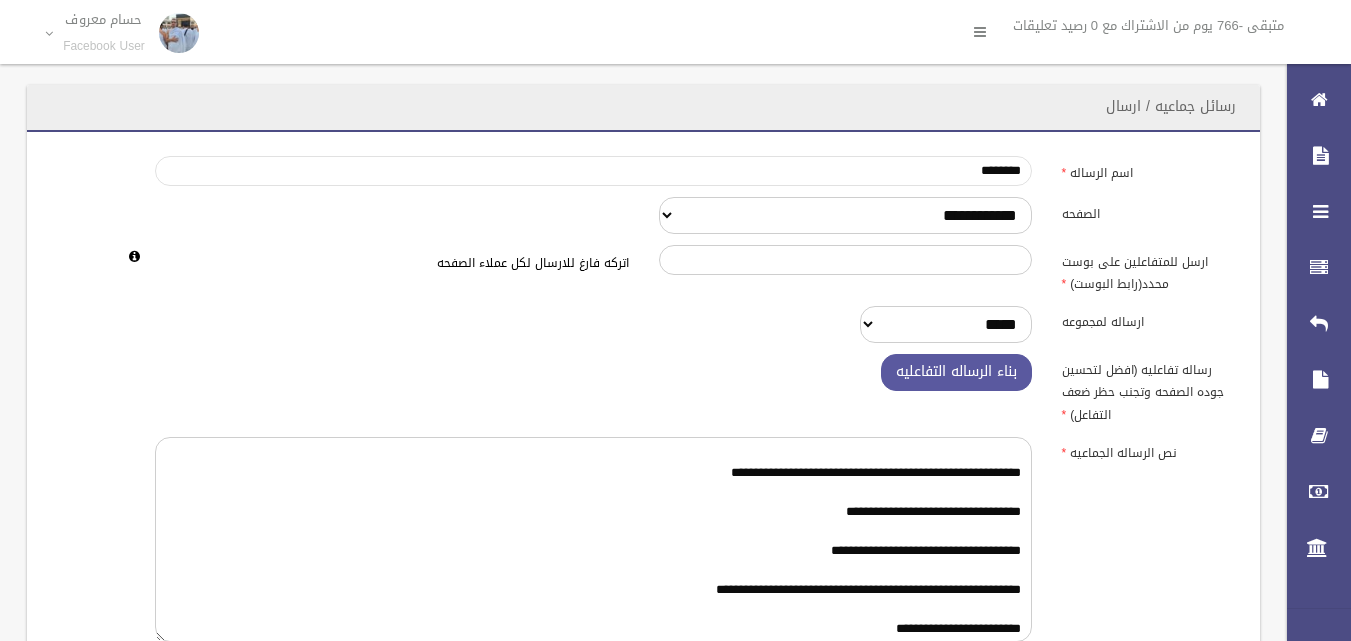 scroll, scrollTop: 0, scrollLeft: 0, axis: both 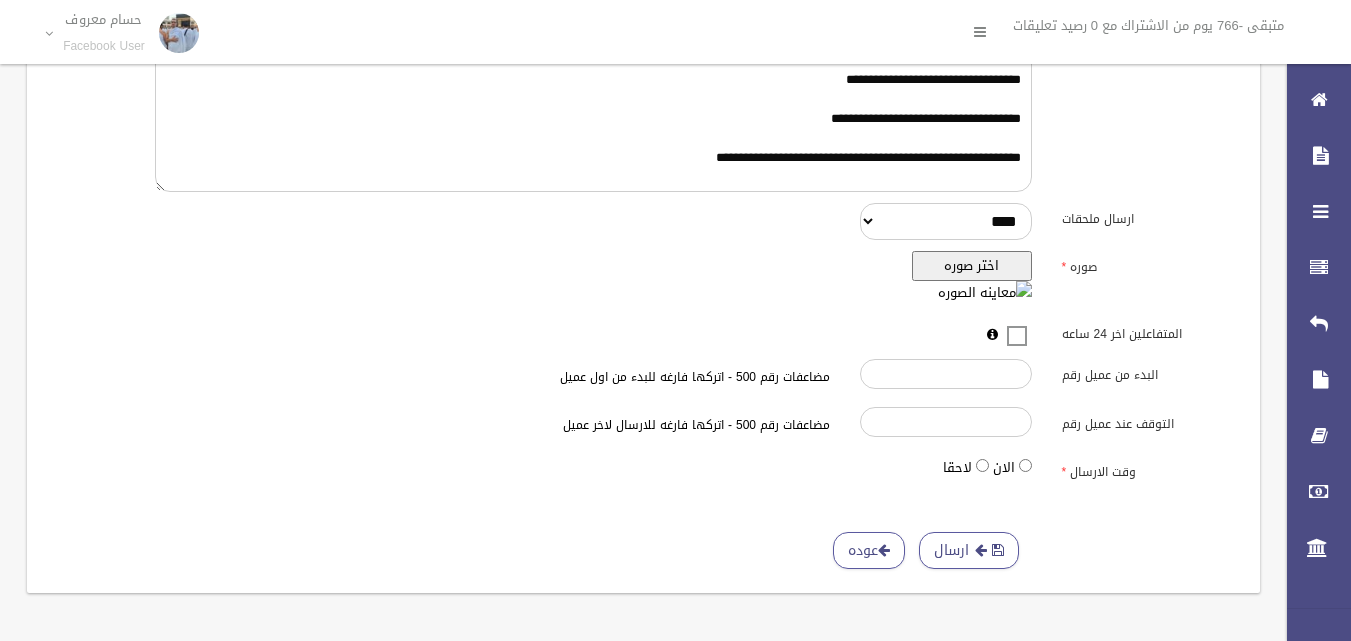 click on "اختر صوره" at bounding box center [972, 266] 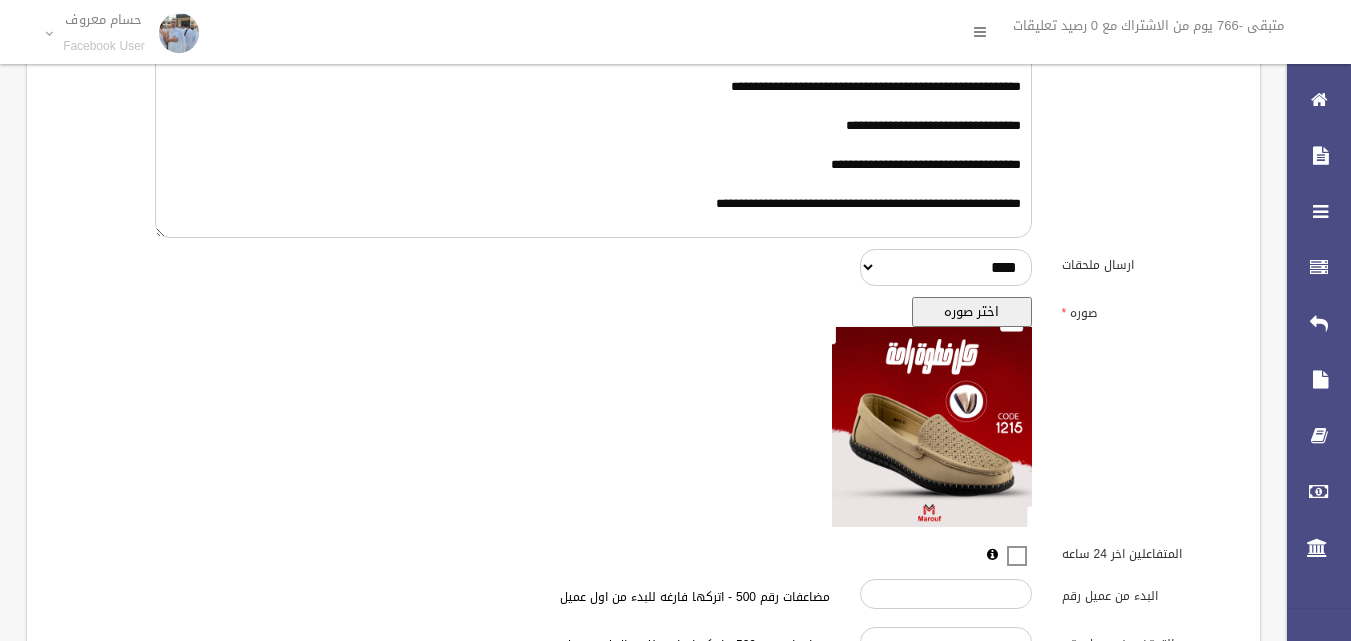 scroll, scrollTop: 600, scrollLeft: 0, axis: vertical 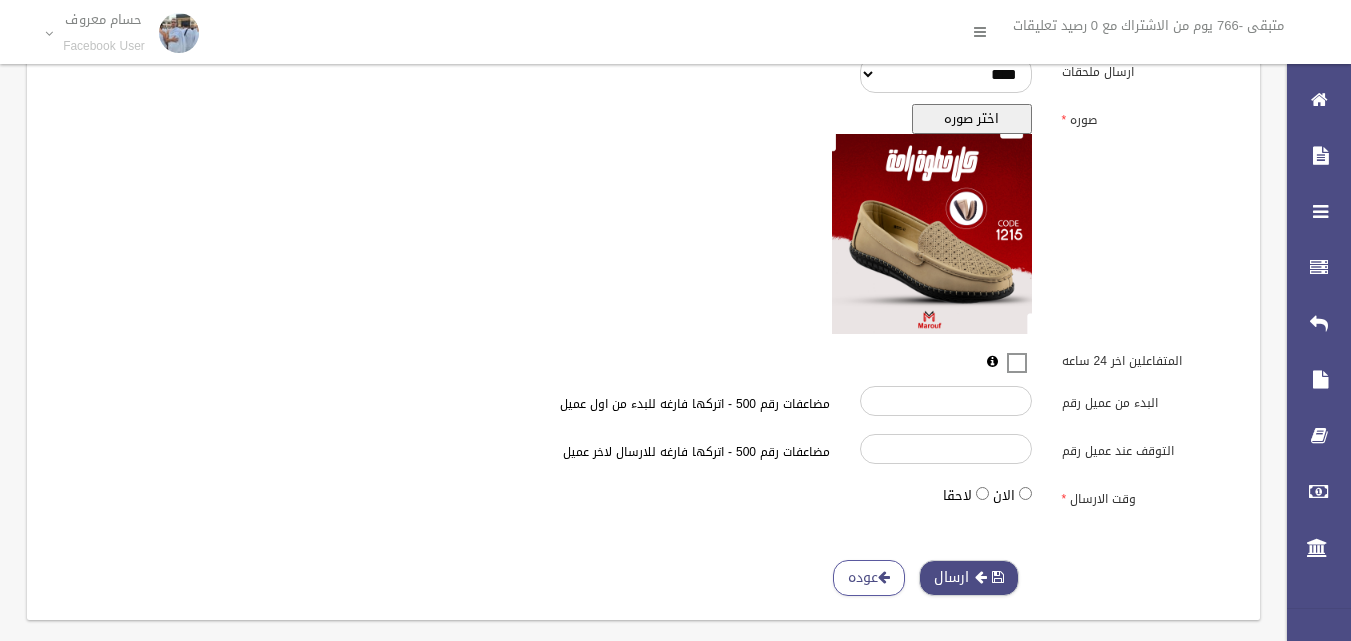 click on "ارسال" at bounding box center [969, 578] 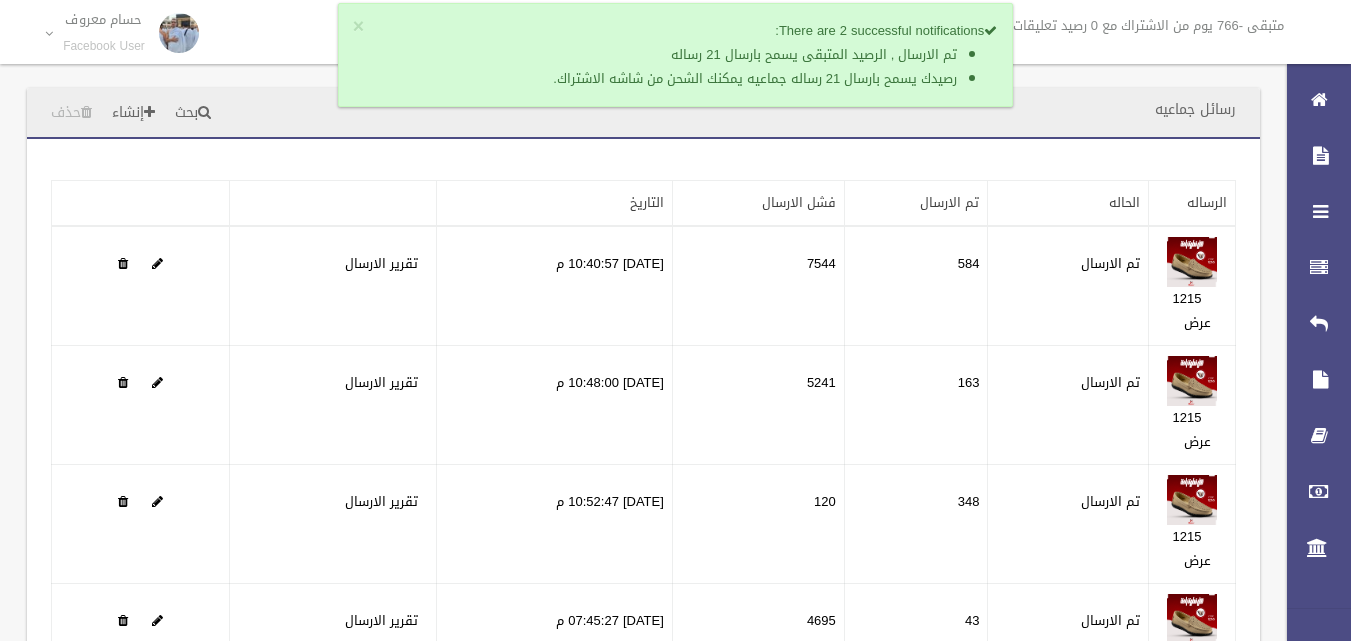 scroll, scrollTop: 0, scrollLeft: 0, axis: both 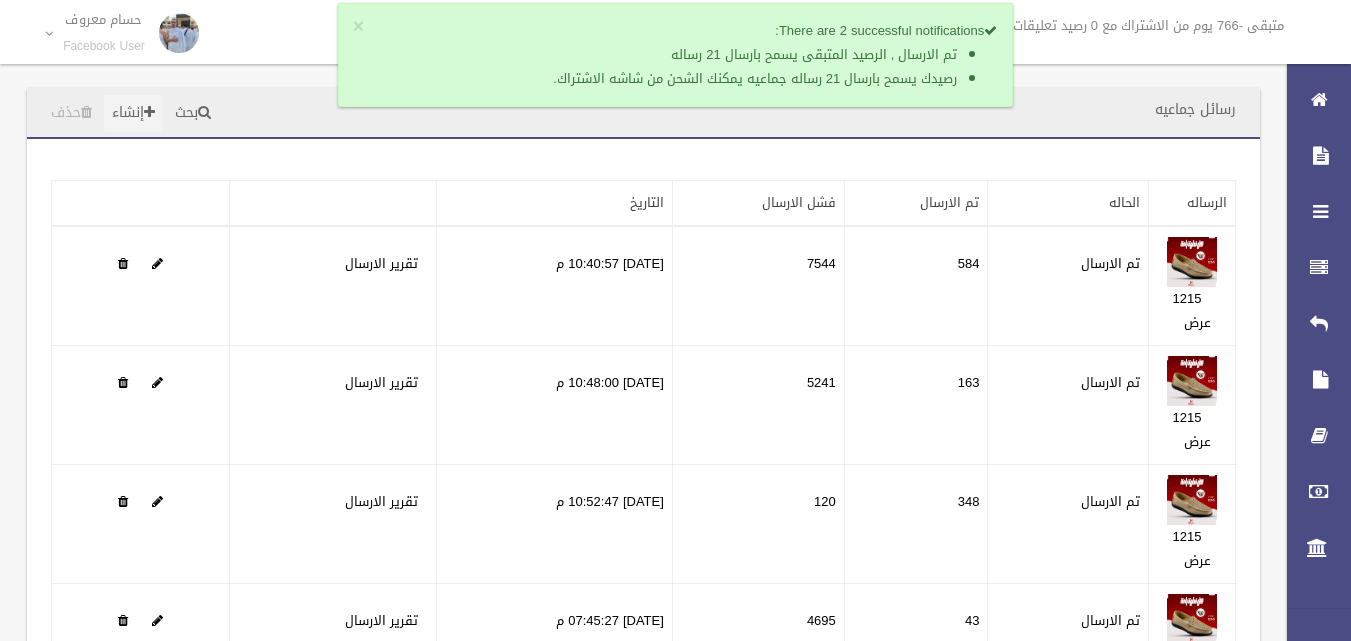 click on "إنشاء" at bounding box center [133, 113] 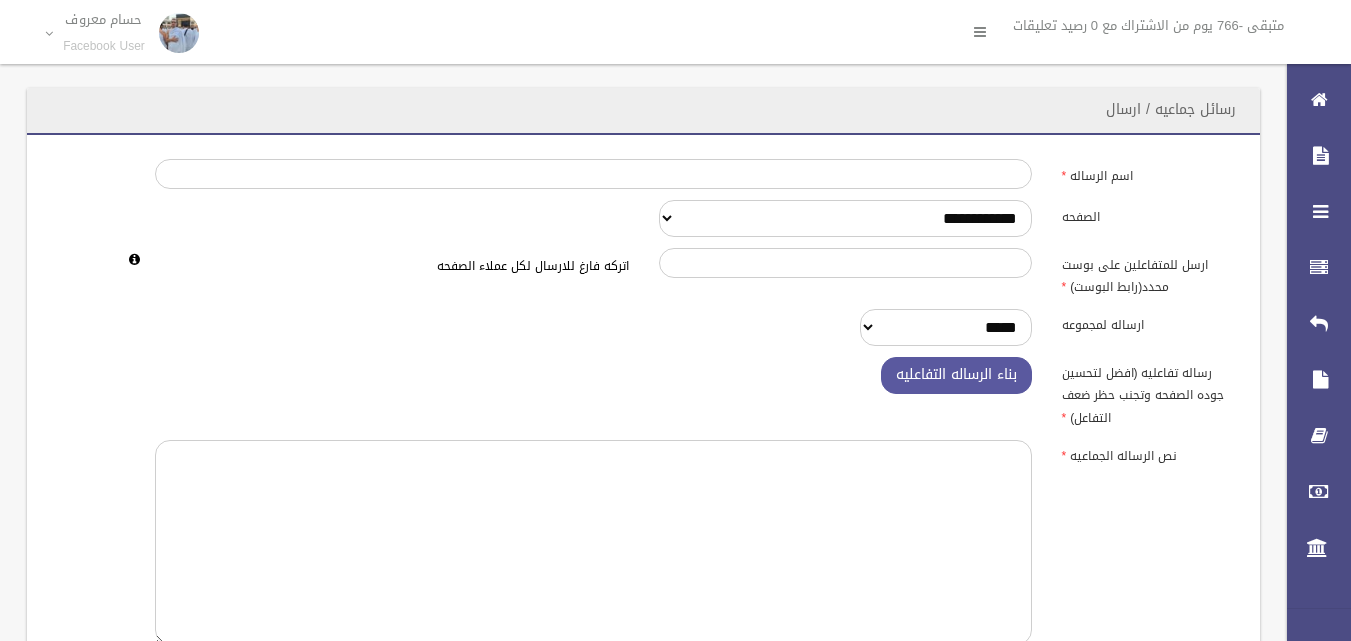 scroll, scrollTop: 0, scrollLeft: 0, axis: both 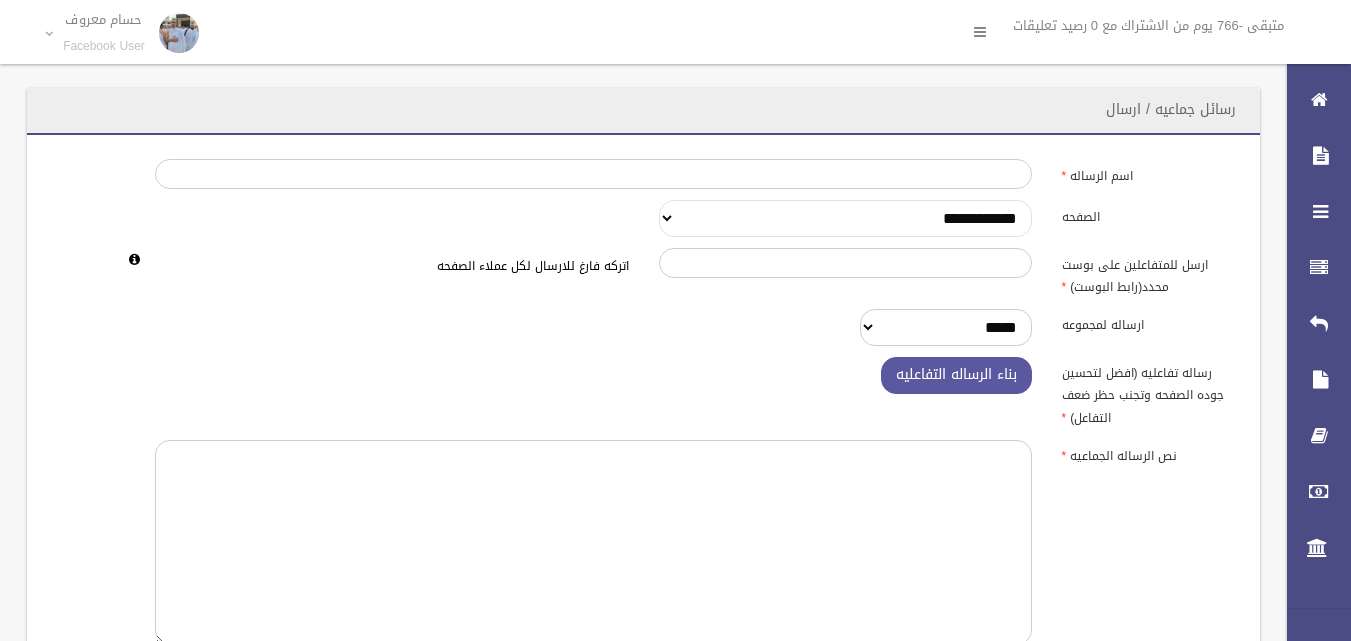 drag, startPoint x: 903, startPoint y: 215, endPoint x: 903, endPoint y: 232, distance: 17 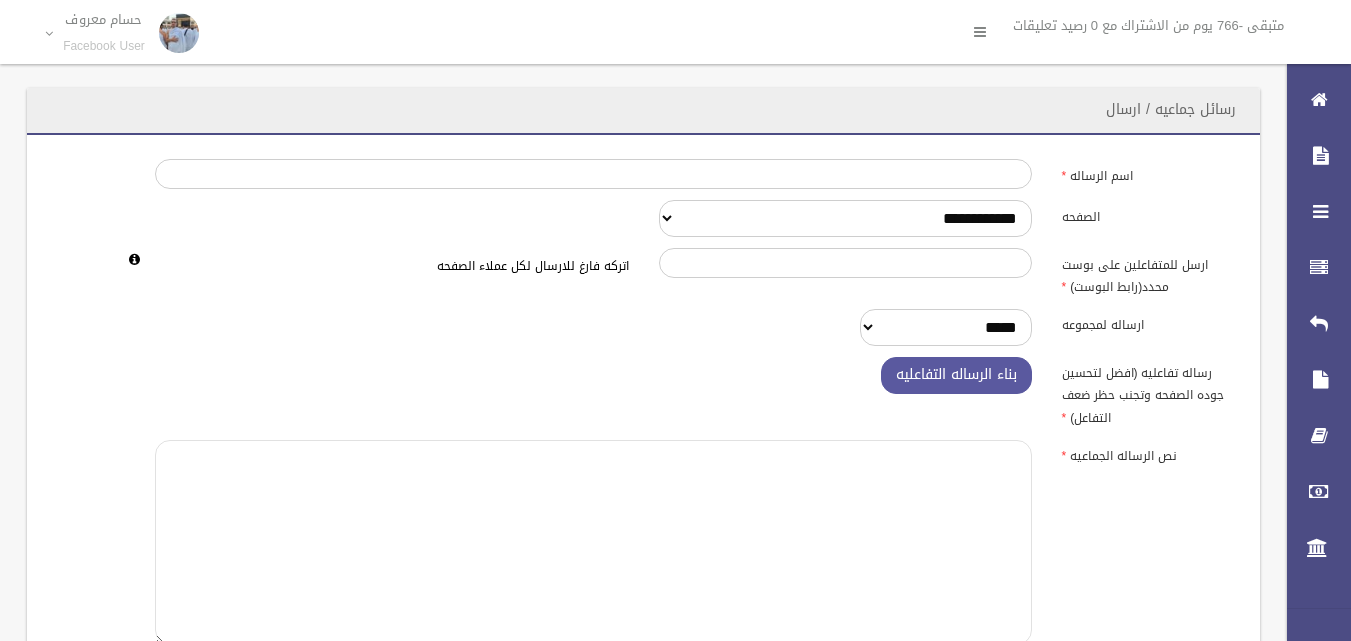 click at bounding box center [593, 542] 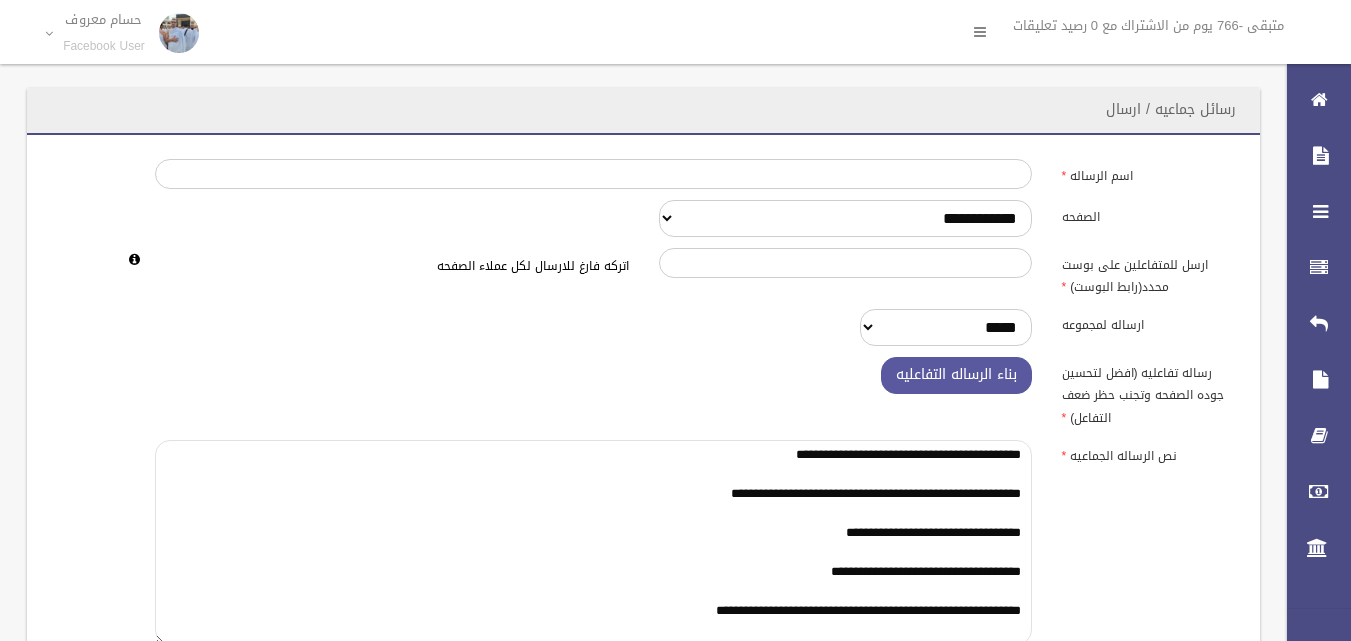 scroll, scrollTop: 3, scrollLeft: 0, axis: vertical 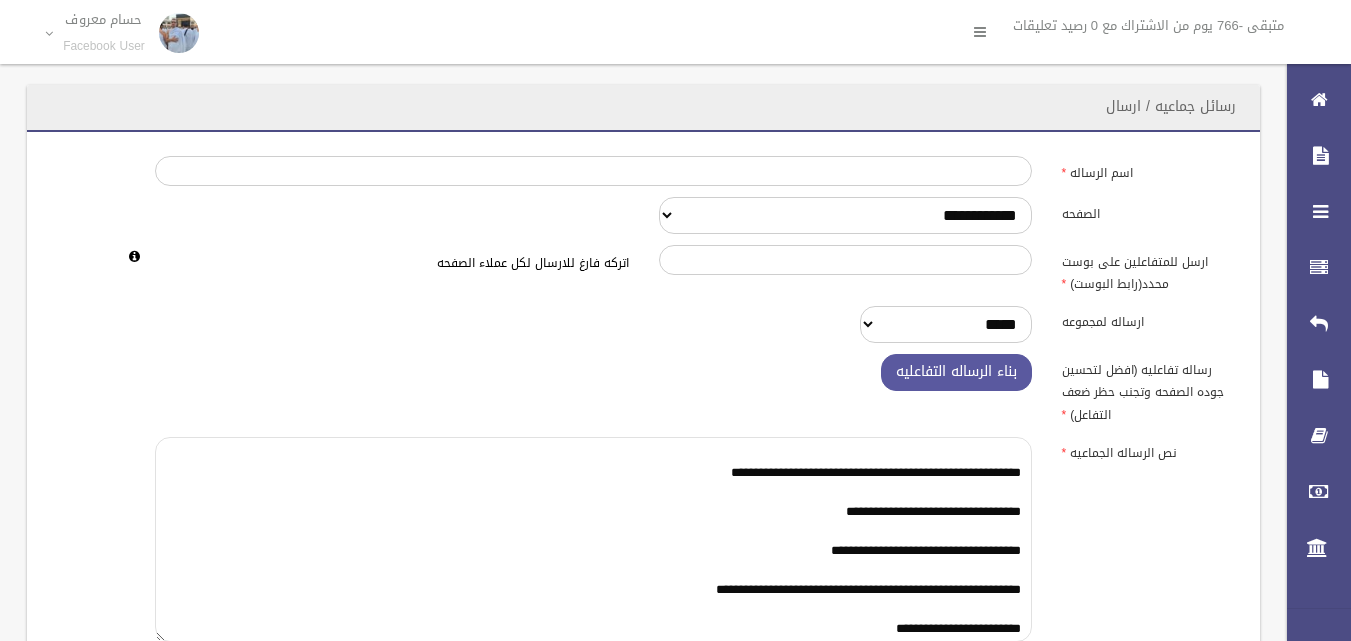 type on "**********" 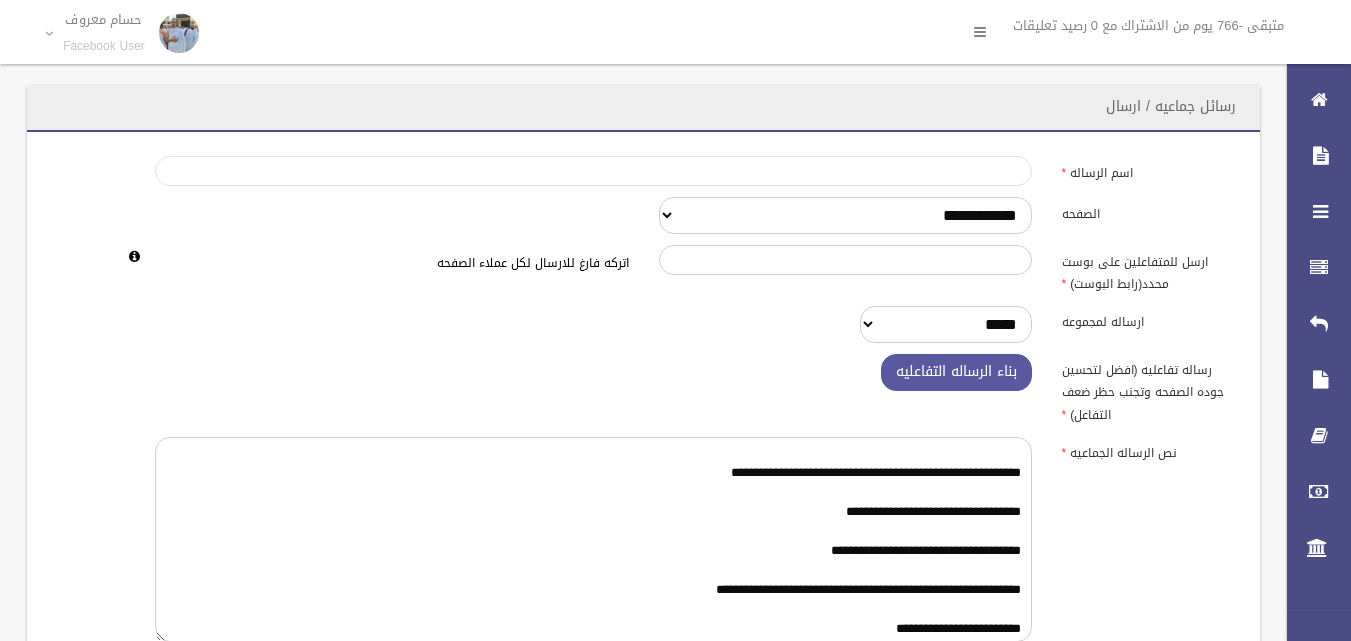 click on "اسم الرساله" at bounding box center [593, 171] 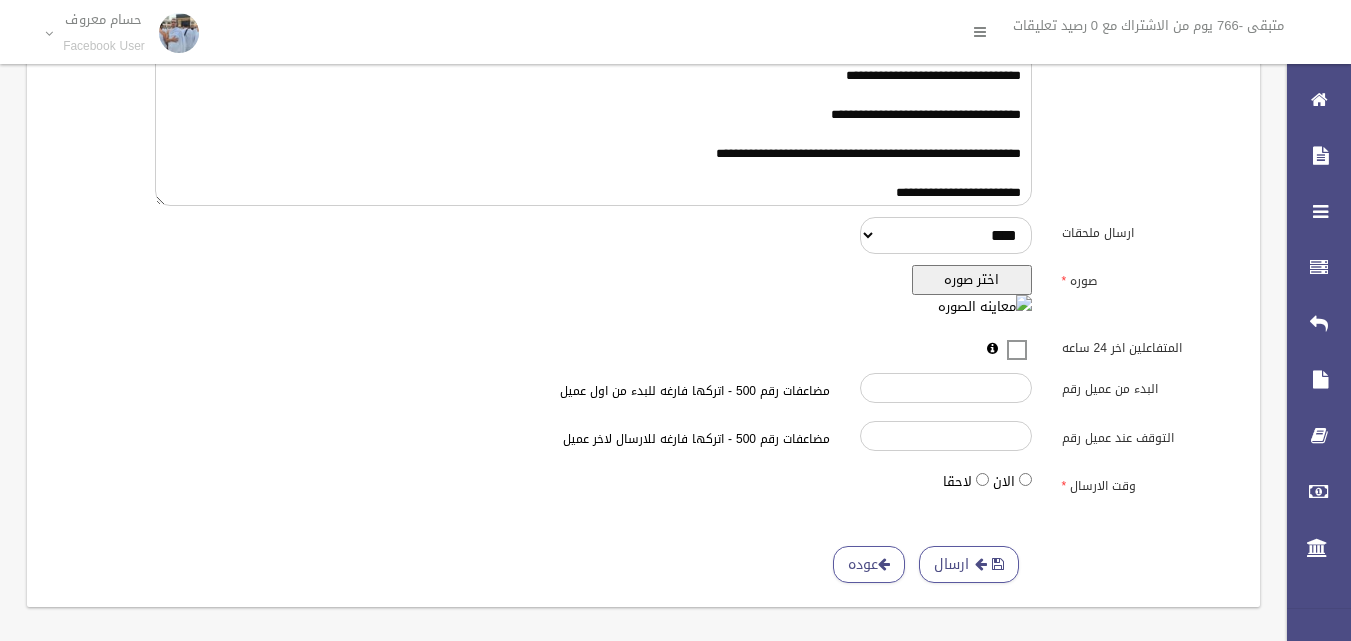 scroll, scrollTop: 453, scrollLeft: 0, axis: vertical 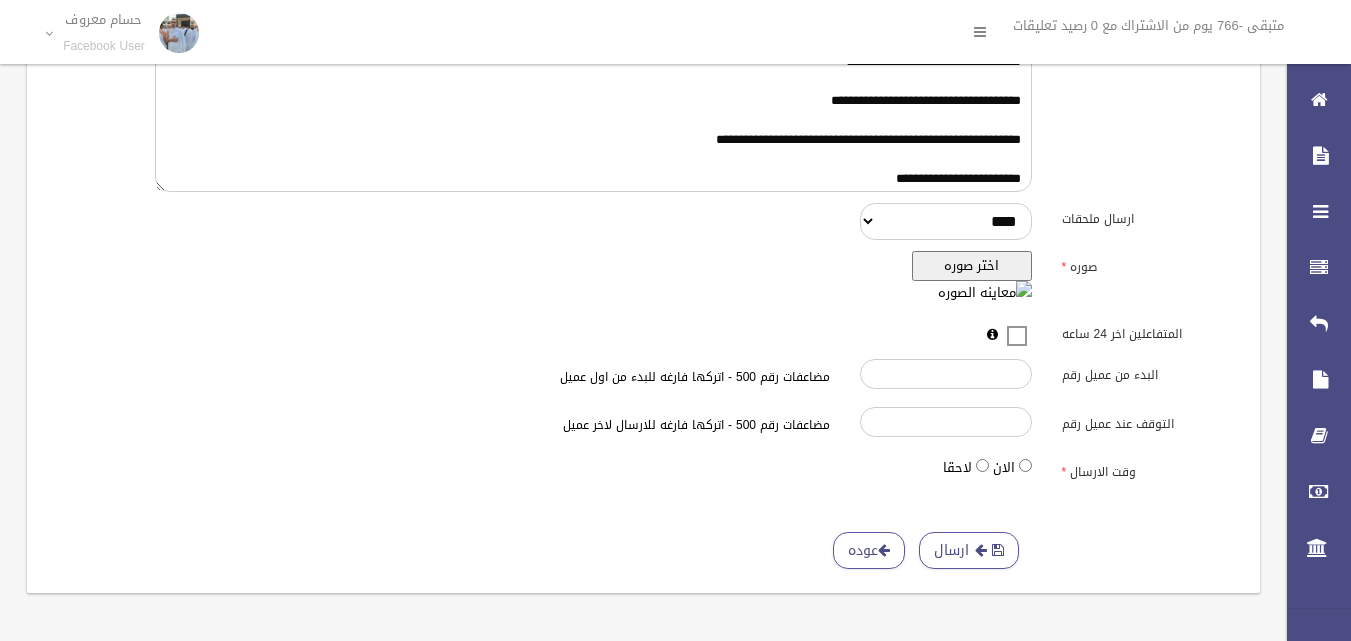 click on "اختر صوره" at bounding box center (972, 266) 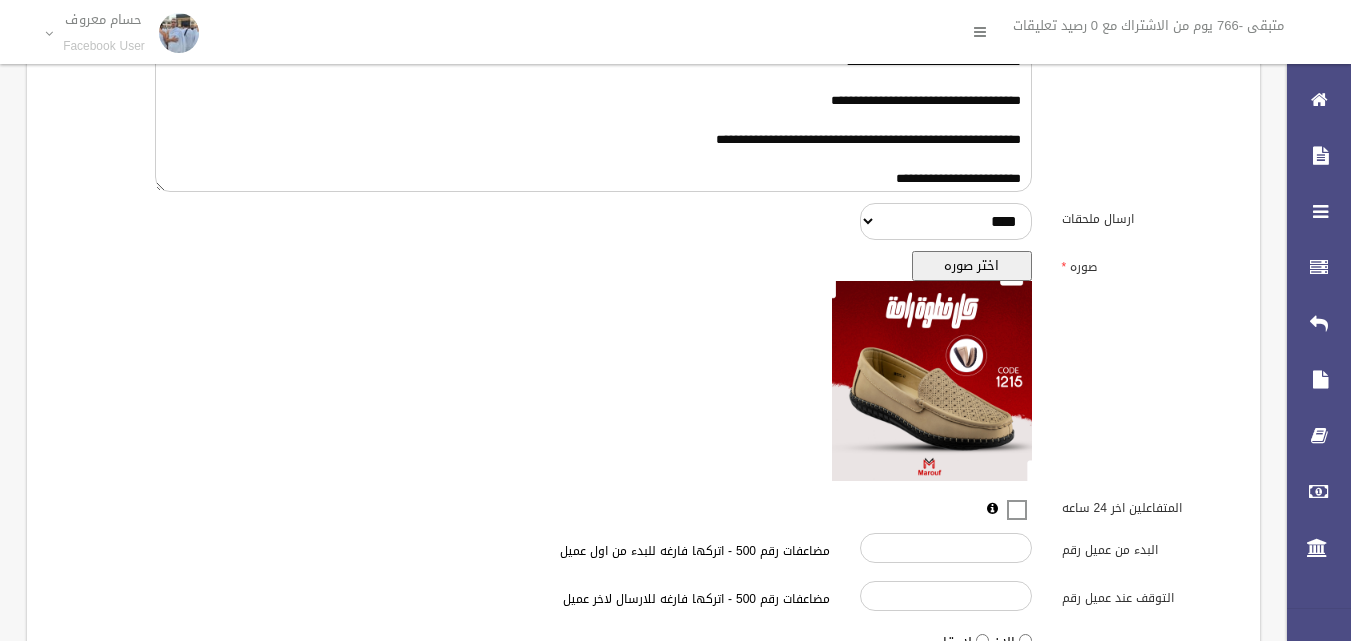 scroll, scrollTop: 0, scrollLeft: 0, axis: both 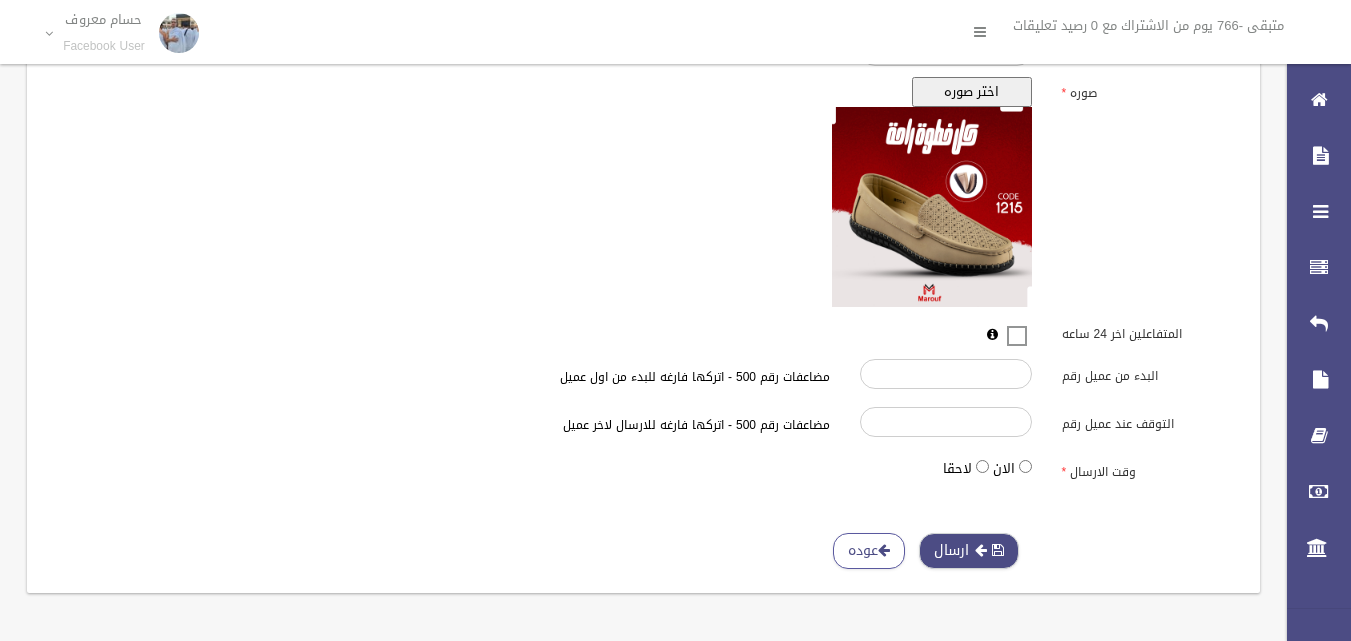 click at bounding box center (998, 550) 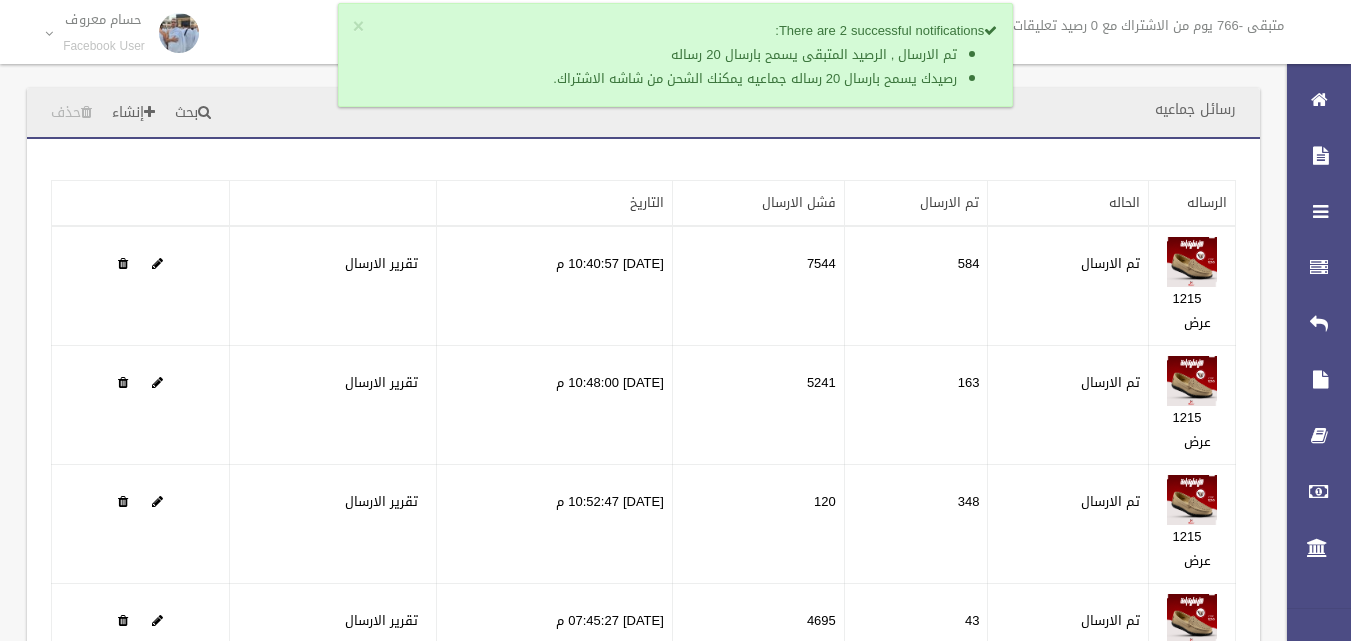 scroll, scrollTop: 0, scrollLeft: 0, axis: both 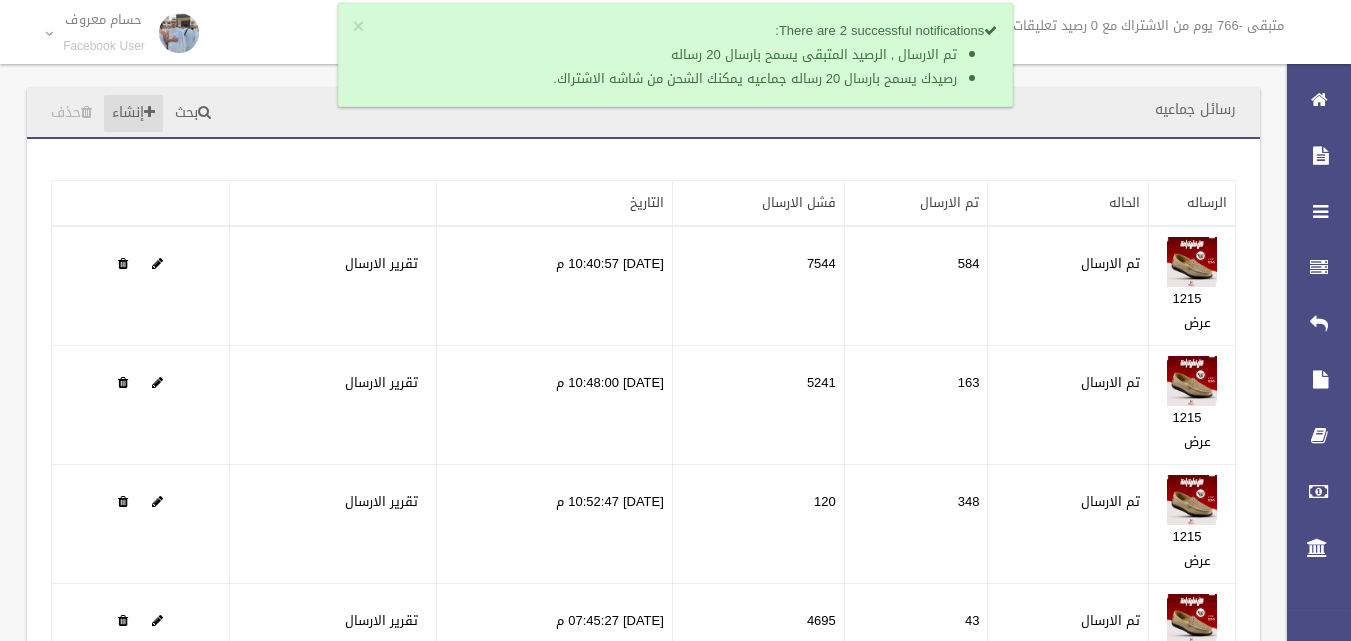 click on "إنشاء" at bounding box center [133, 113] 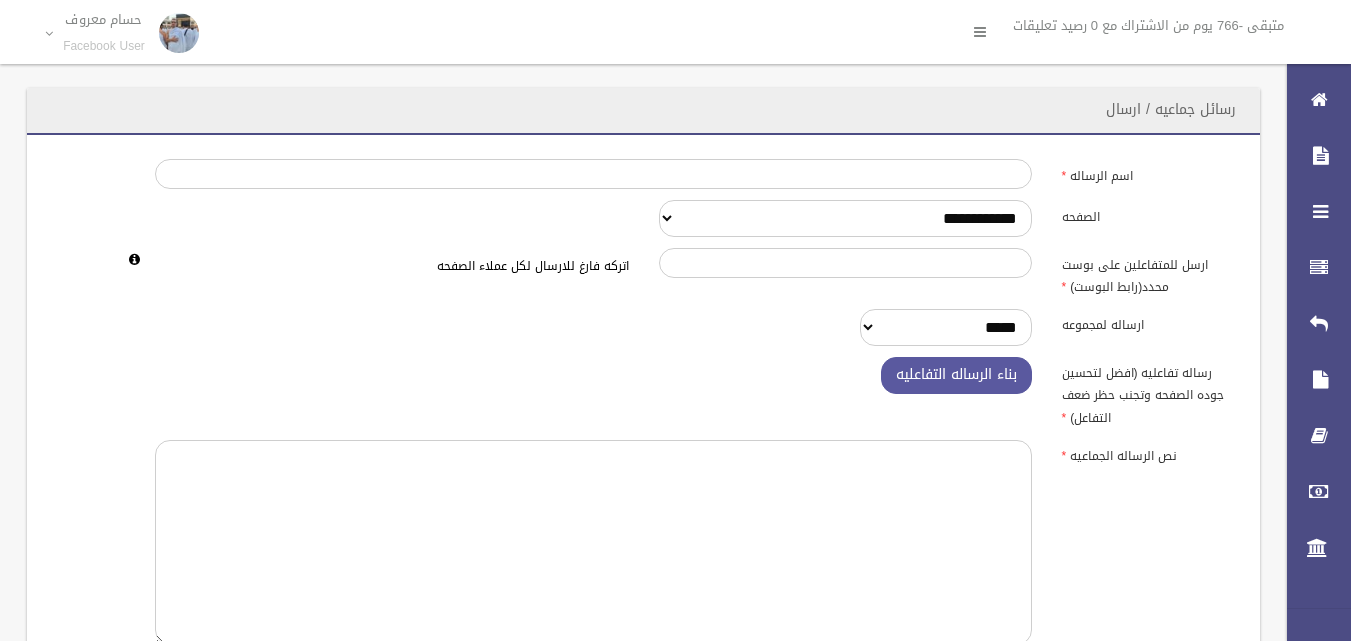 scroll, scrollTop: 0, scrollLeft: 0, axis: both 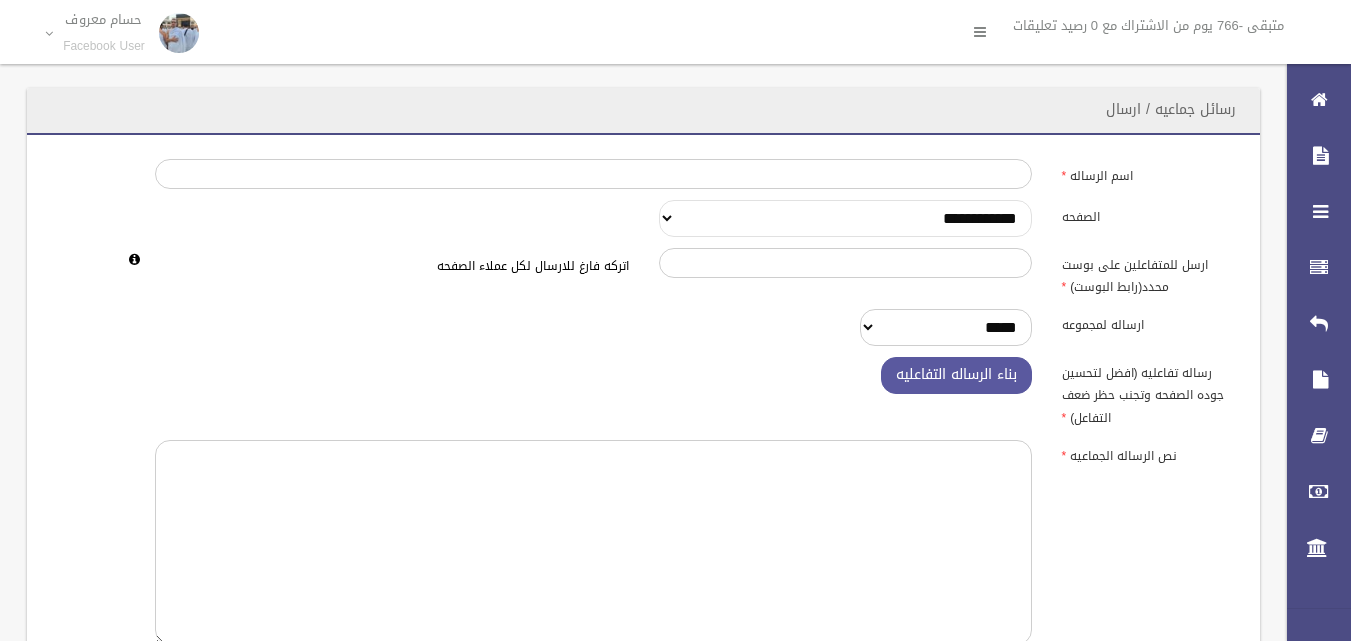 click on "**********" at bounding box center (845, 218) 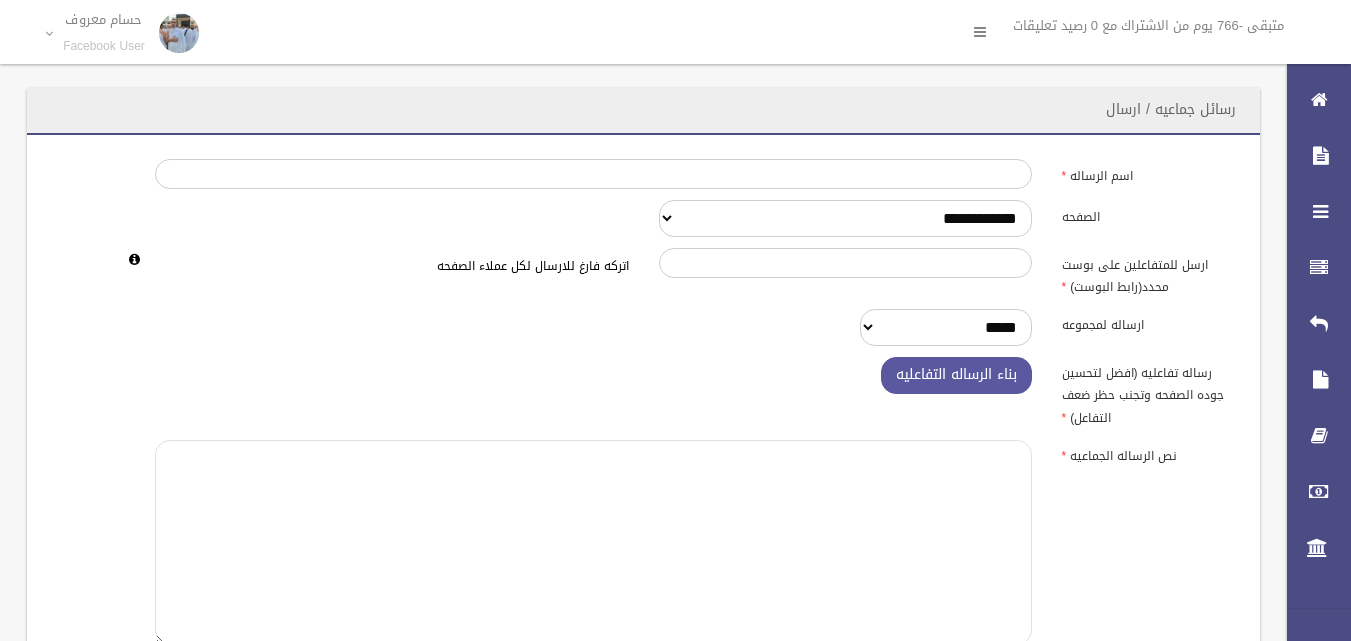 click at bounding box center (593, 542) 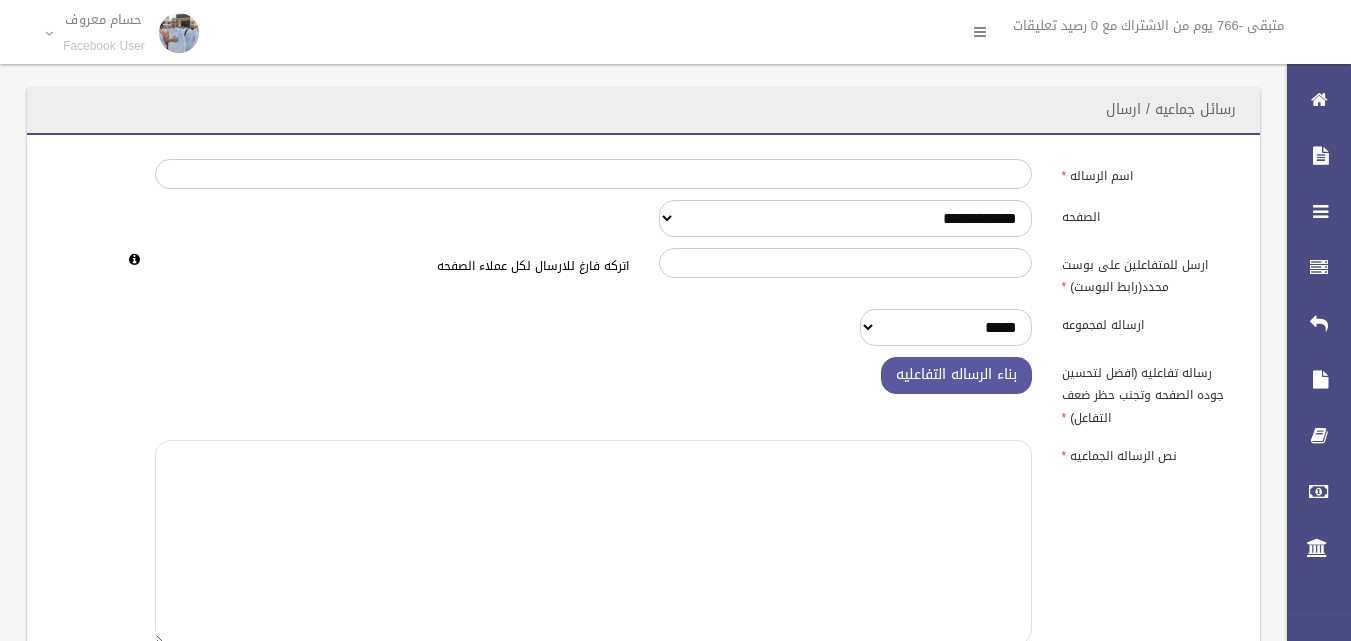 paste on "**********" 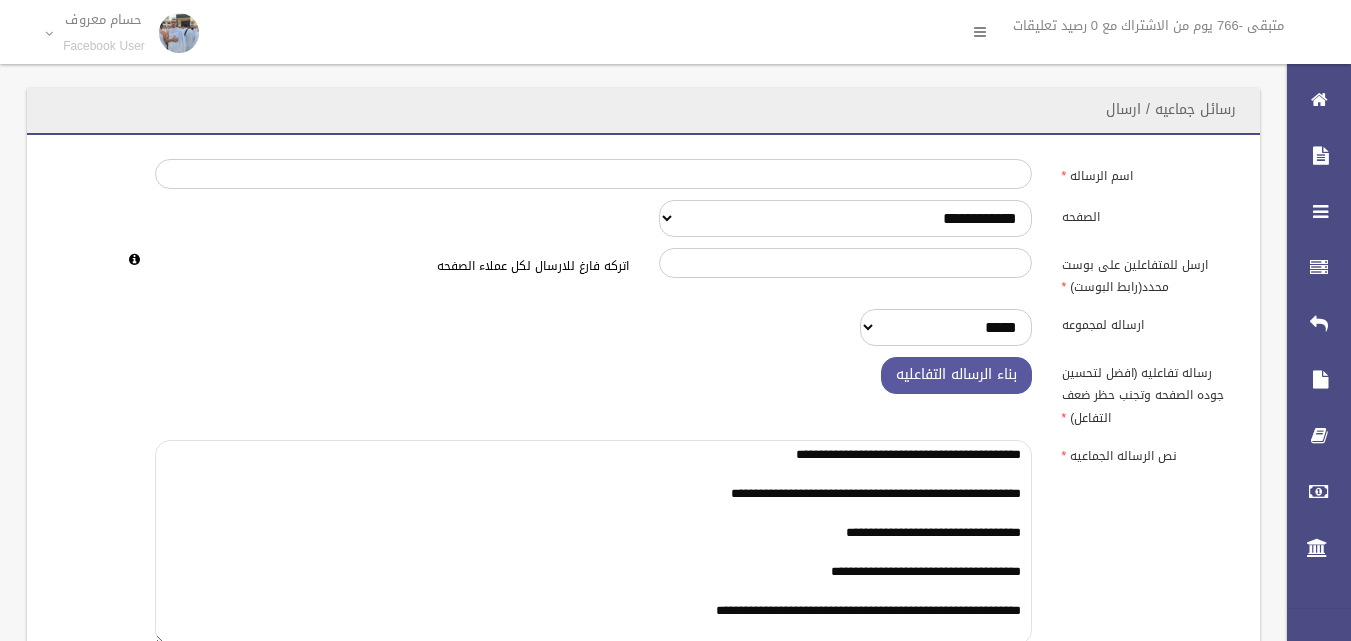 scroll, scrollTop: 3, scrollLeft: 0, axis: vertical 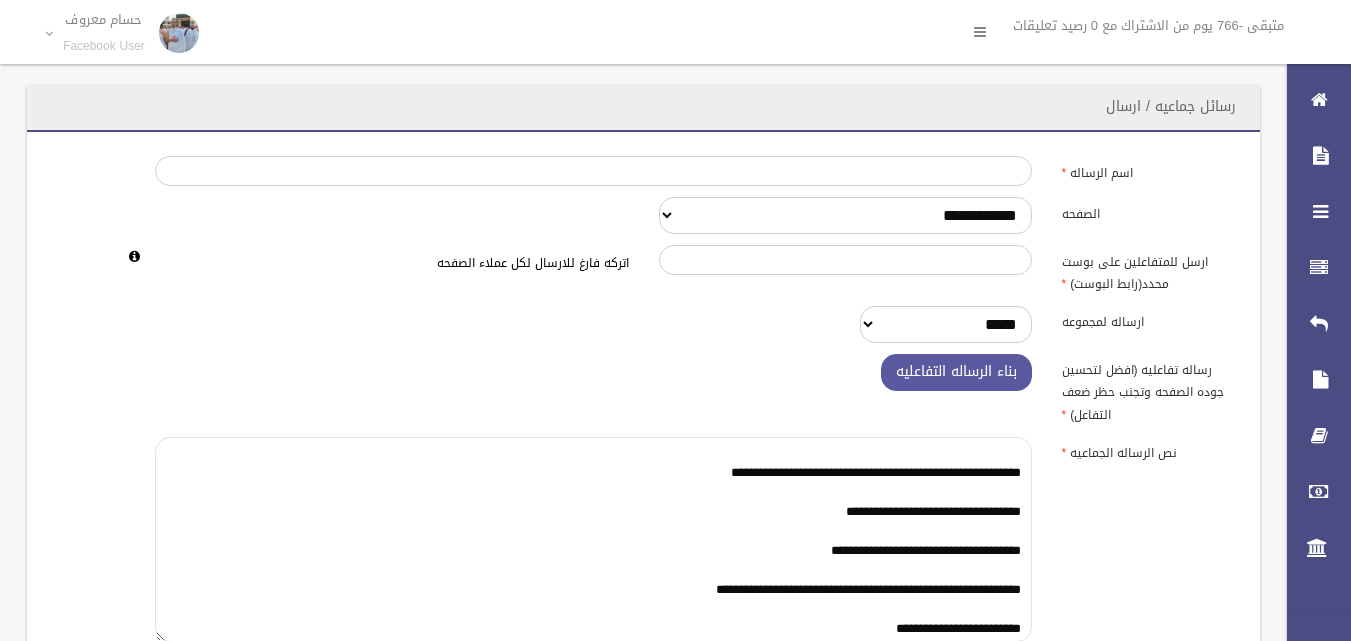 type on "**********" 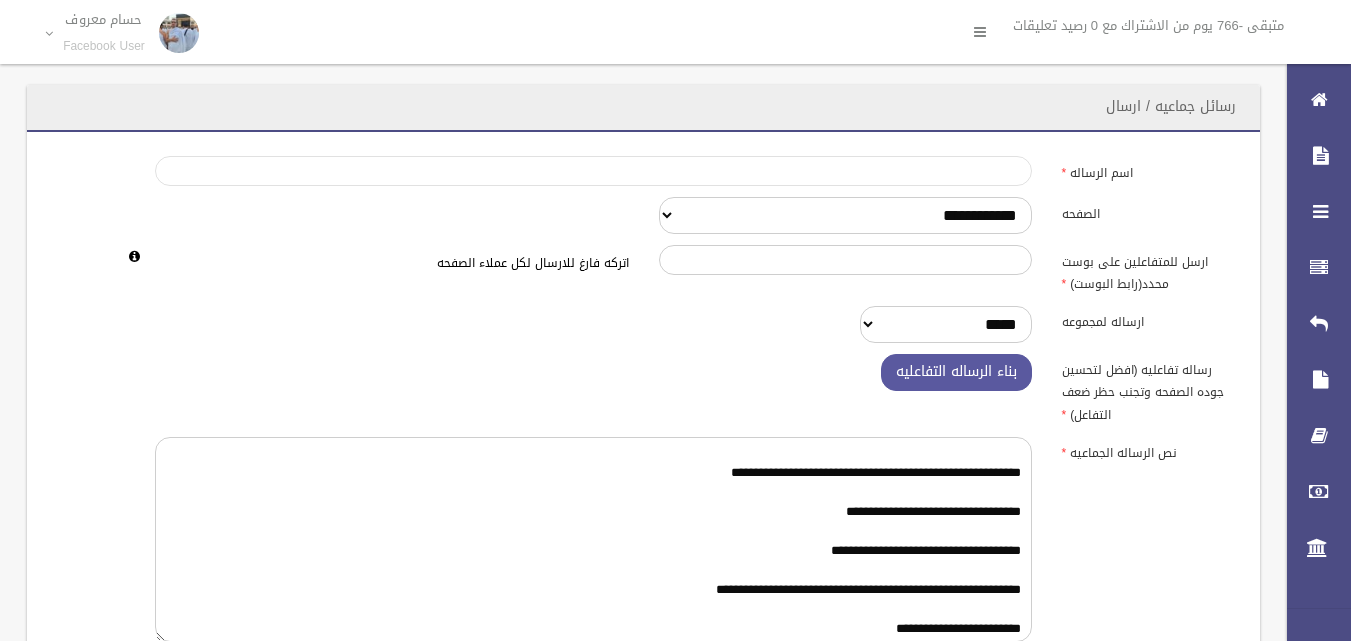 click on "اسم الرساله" at bounding box center (593, 171) 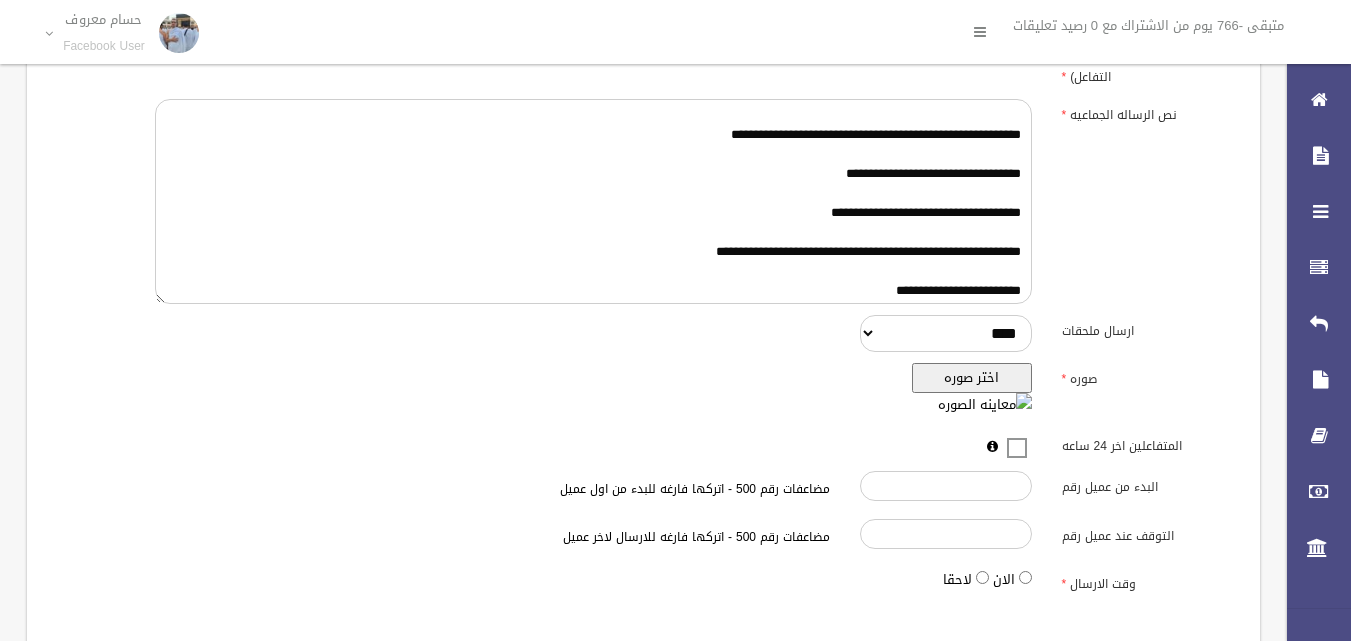 scroll, scrollTop: 453, scrollLeft: 0, axis: vertical 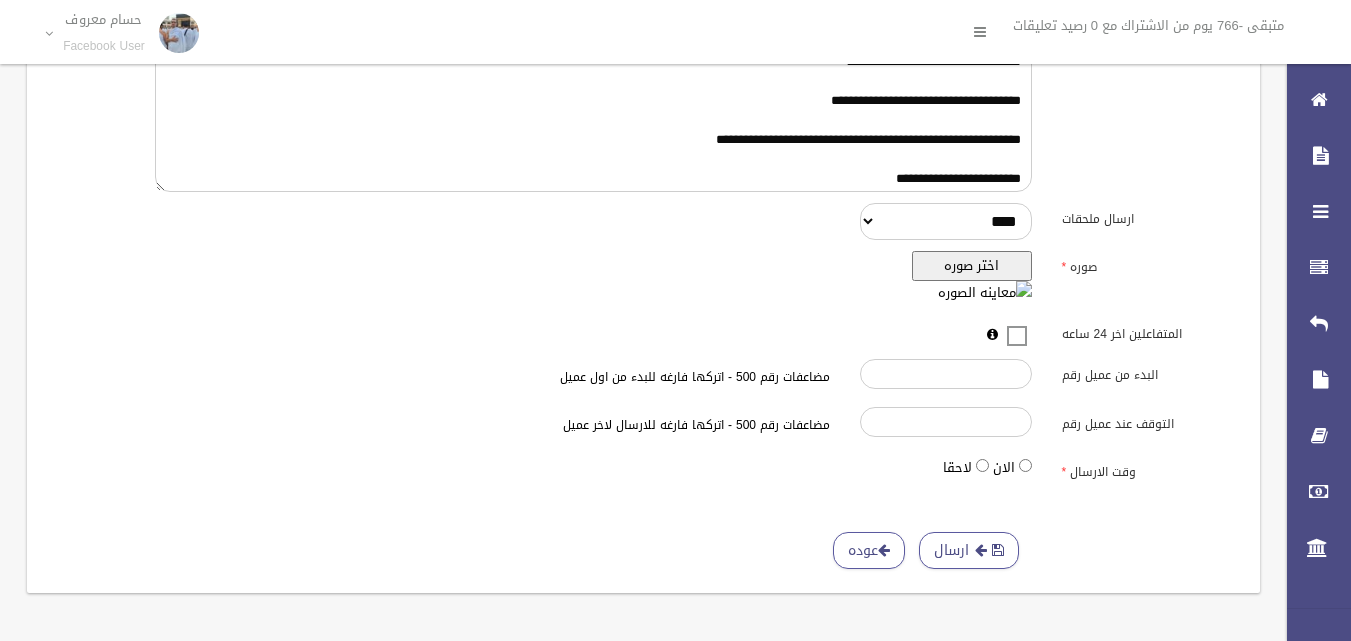 click on "اختر صوره" at bounding box center [972, 266] 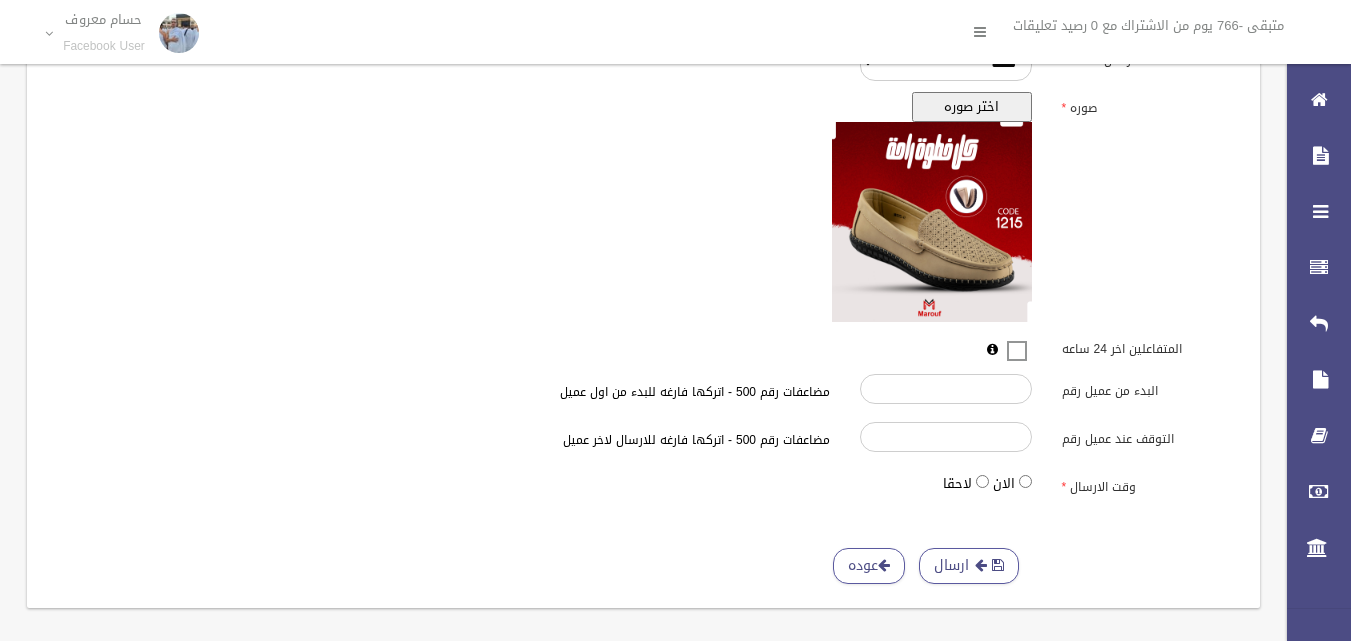scroll, scrollTop: 627, scrollLeft: 0, axis: vertical 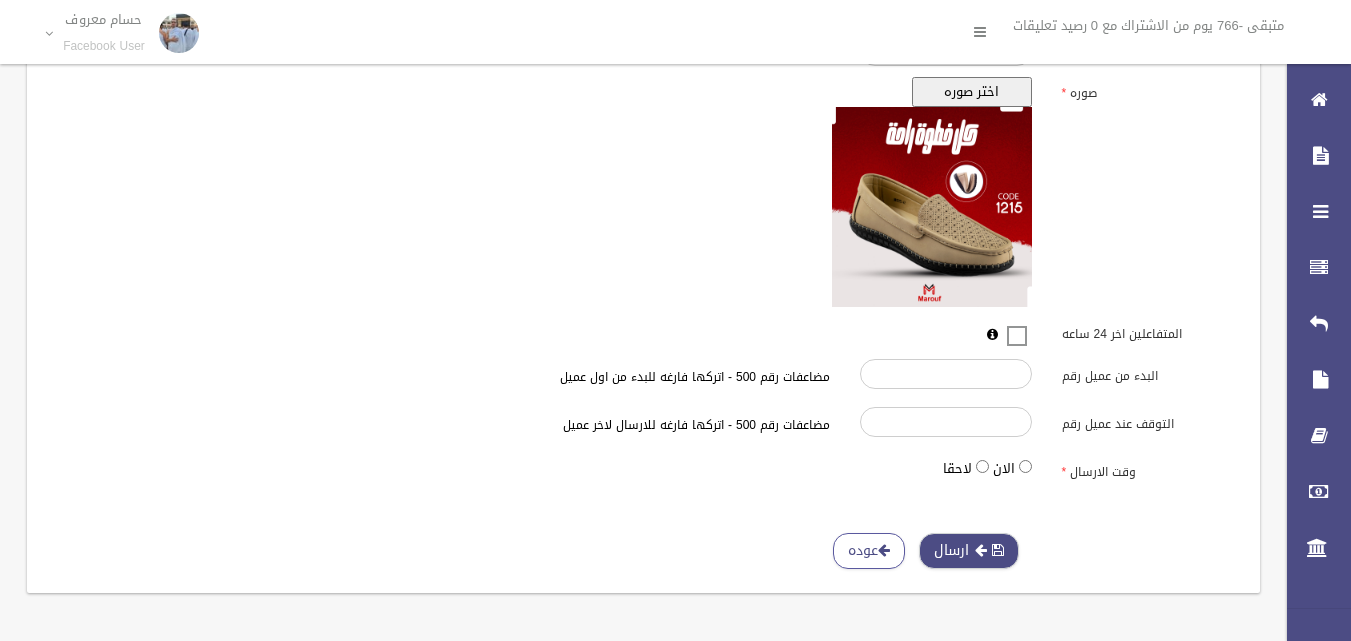 click on "ارسال" at bounding box center (969, 551) 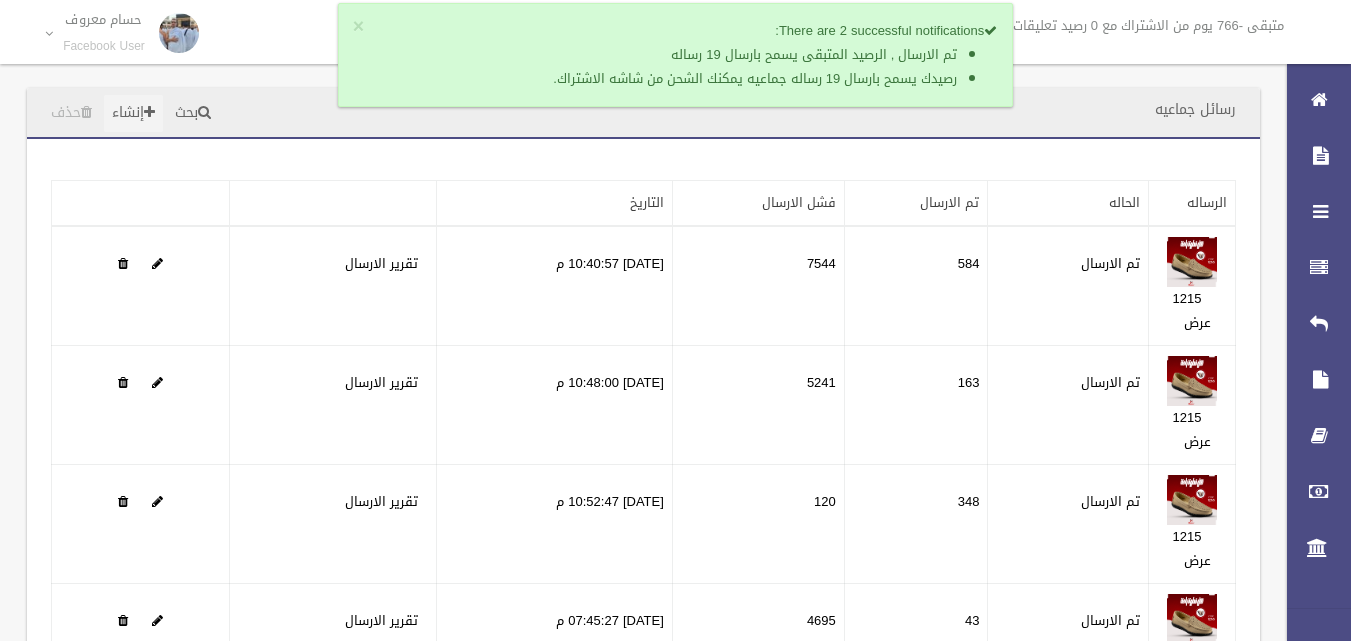 scroll, scrollTop: 0, scrollLeft: 0, axis: both 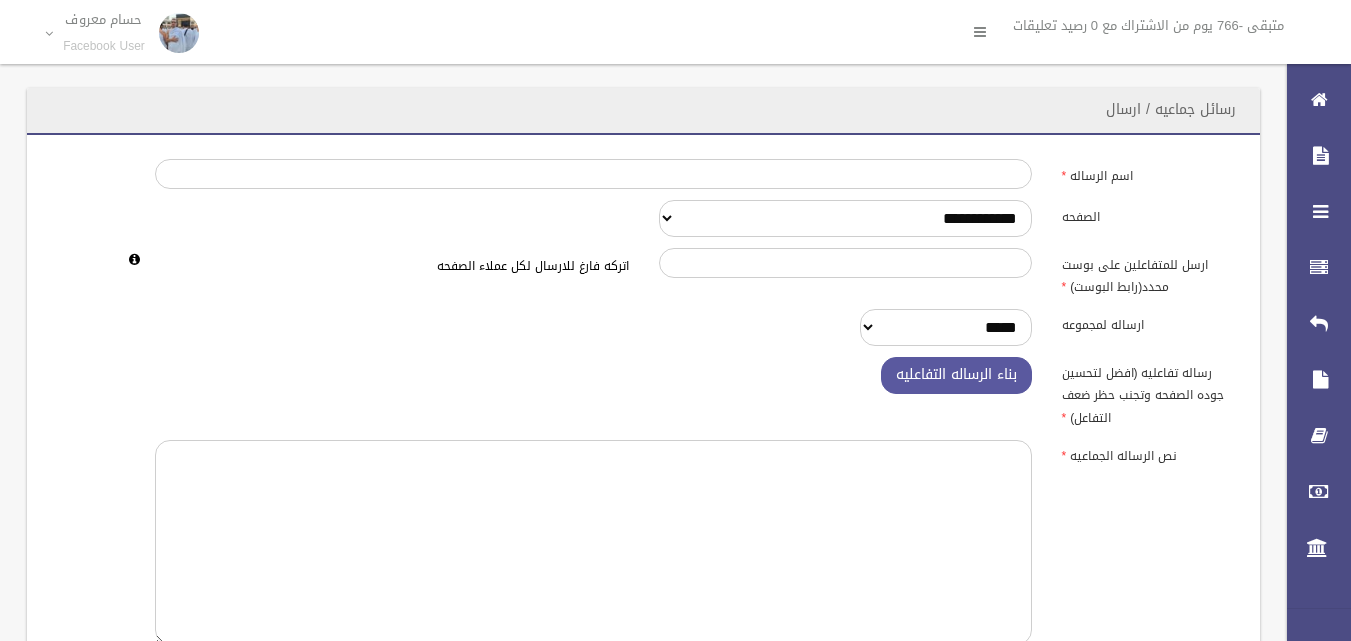 select on "******" 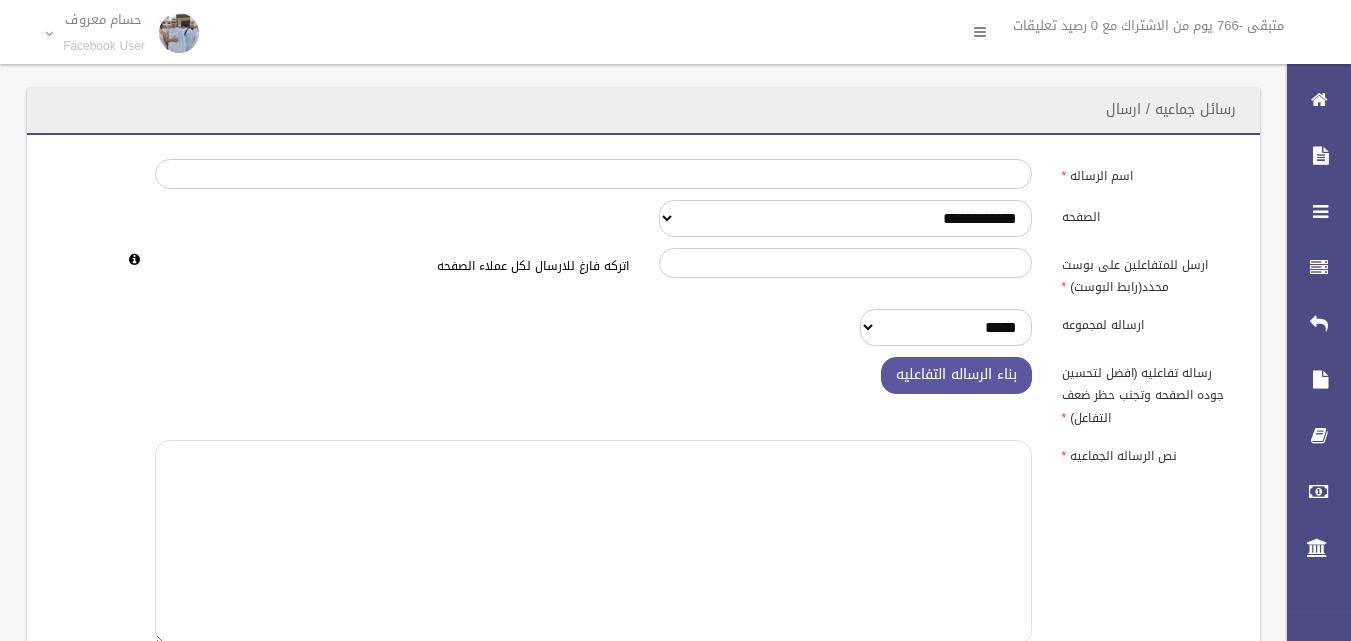 click at bounding box center [593, 542] 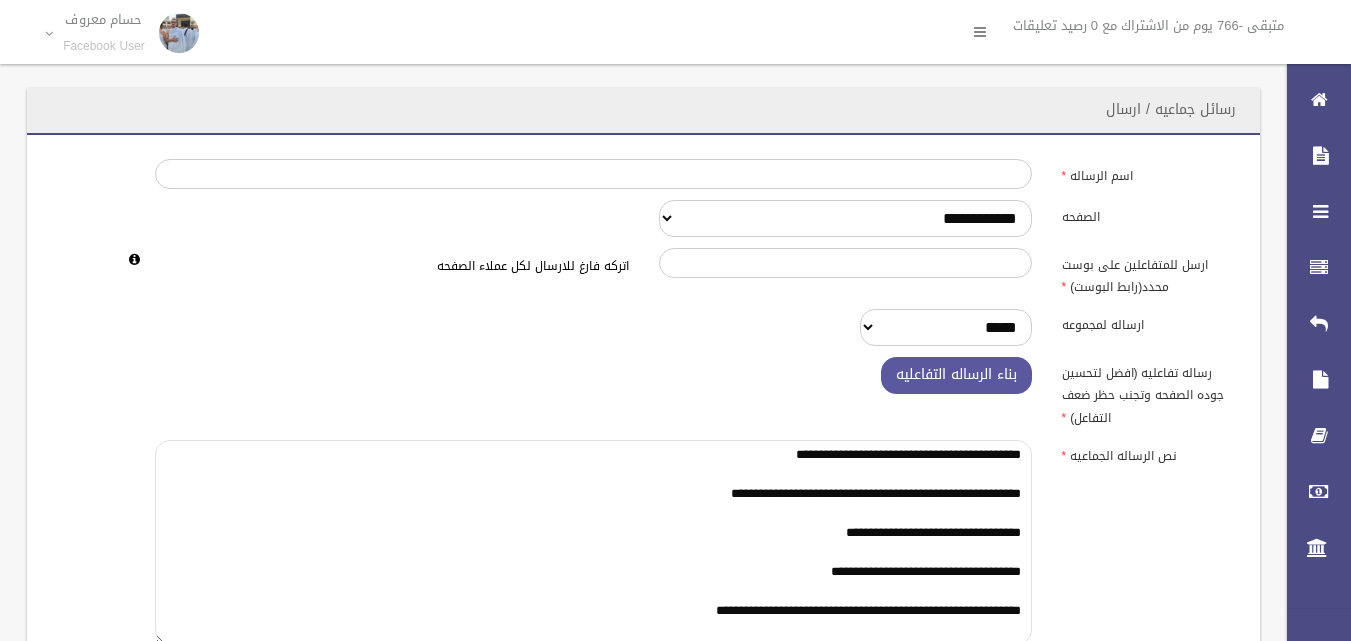 scroll, scrollTop: 3, scrollLeft: 0, axis: vertical 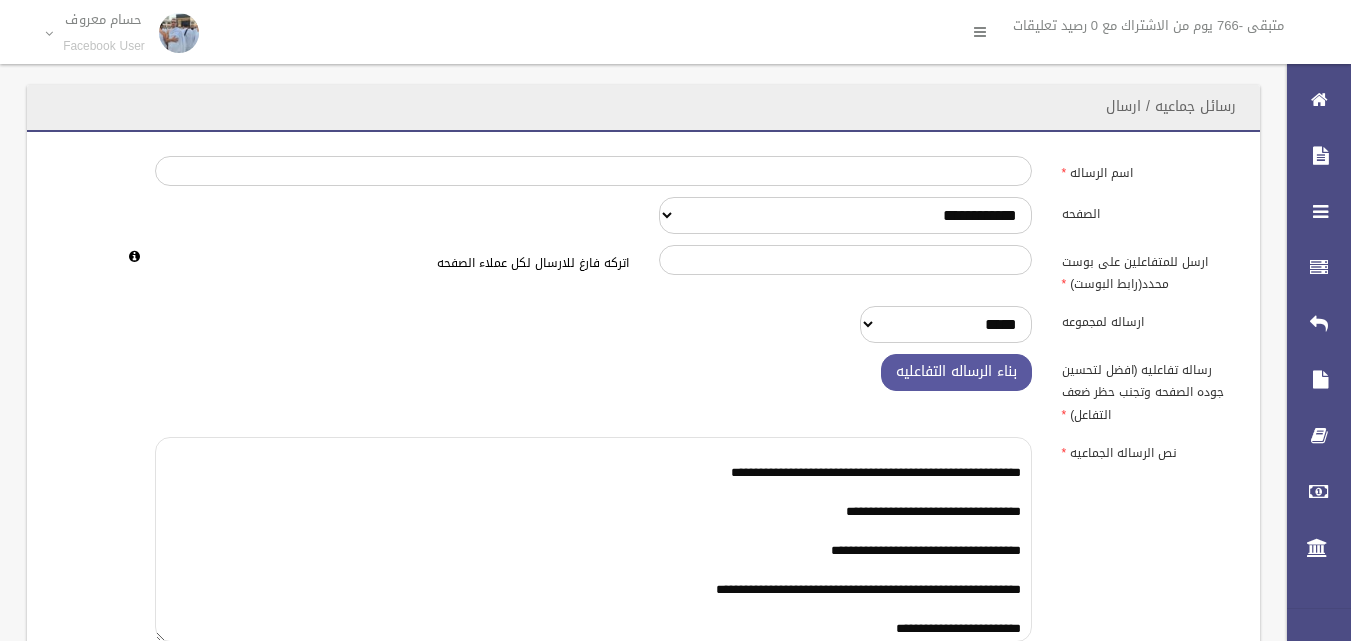 type on "**********" 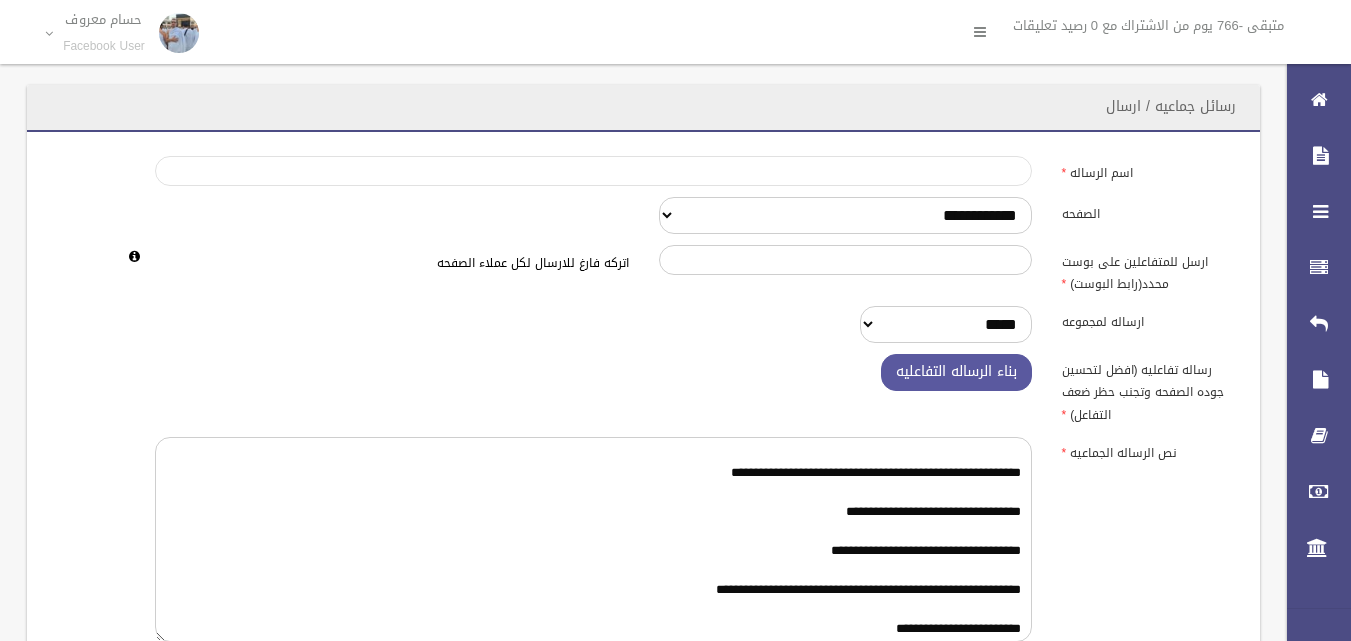 click on "اسم الرساله" at bounding box center [593, 171] 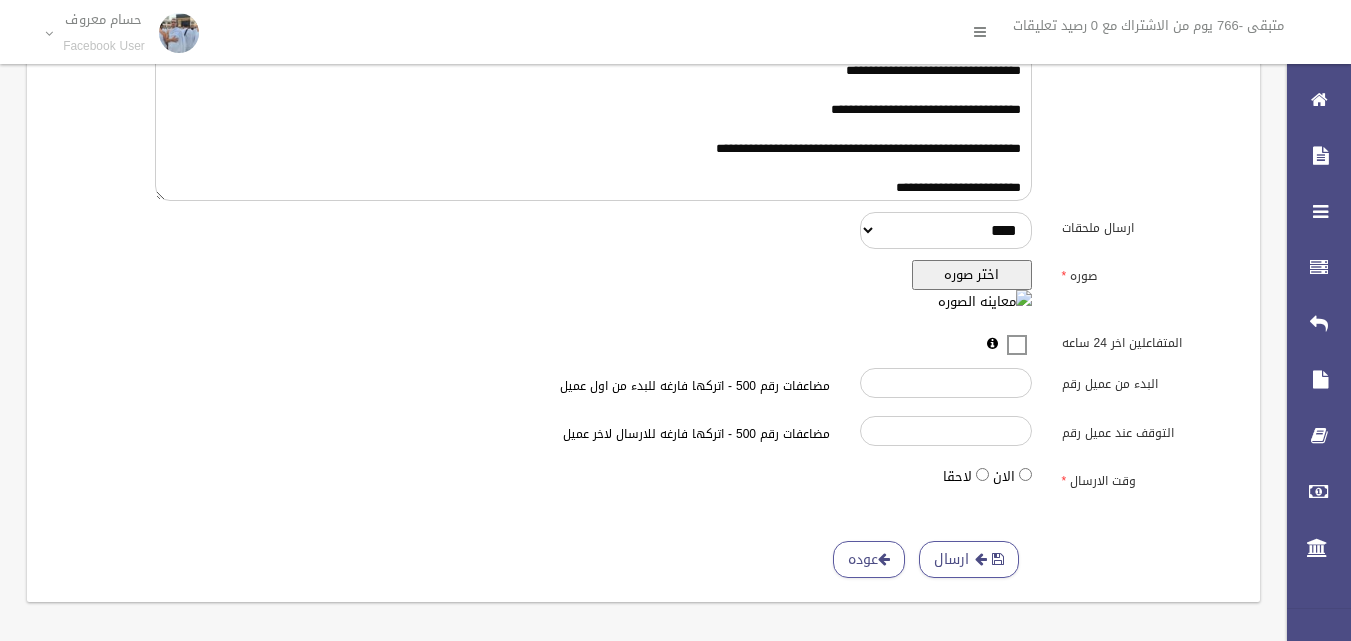 scroll, scrollTop: 453, scrollLeft: 0, axis: vertical 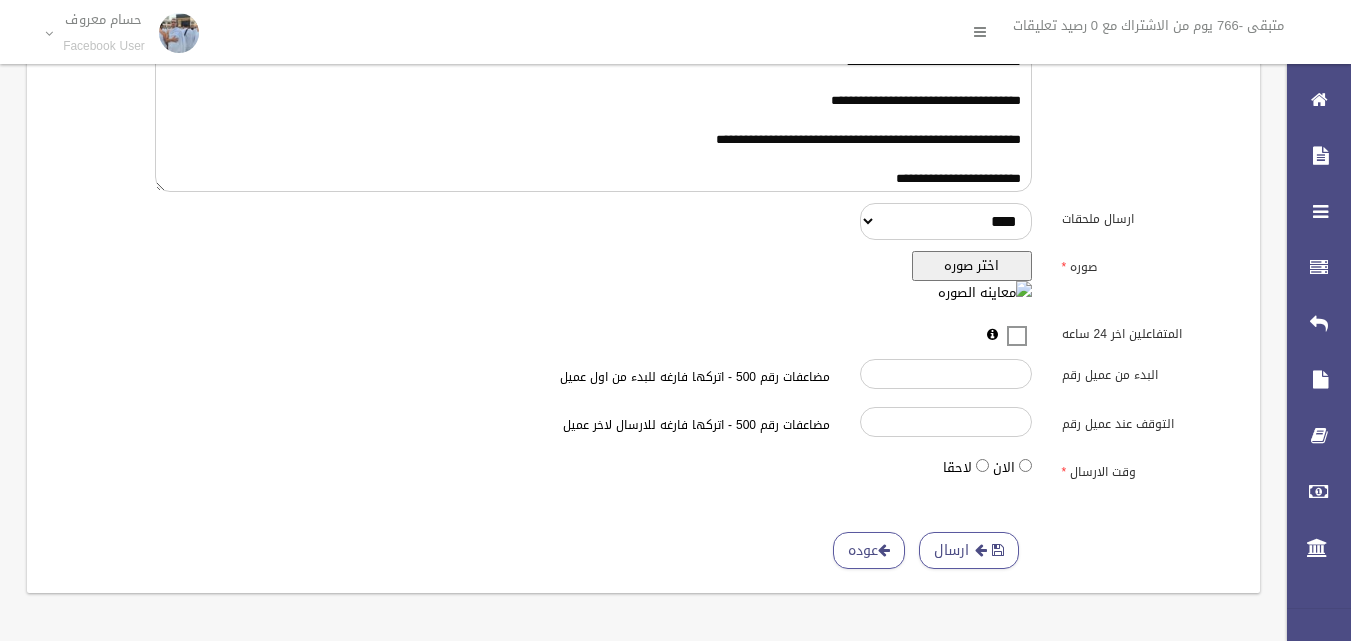 click on "اختر صوره" at bounding box center (972, 266) 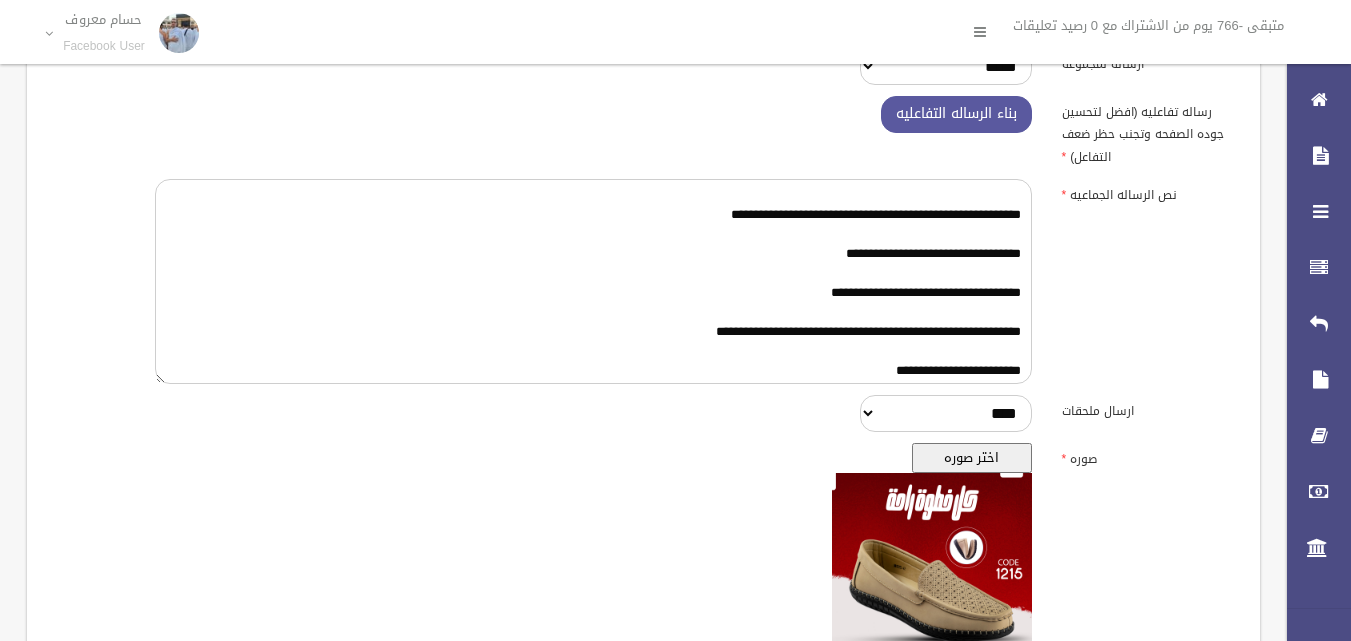 scroll, scrollTop: 0, scrollLeft: 0, axis: both 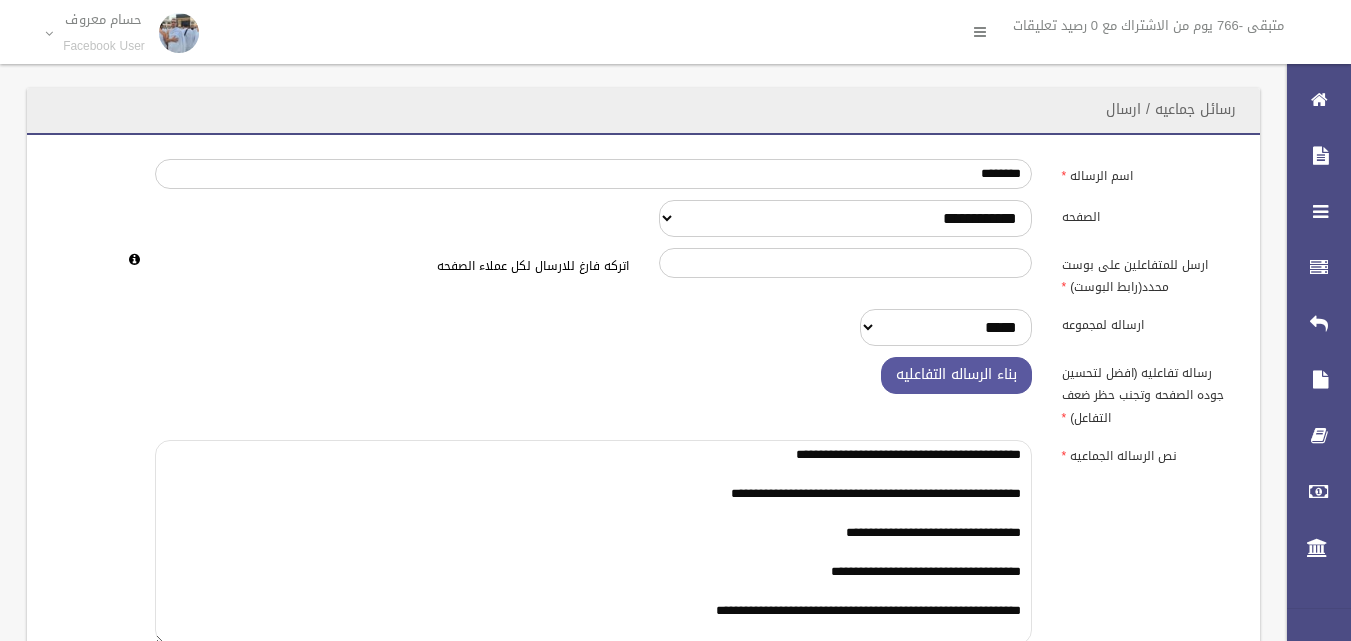 click on "**********" at bounding box center [593, 542] 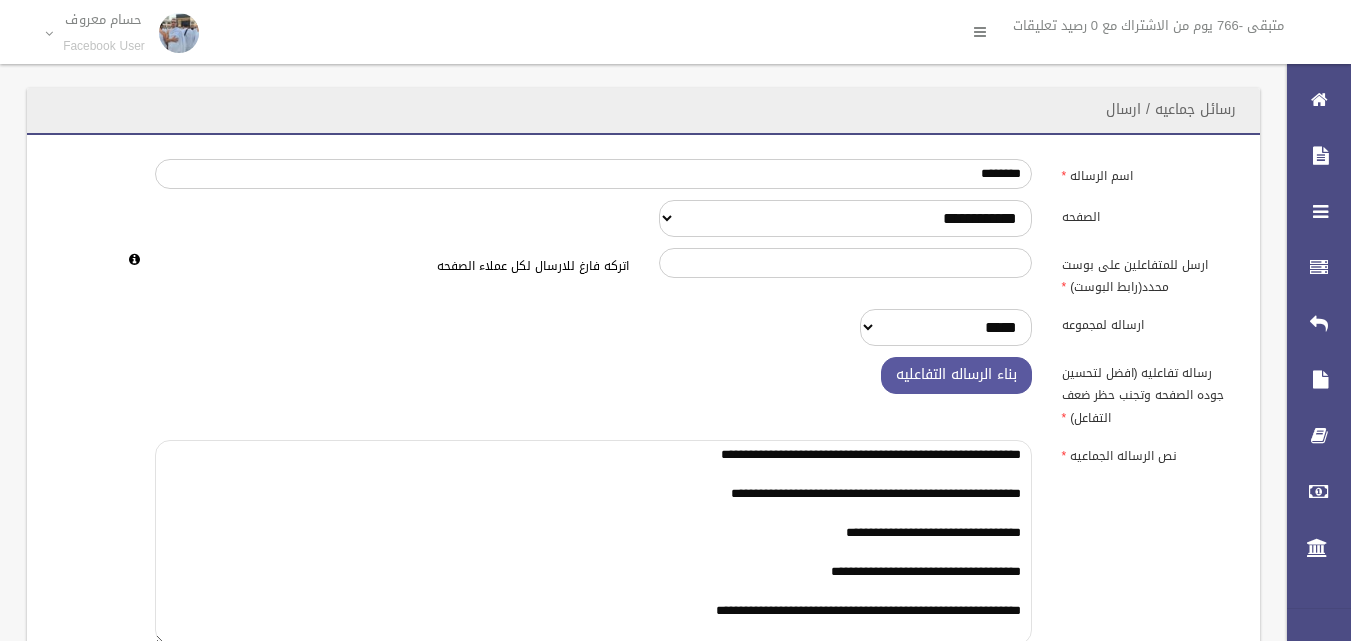 scroll, scrollTop: 100, scrollLeft: 0, axis: vertical 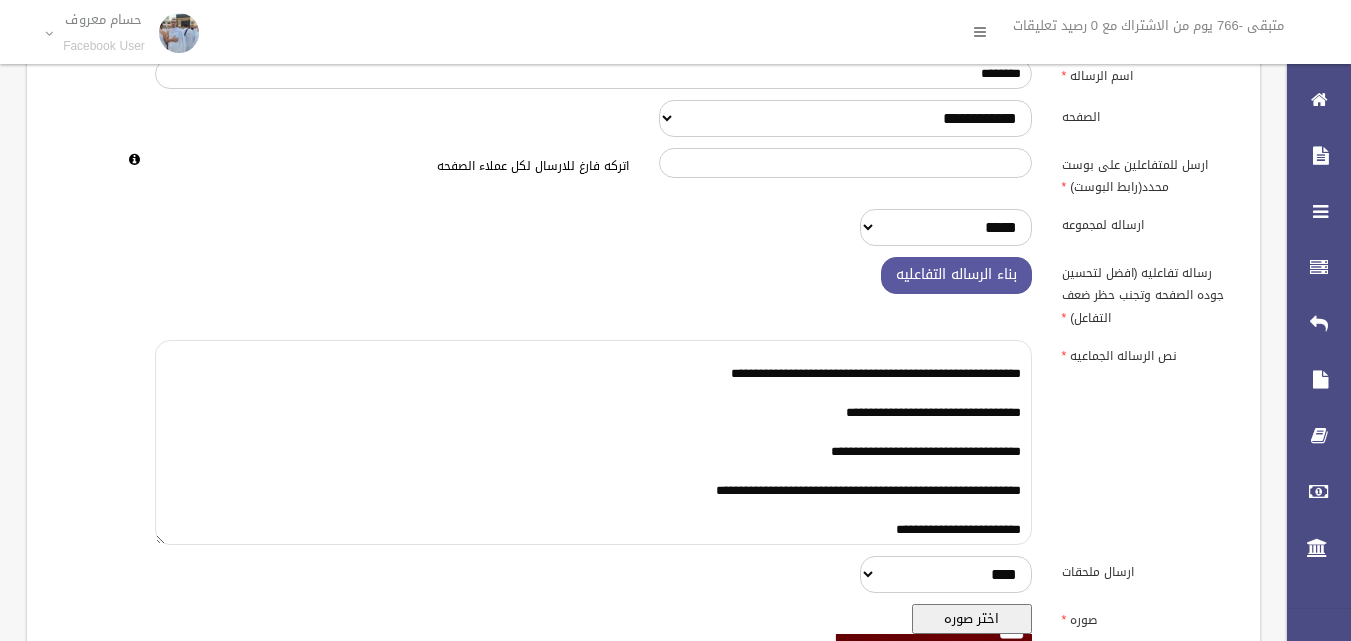 drag, startPoint x: 1027, startPoint y: 352, endPoint x: 709, endPoint y: 552, distance: 375.66473 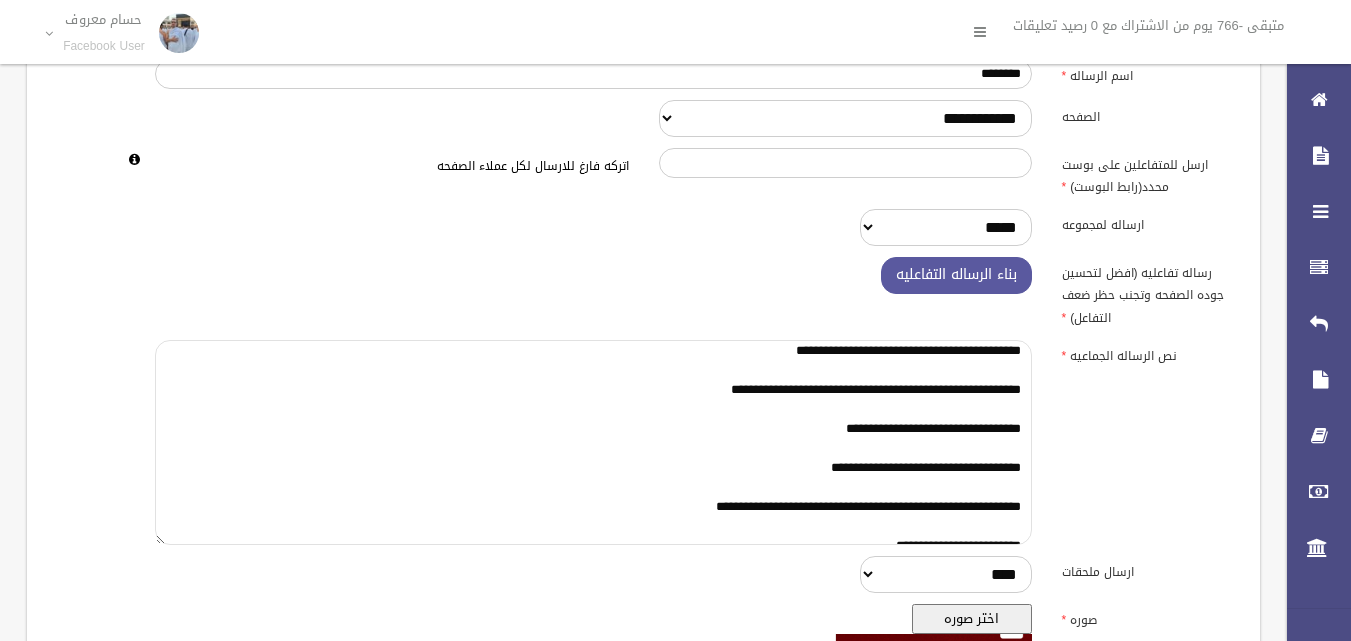 scroll, scrollTop: 0, scrollLeft: 0, axis: both 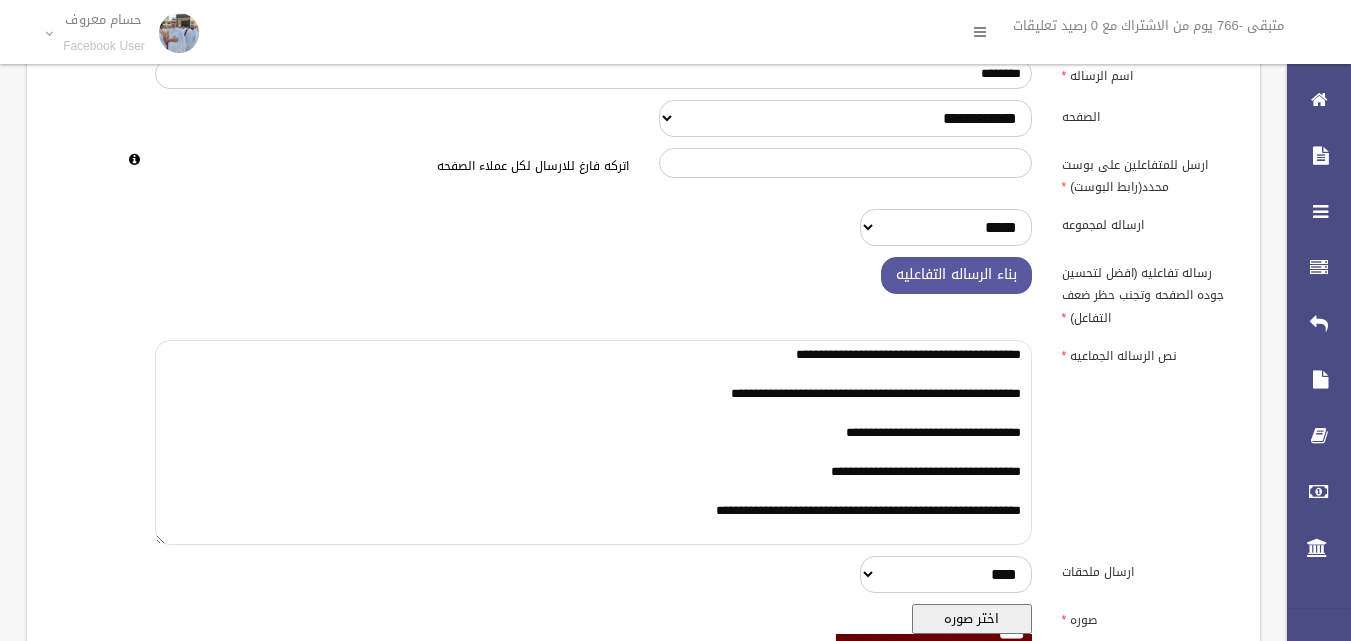 drag, startPoint x: 1023, startPoint y: 352, endPoint x: 912, endPoint y: 406, distance: 123.43824 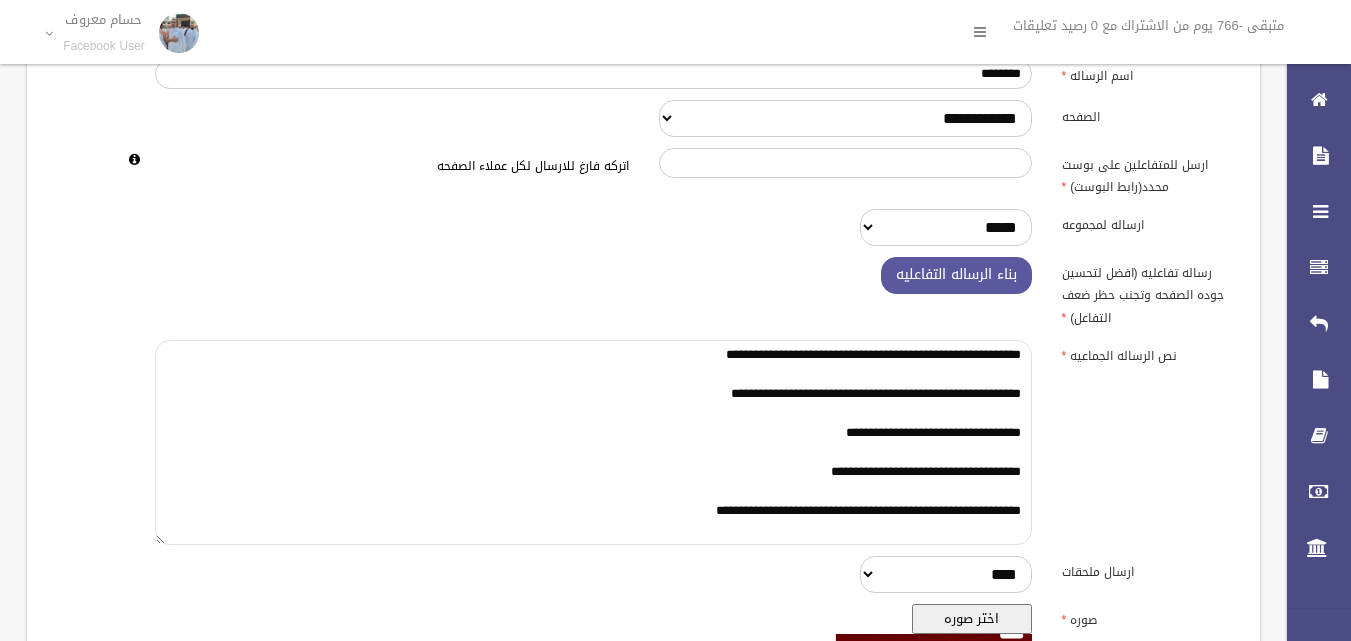 click on "**********" at bounding box center [593, 442] 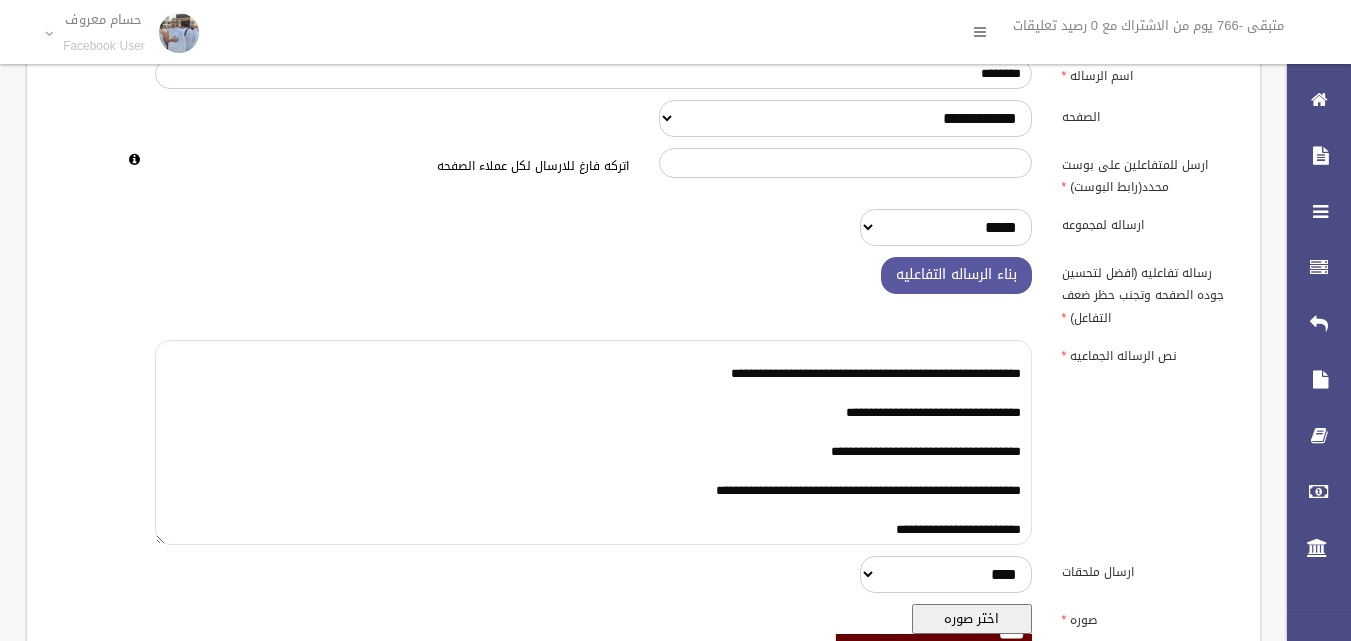 drag, startPoint x: 1021, startPoint y: 353, endPoint x: 669, endPoint y: 529, distance: 393.54797 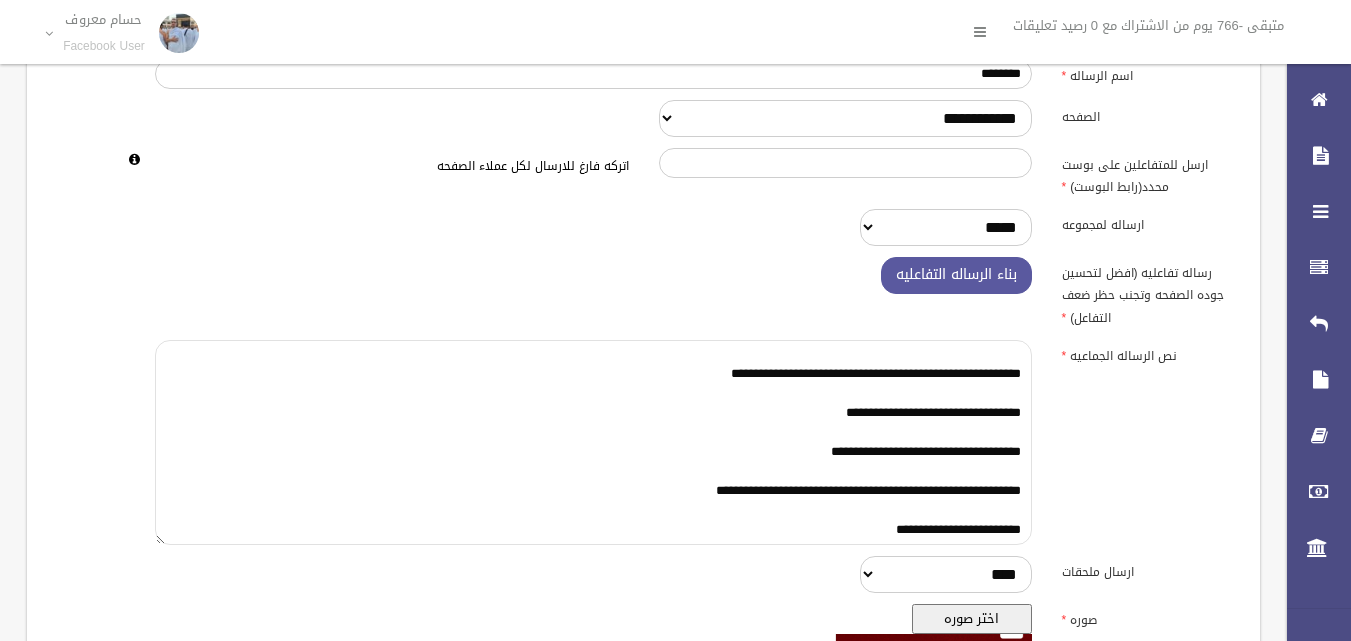 scroll, scrollTop: 0, scrollLeft: 0, axis: both 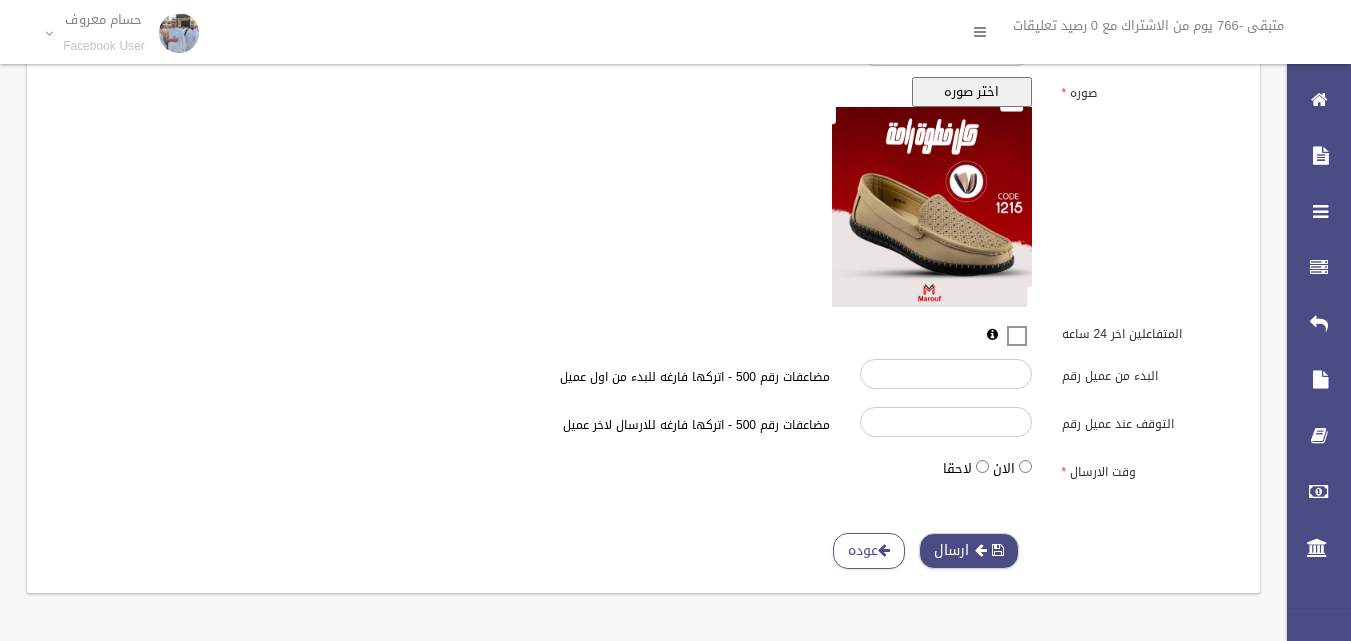 type on "**********" 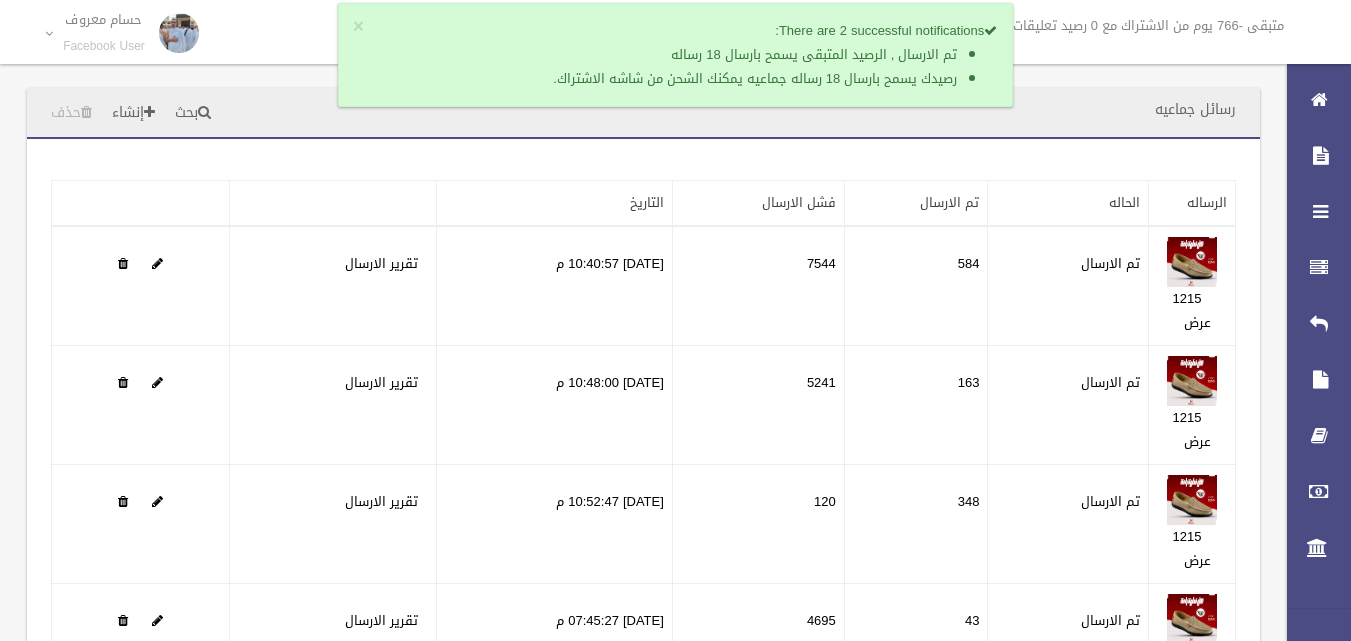 scroll, scrollTop: 0, scrollLeft: 0, axis: both 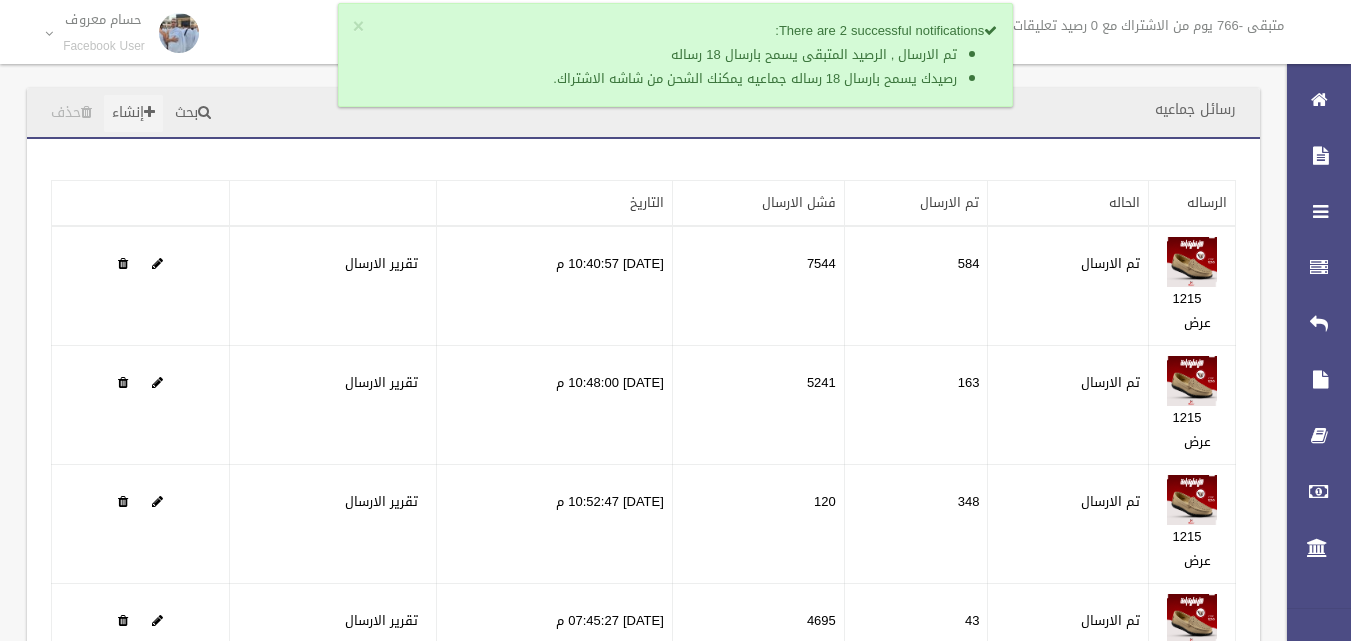 click on "إنشاء" at bounding box center [133, 113] 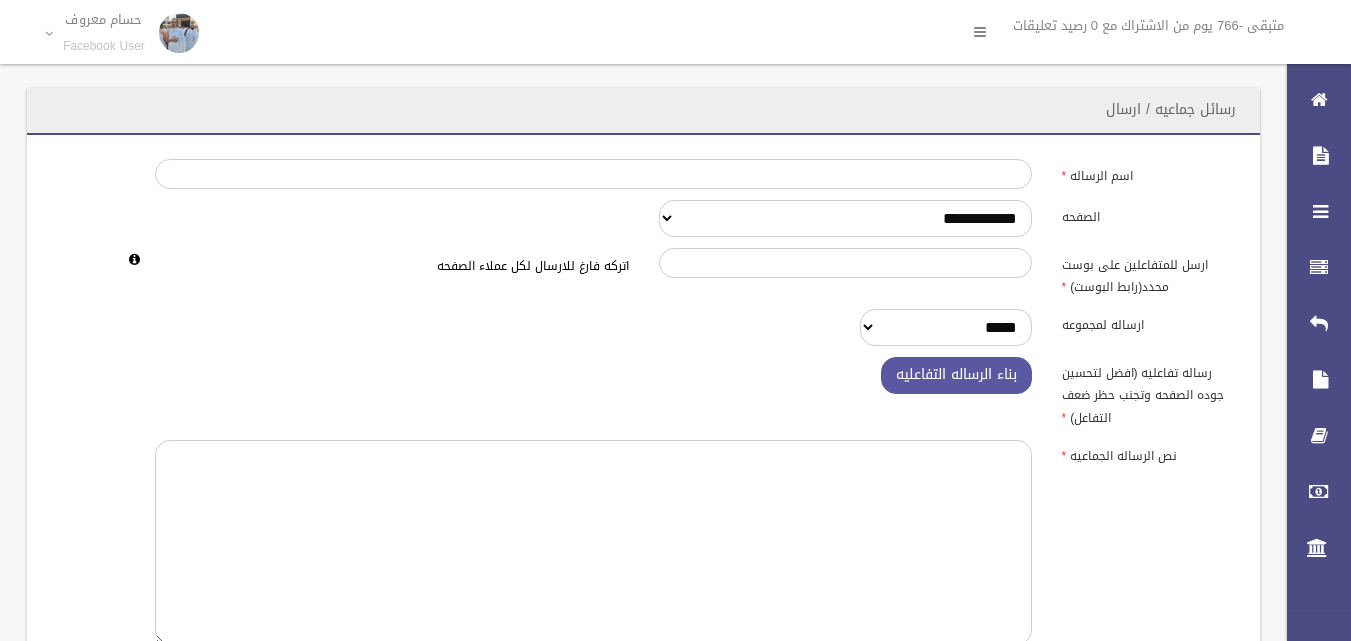scroll, scrollTop: 0, scrollLeft: 0, axis: both 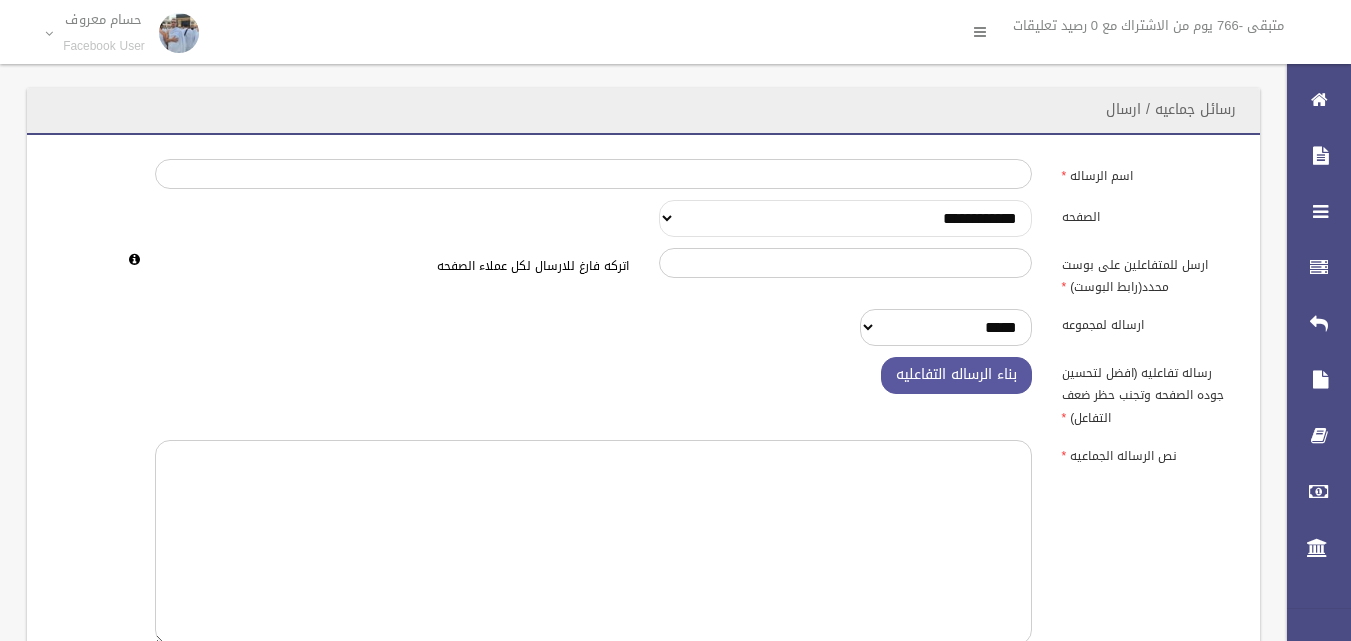drag, startPoint x: 0, startPoint y: 0, endPoint x: 962, endPoint y: 221, distance: 987.0588 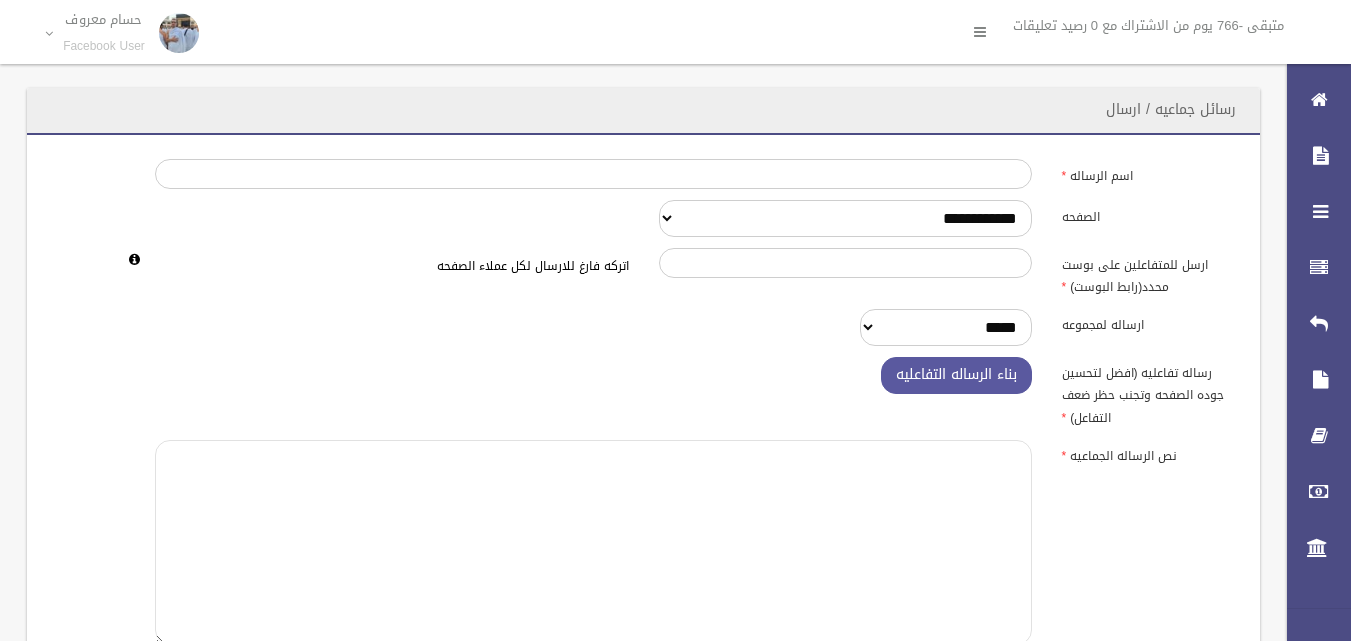 click at bounding box center (593, 542) 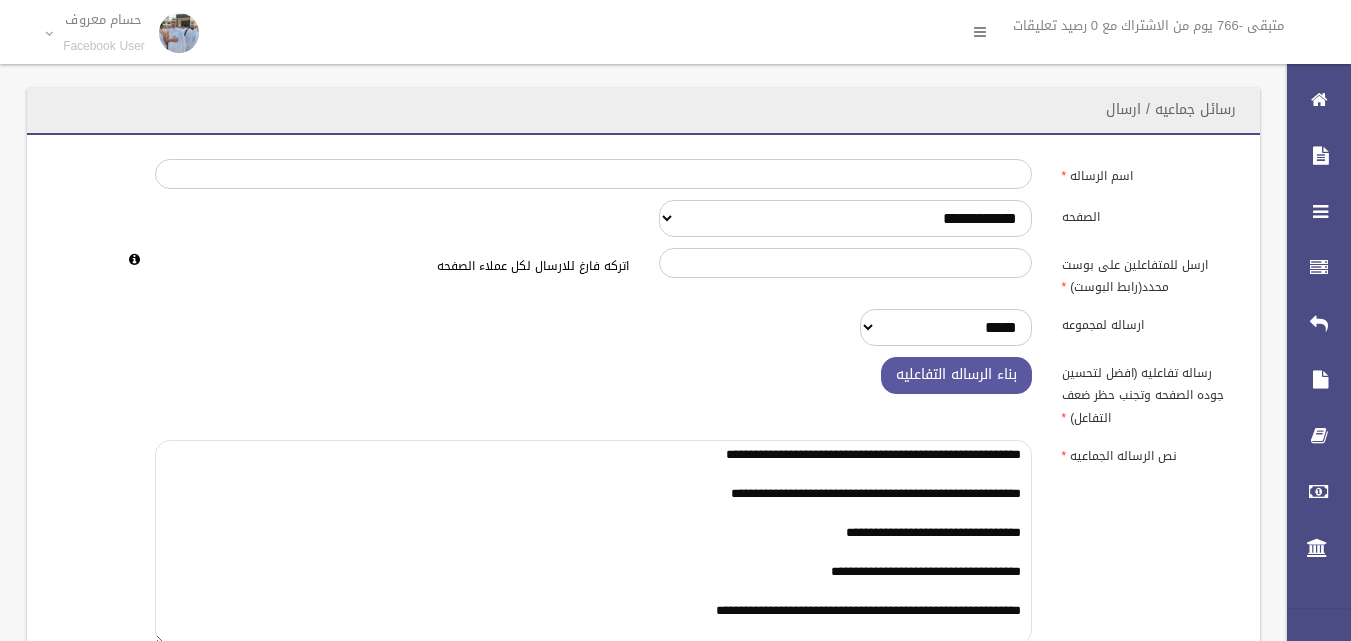 scroll, scrollTop: 3, scrollLeft: 0, axis: vertical 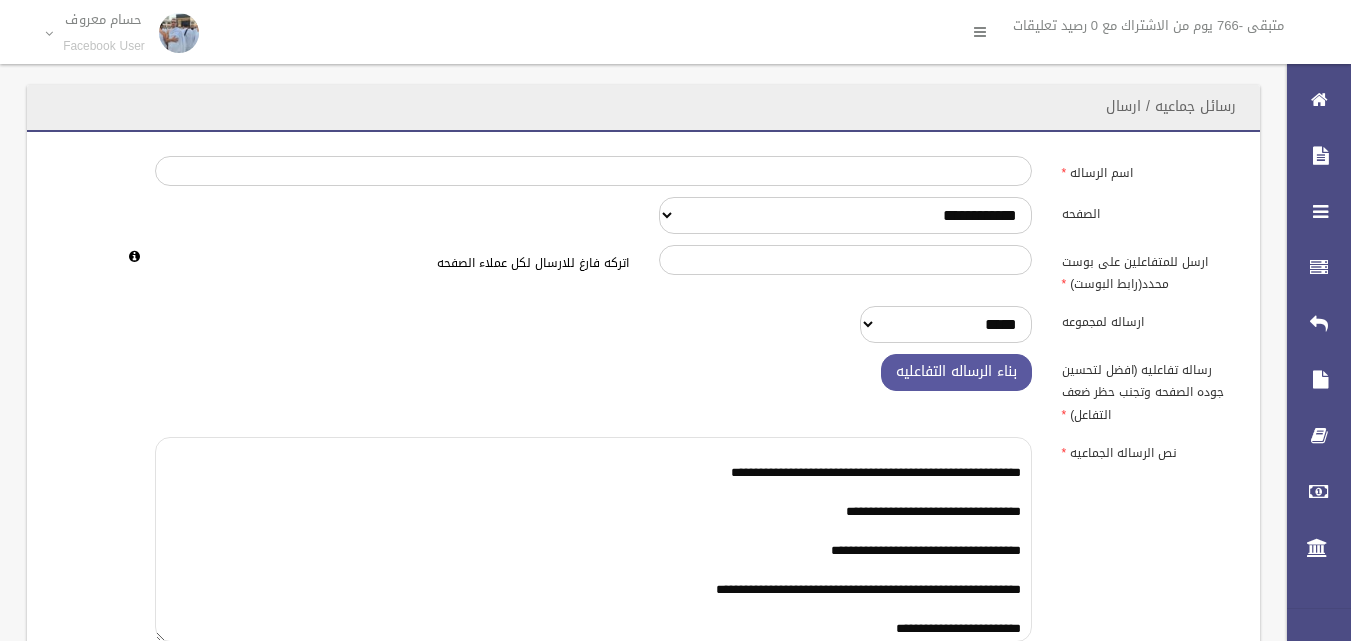 type on "**********" 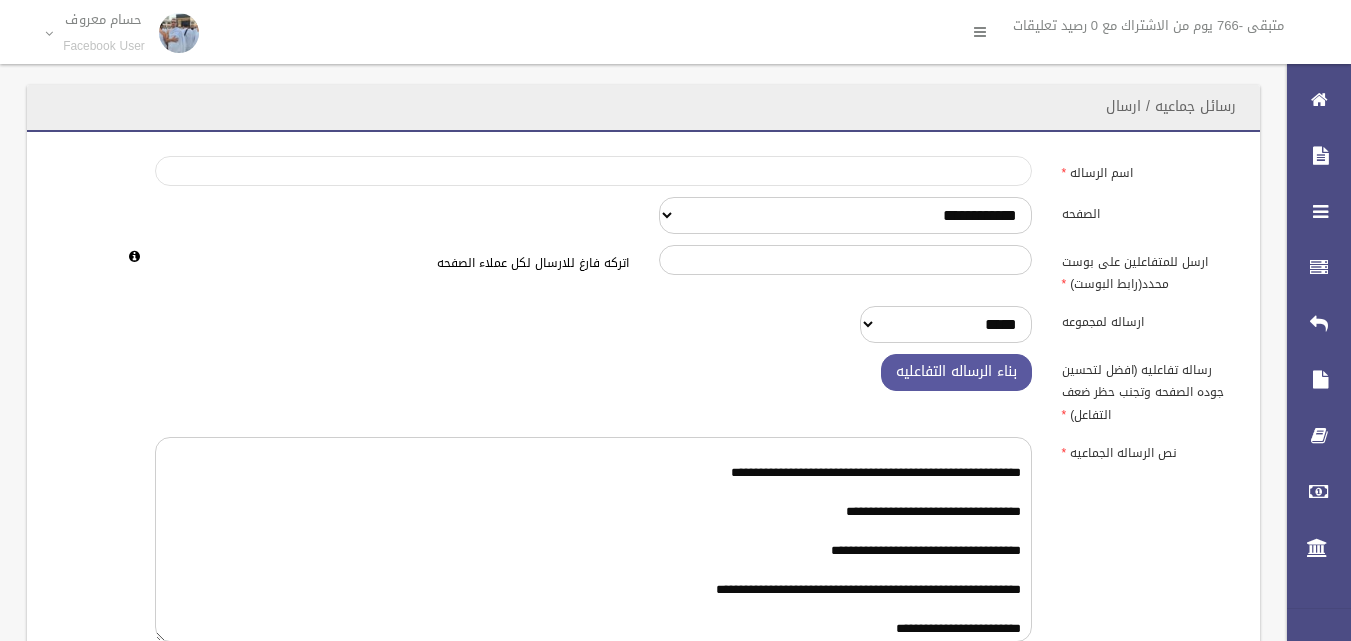 click on "اسم الرساله" at bounding box center [593, 171] 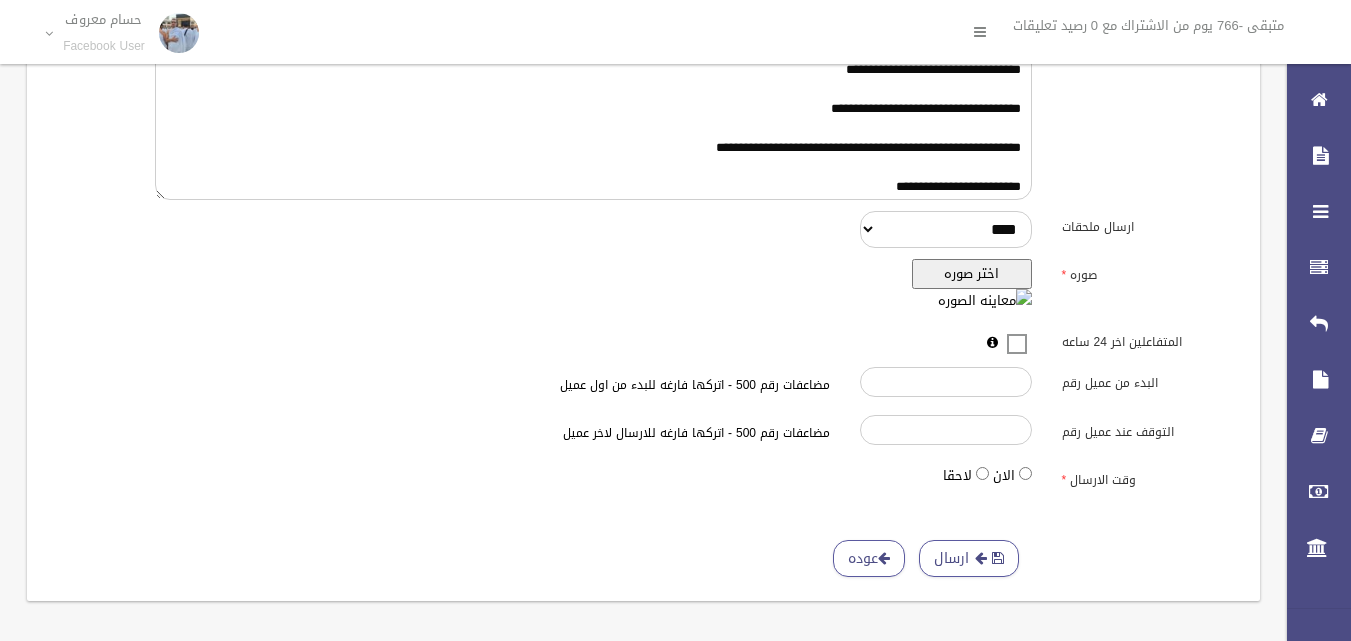 scroll, scrollTop: 453, scrollLeft: 0, axis: vertical 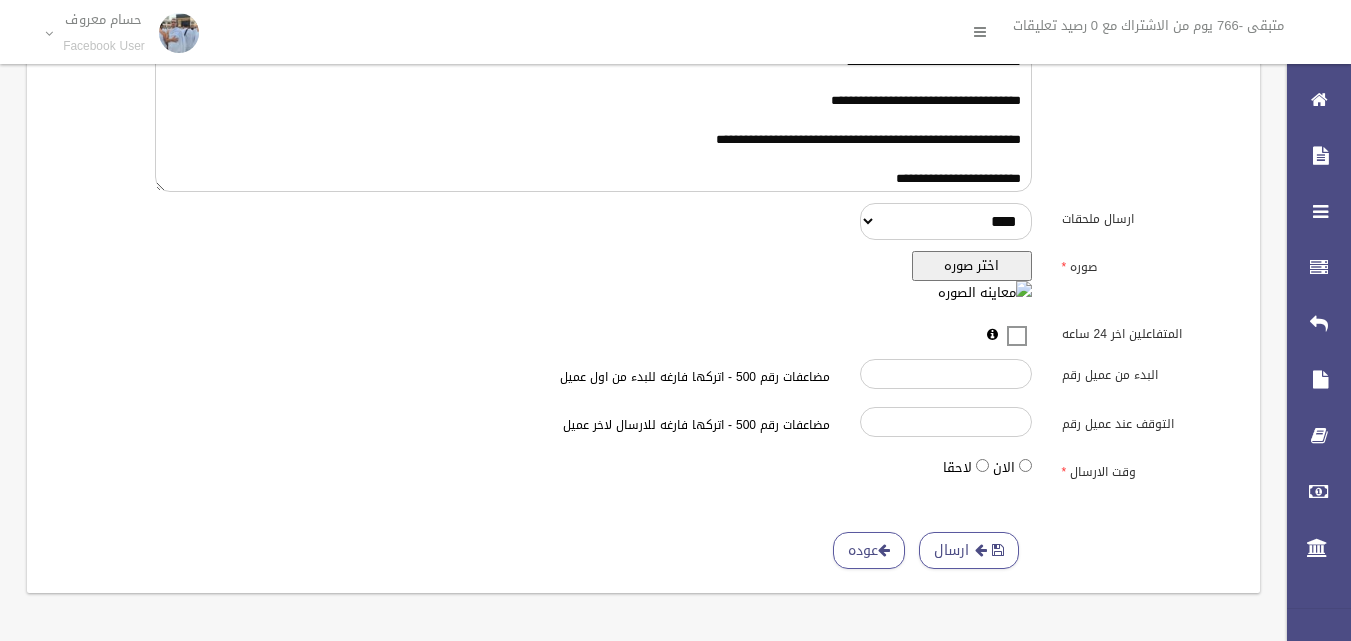 click on "اختر صوره" at bounding box center [972, 266] 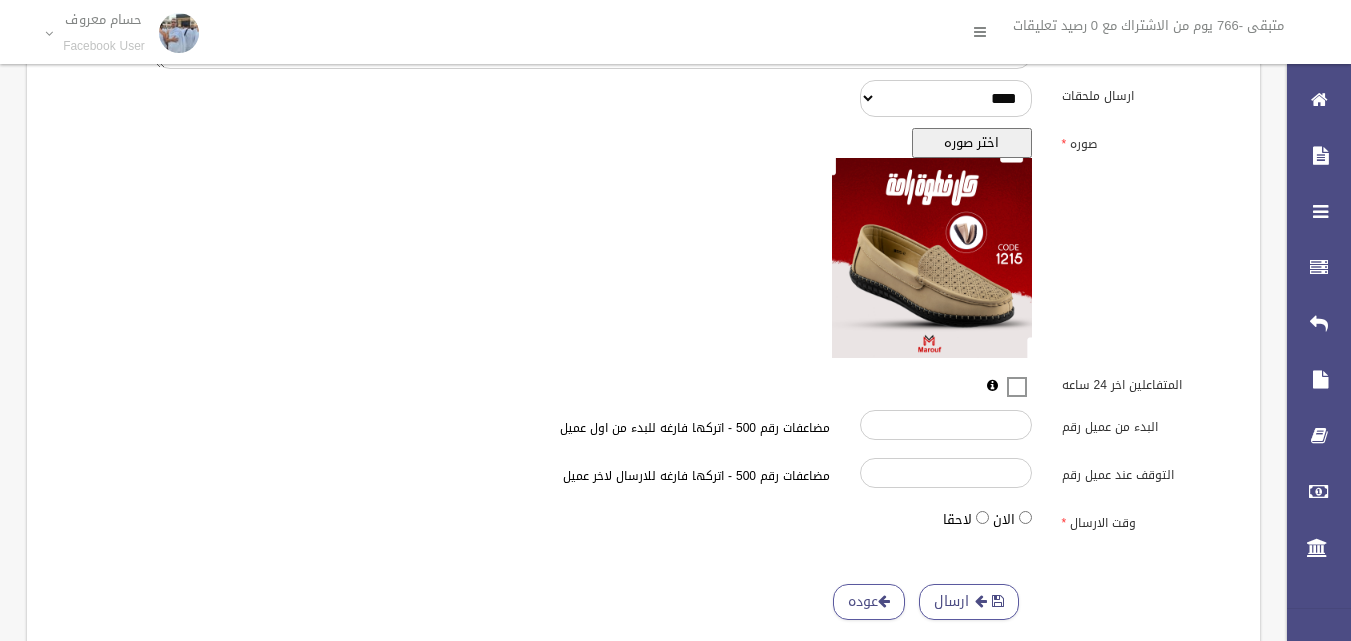 scroll, scrollTop: 627, scrollLeft: 0, axis: vertical 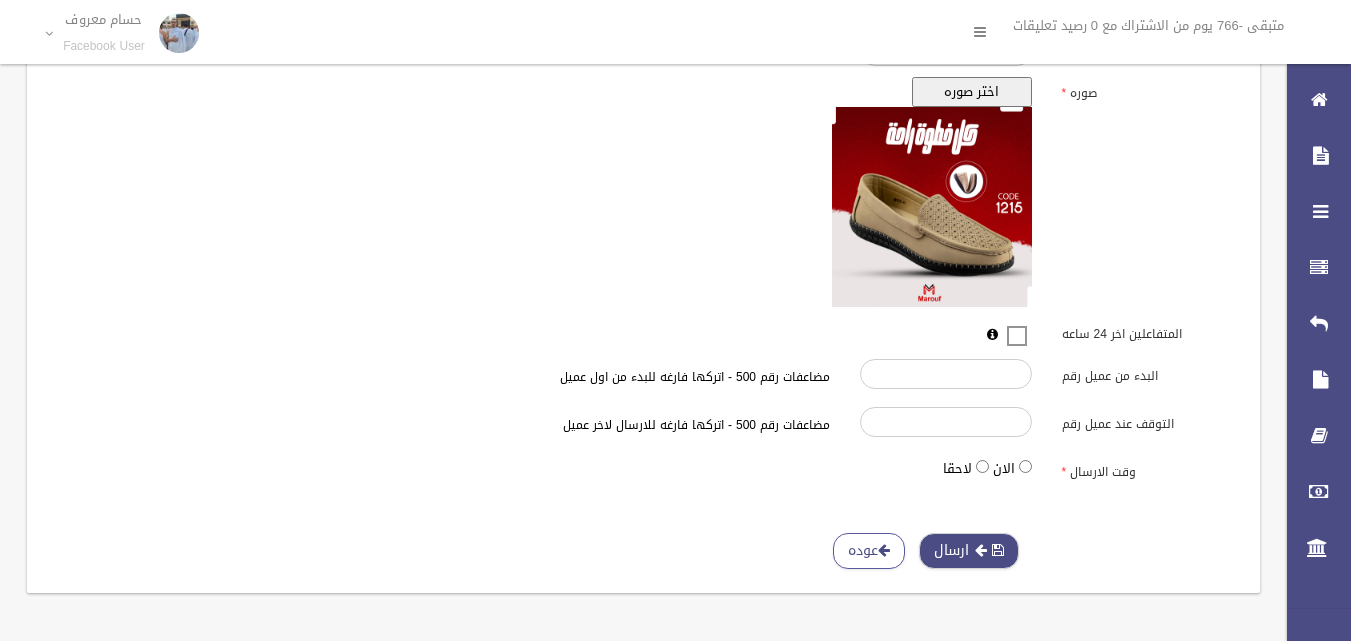 click on "ارسال" at bounding box center (969, 551) 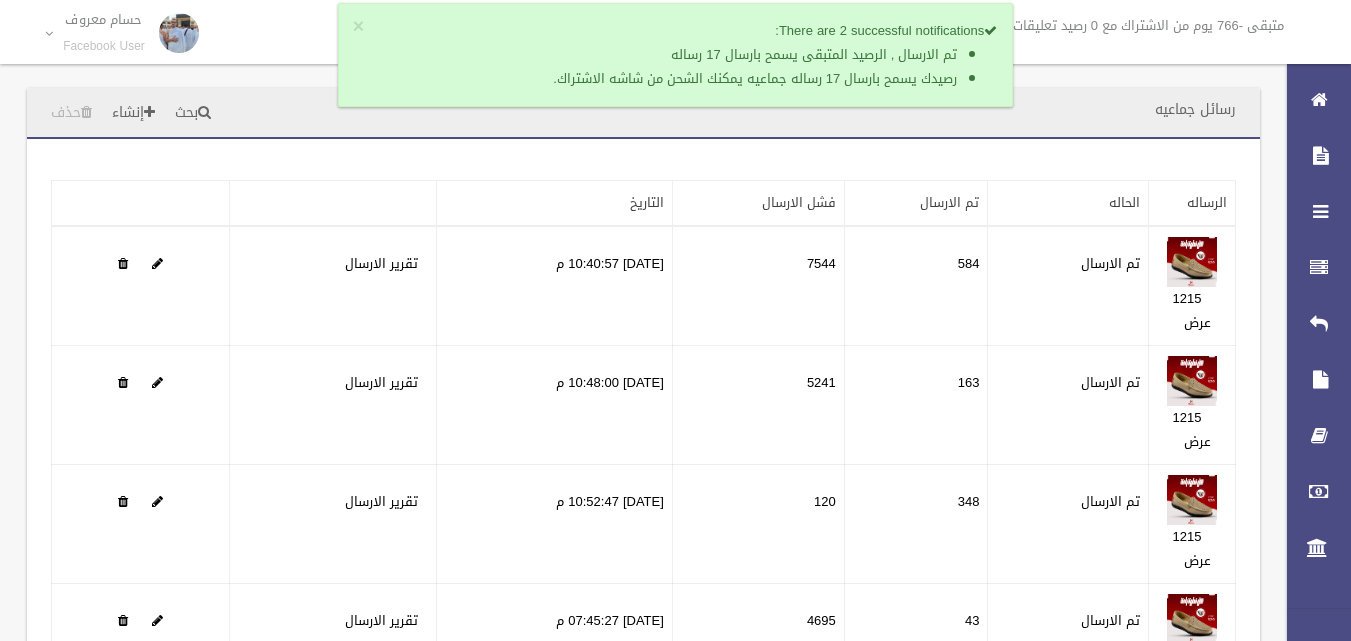 scroll, scrollTop: 0, scrollLeft: 0, axis: both 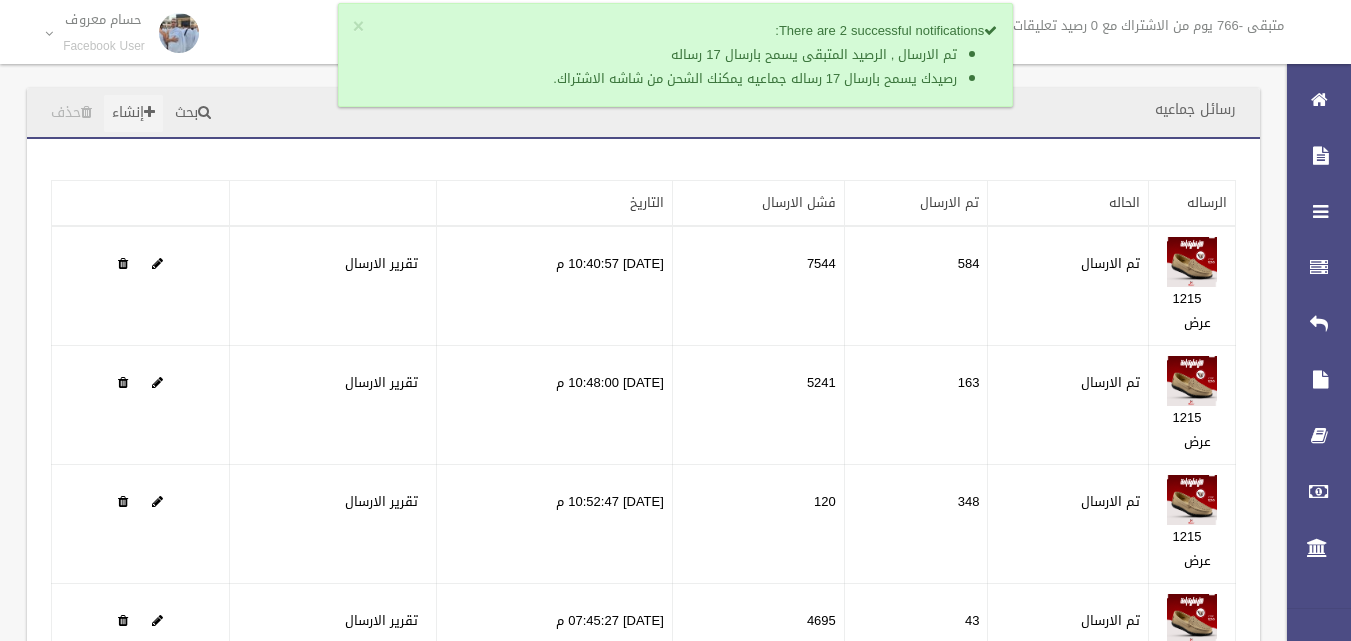 click on "إنشاء" at bounding box center (133, 113) 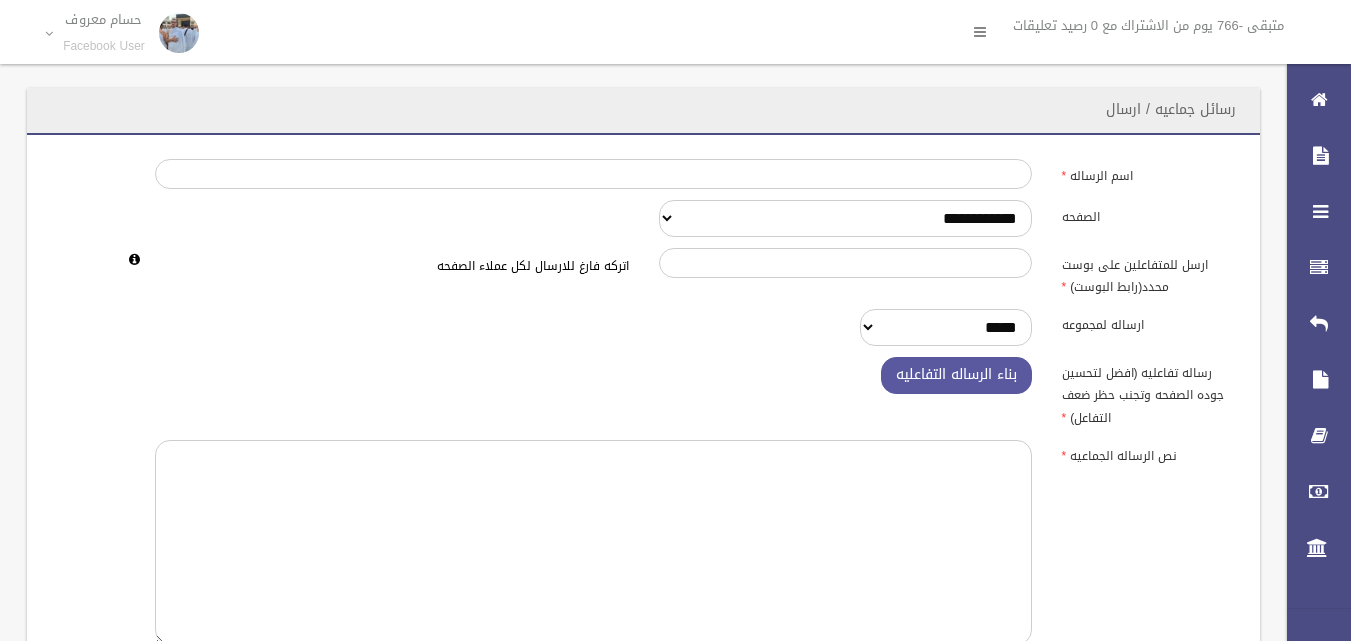 scroll, scrollTop: 0, scrollLeft: 0, axis: both 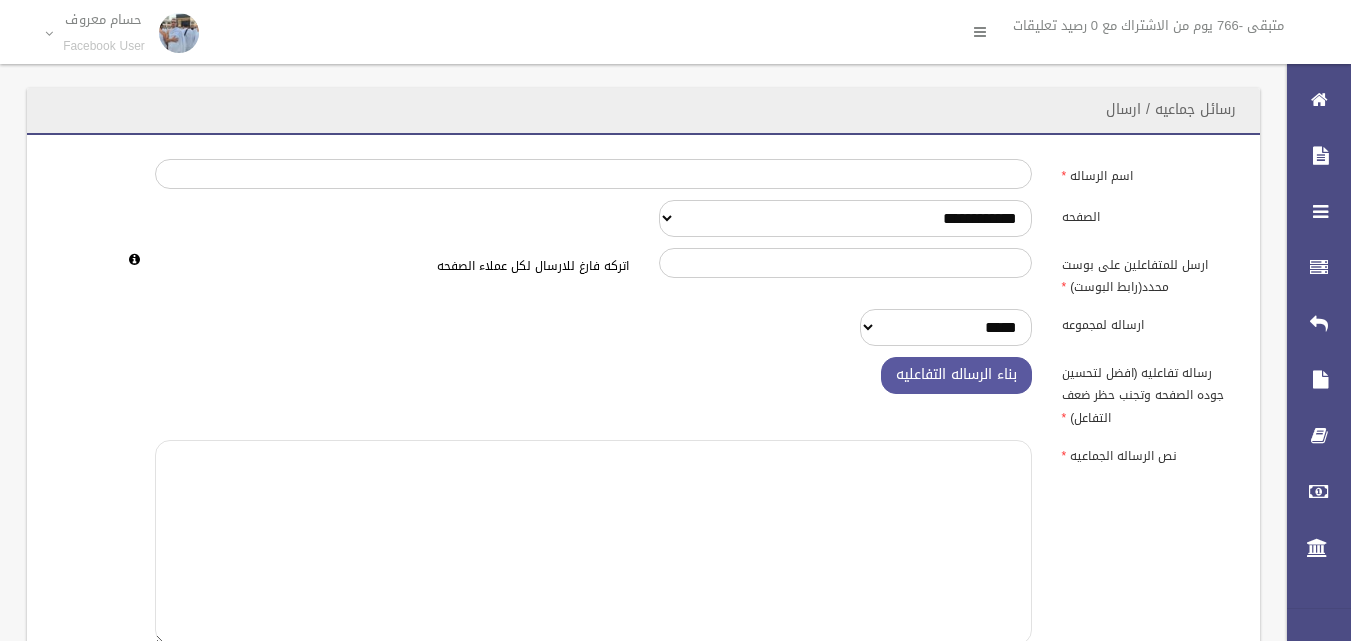 click at bounding box center (593, 542) 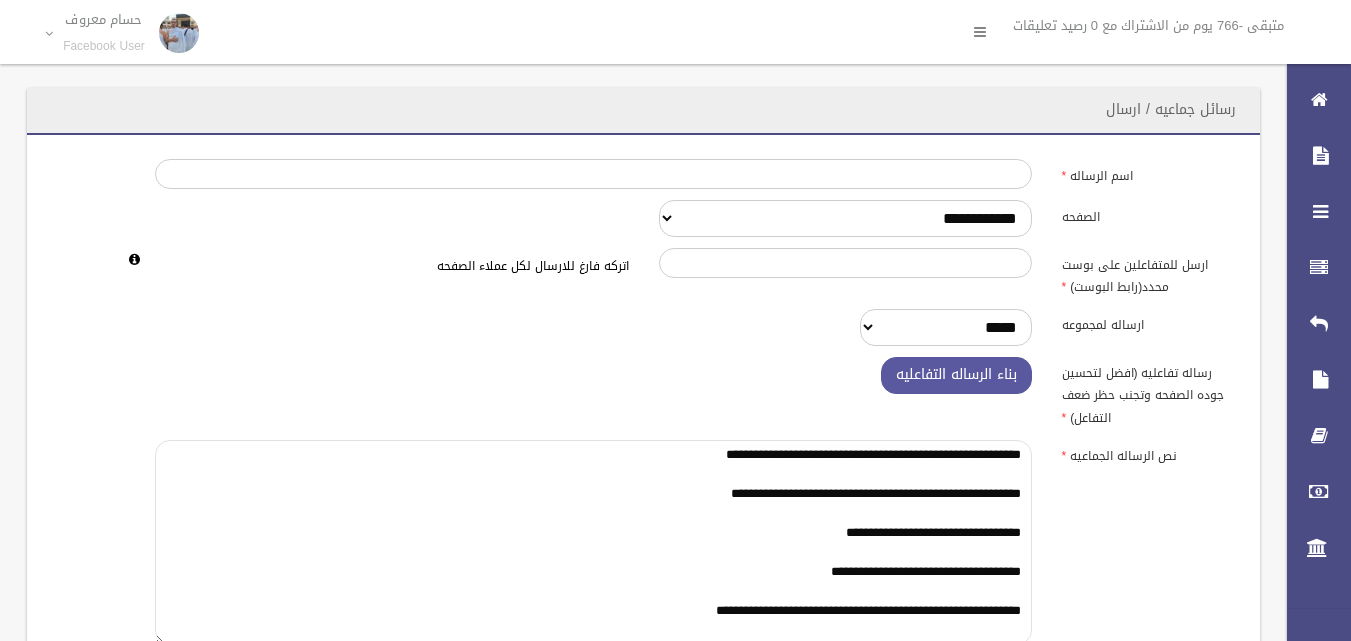 scroll, scrollTop: 18, scrollLeft: 0, axis: vertical 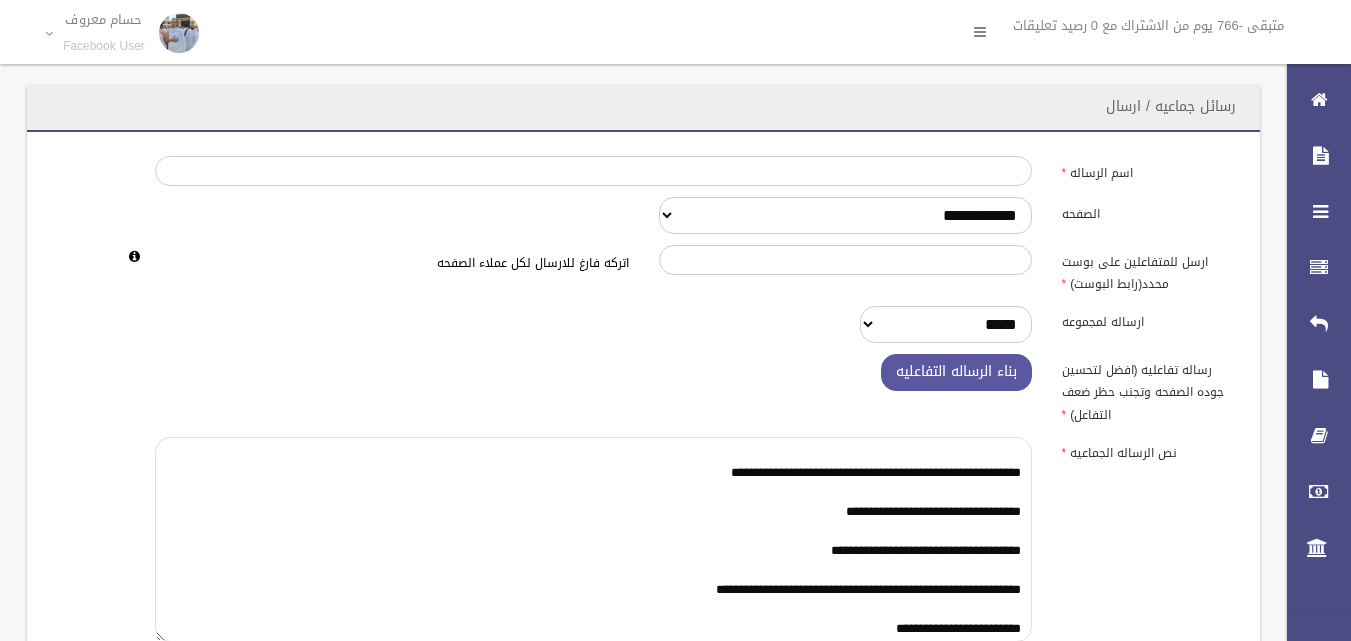 type on "**********" 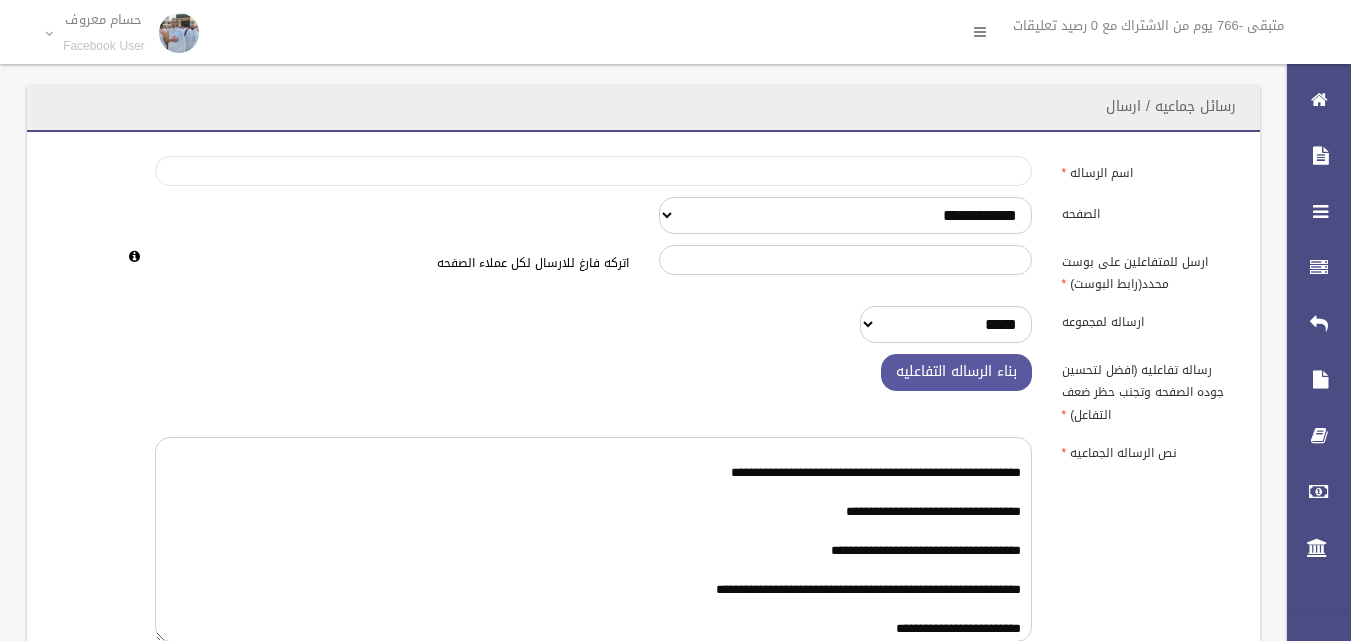 click on "اسم الرساله" at bounding box center [593, 171] 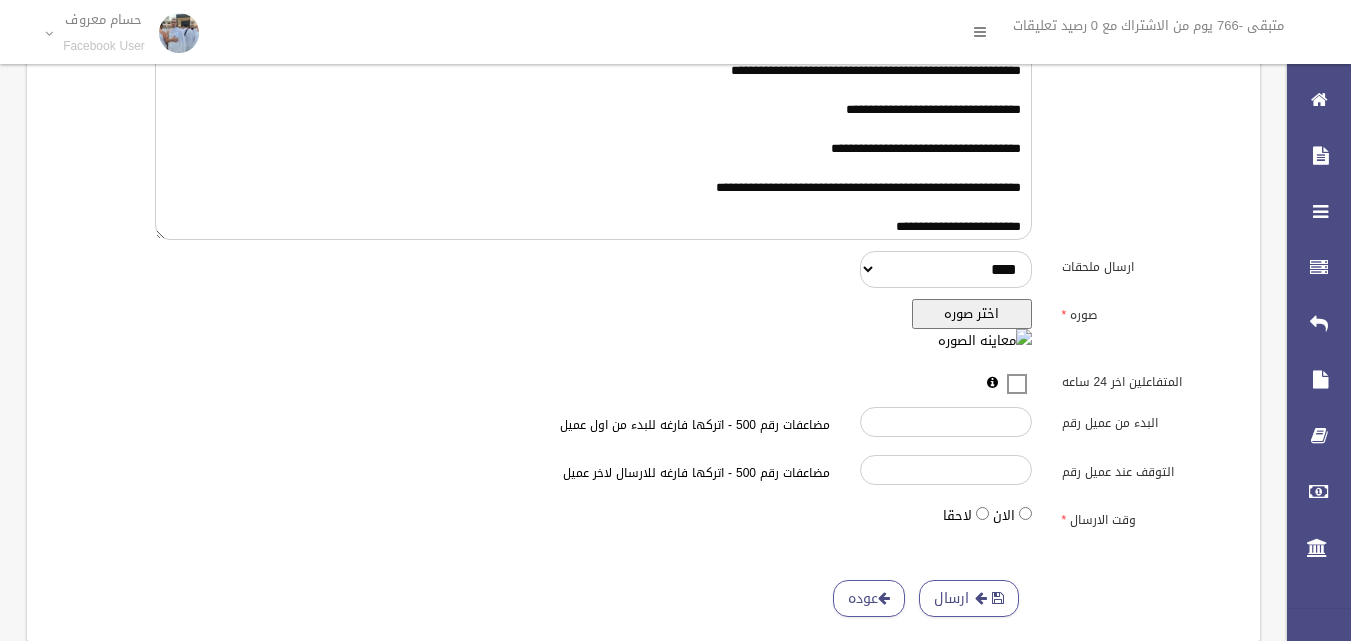 scroll, scrollTop: 453, scrollLeft: 0, axis: vertical 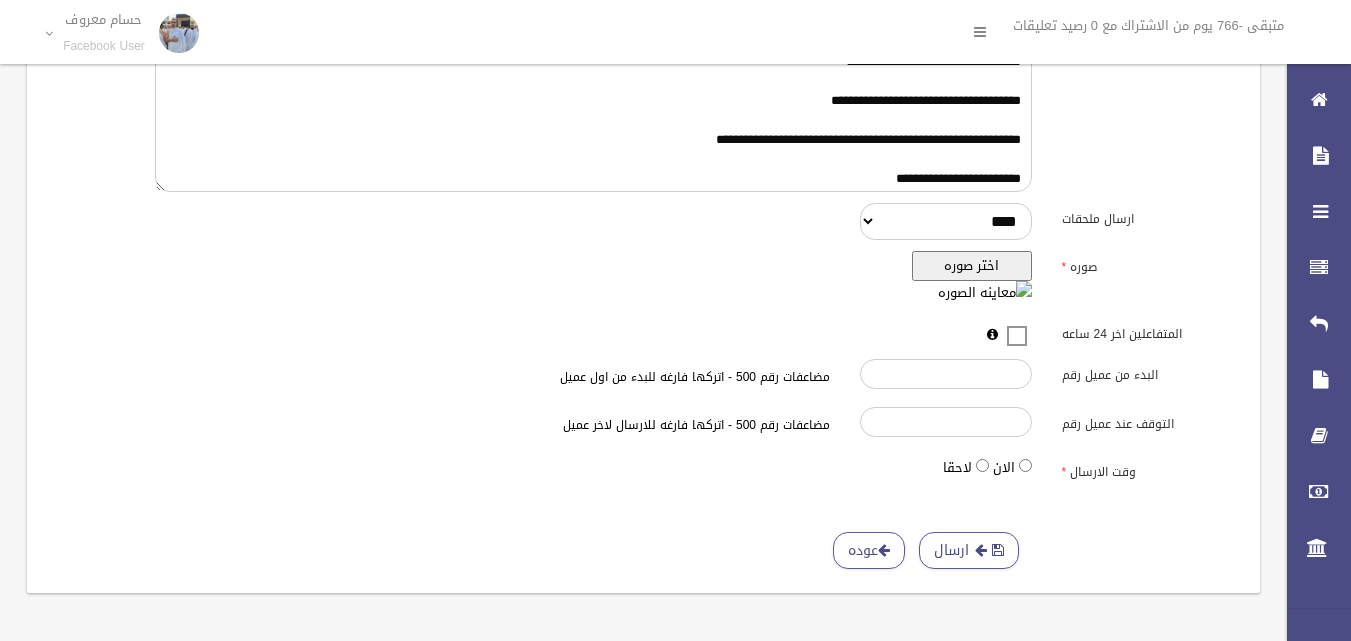 click on "اختر صوره" at bounding box center (972, 266) 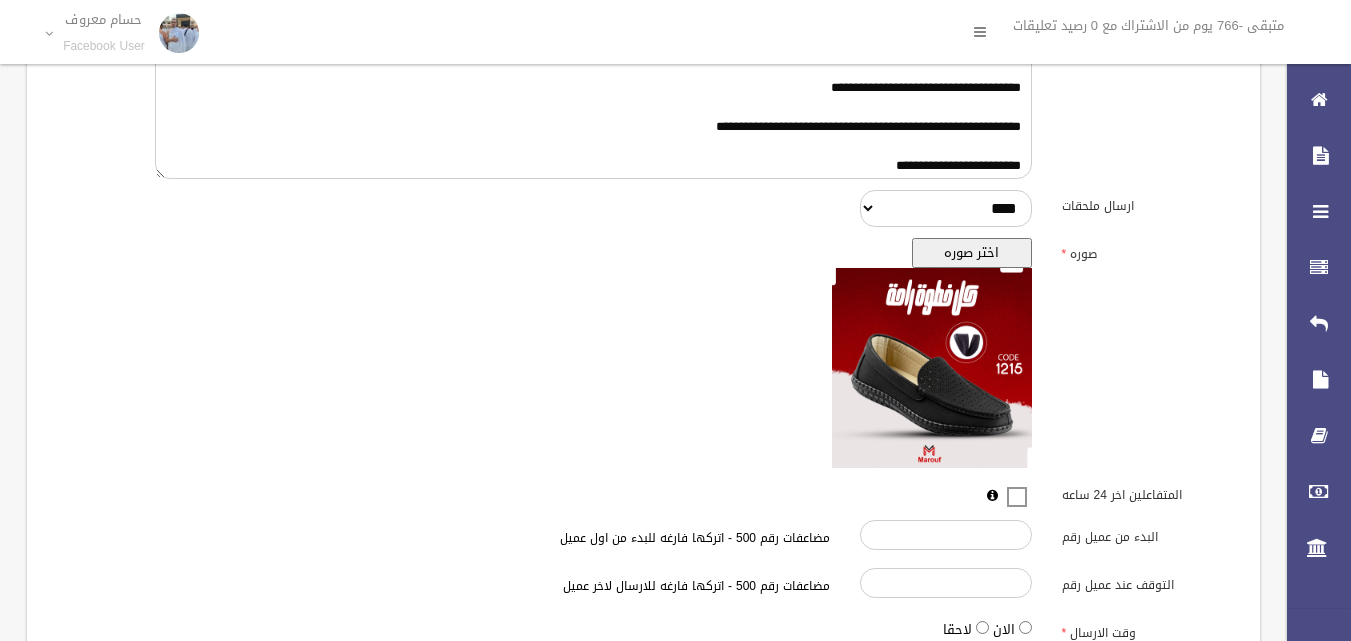 scroll, scrollTop: 627, scrollLeft: 0, axis: vertical 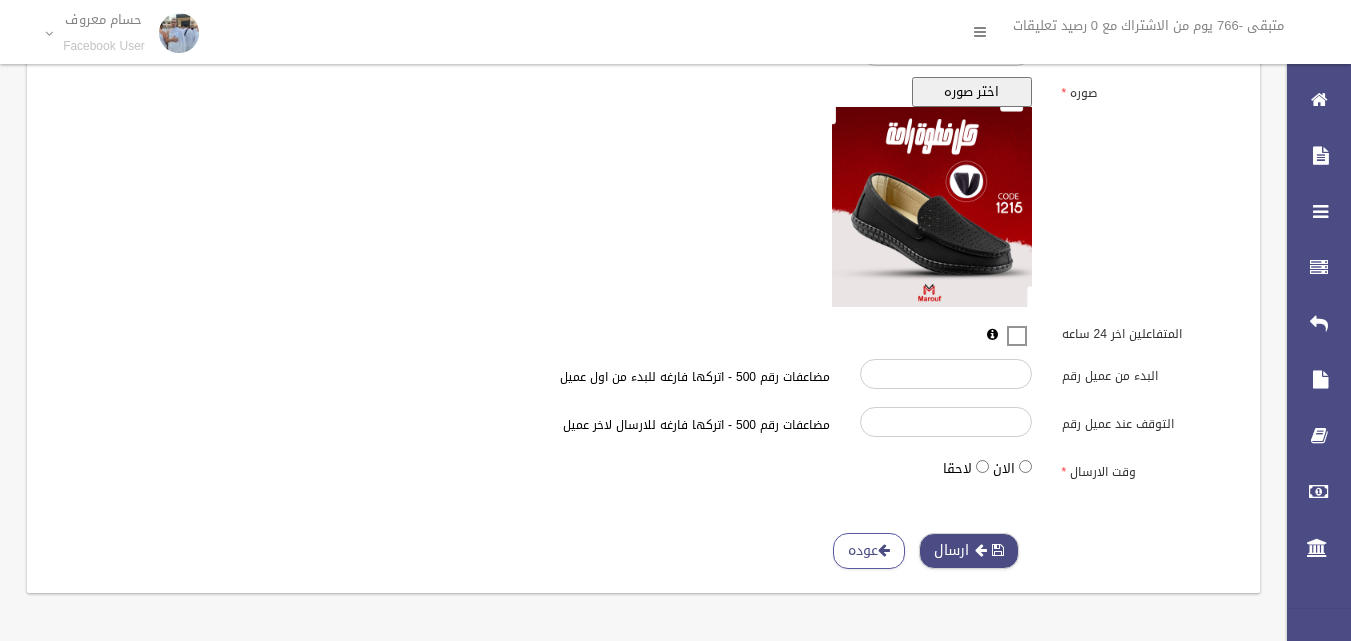 click on "ارسال" at bounding box center [969, 551] 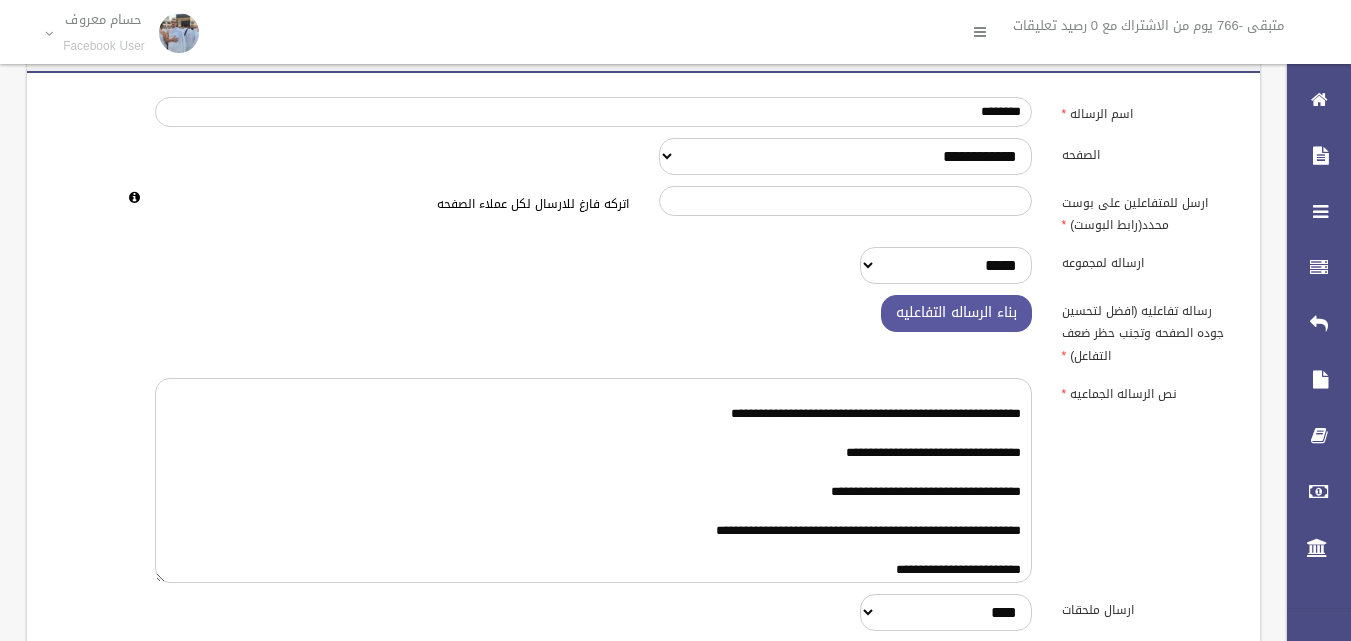 scroll, scrollTop: 27, scrollLeft: 0, axis: vertical 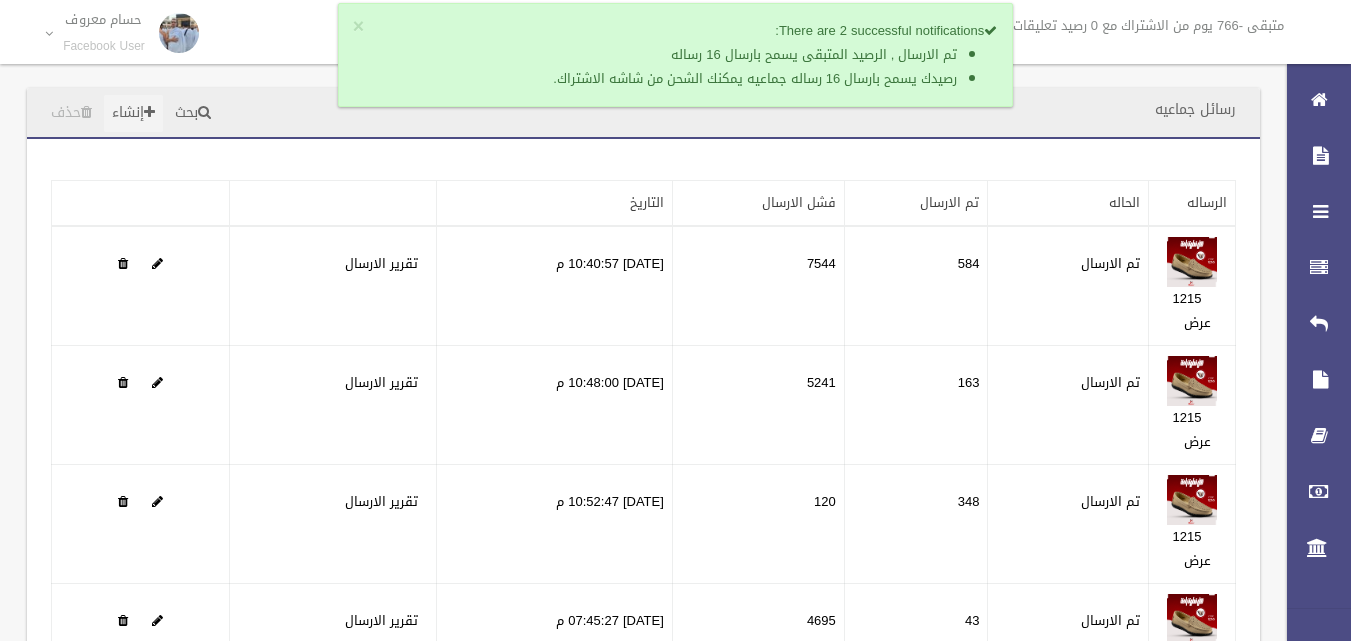 click on "إنشاء" at bounding box center (133, 113) 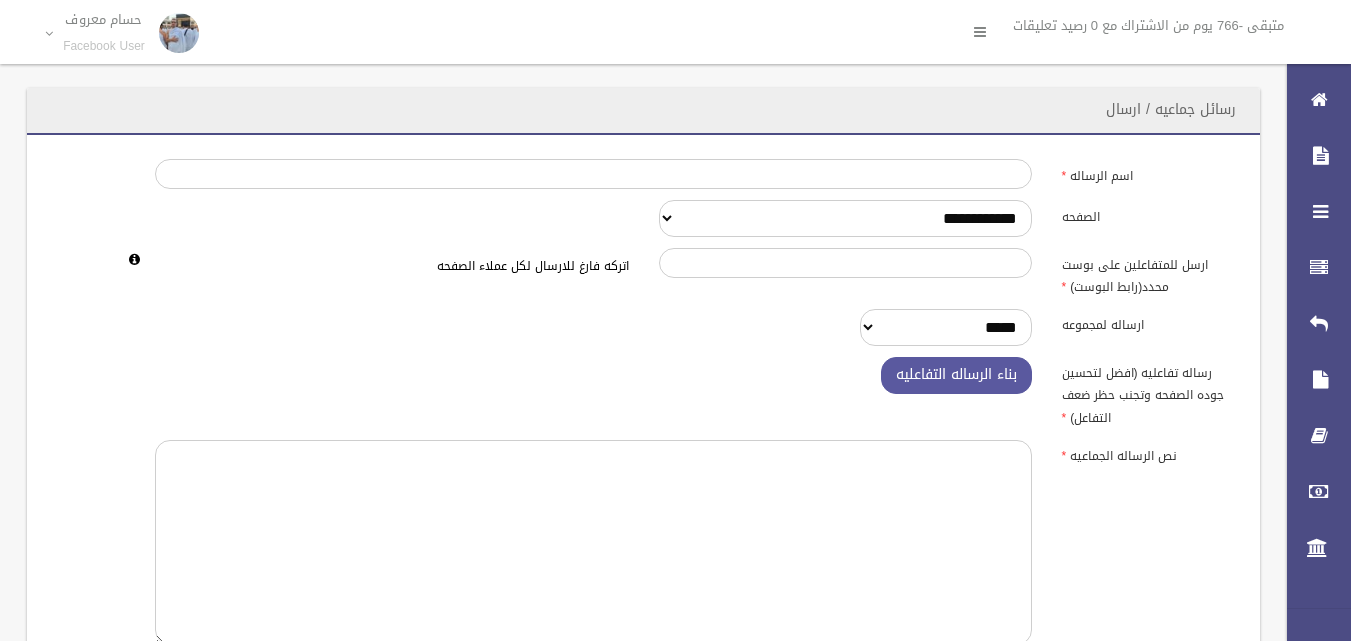 scroll, scrollTop: 0, scrollLeft: 0, axis: both 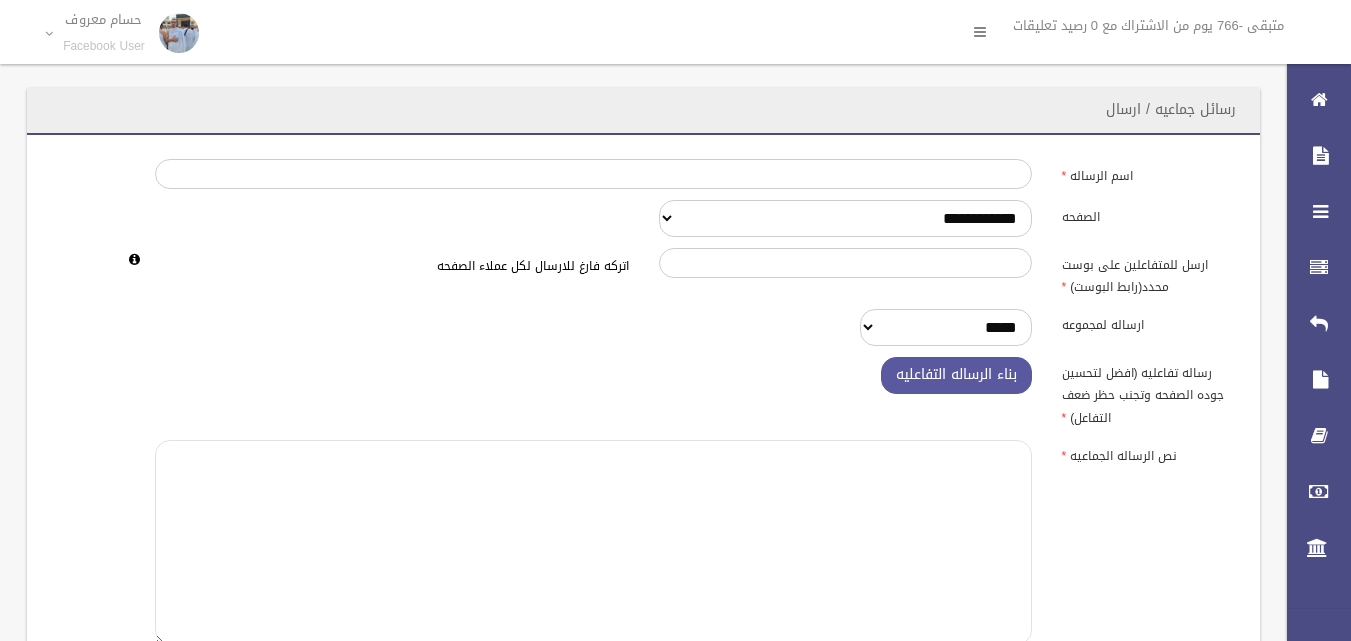 click at bounding box center [593, 542] 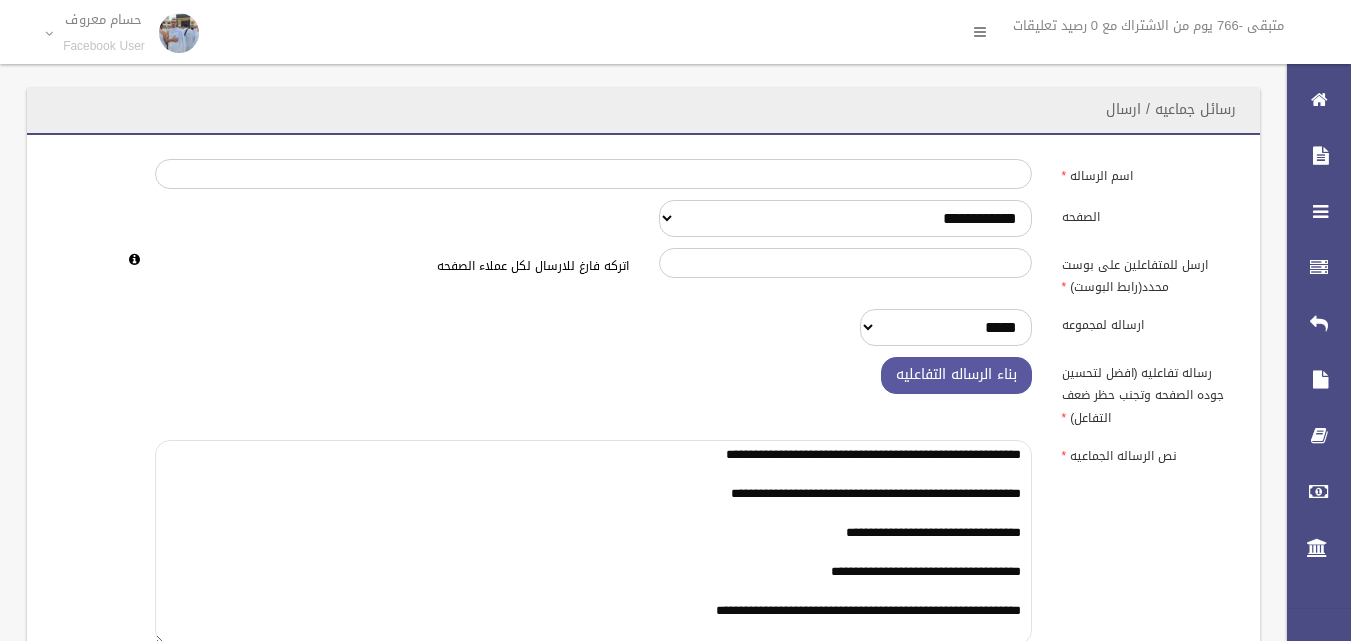 scroll, scrollTop: 3, scrollLeft: 0, axis: vertical 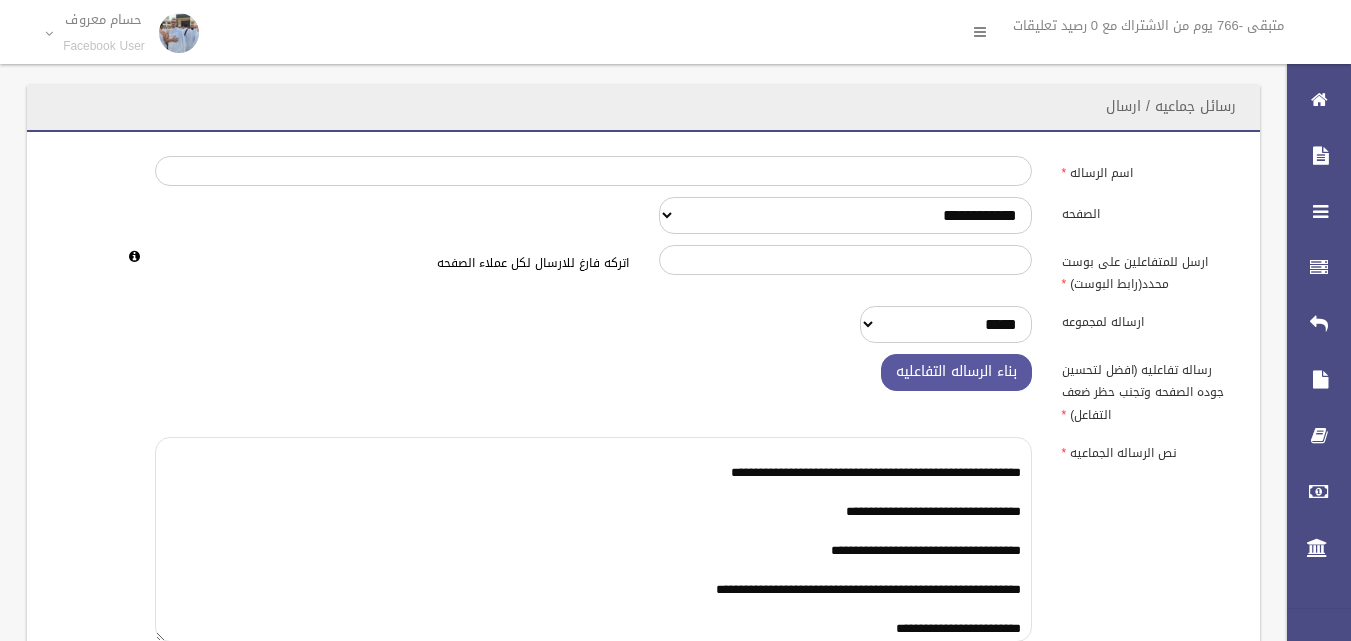 type on "**********" 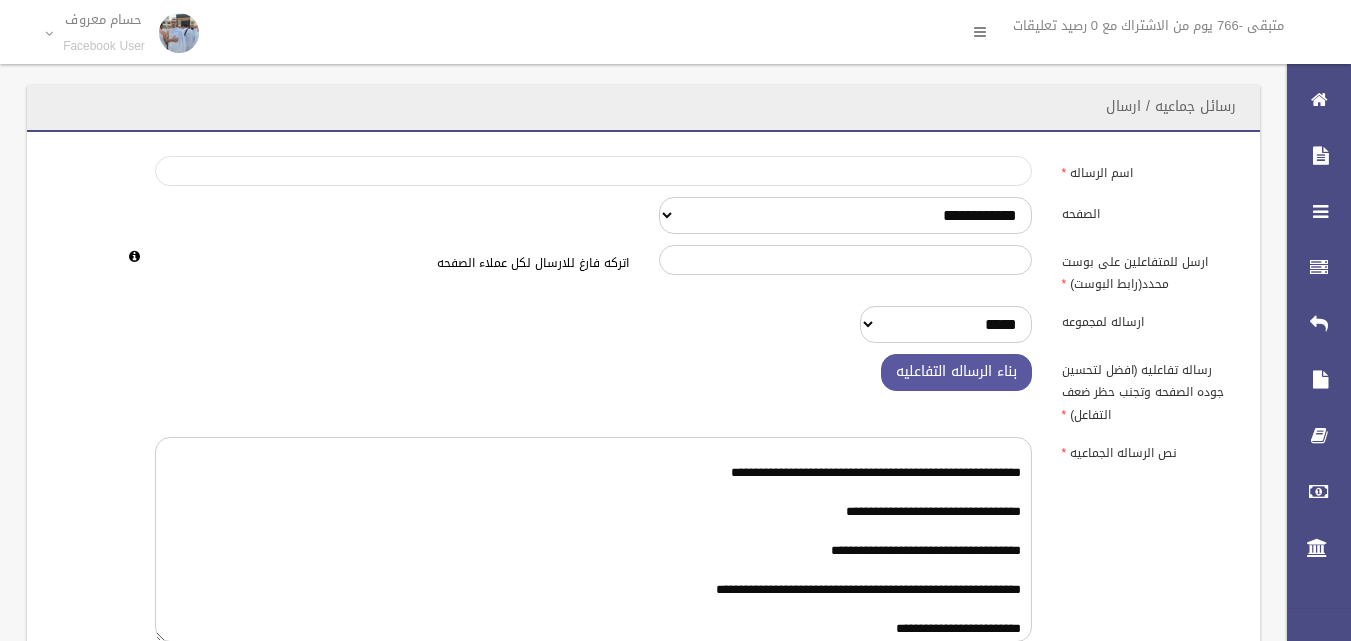click on "اسم الرساله" at bounding box center [593, 171] 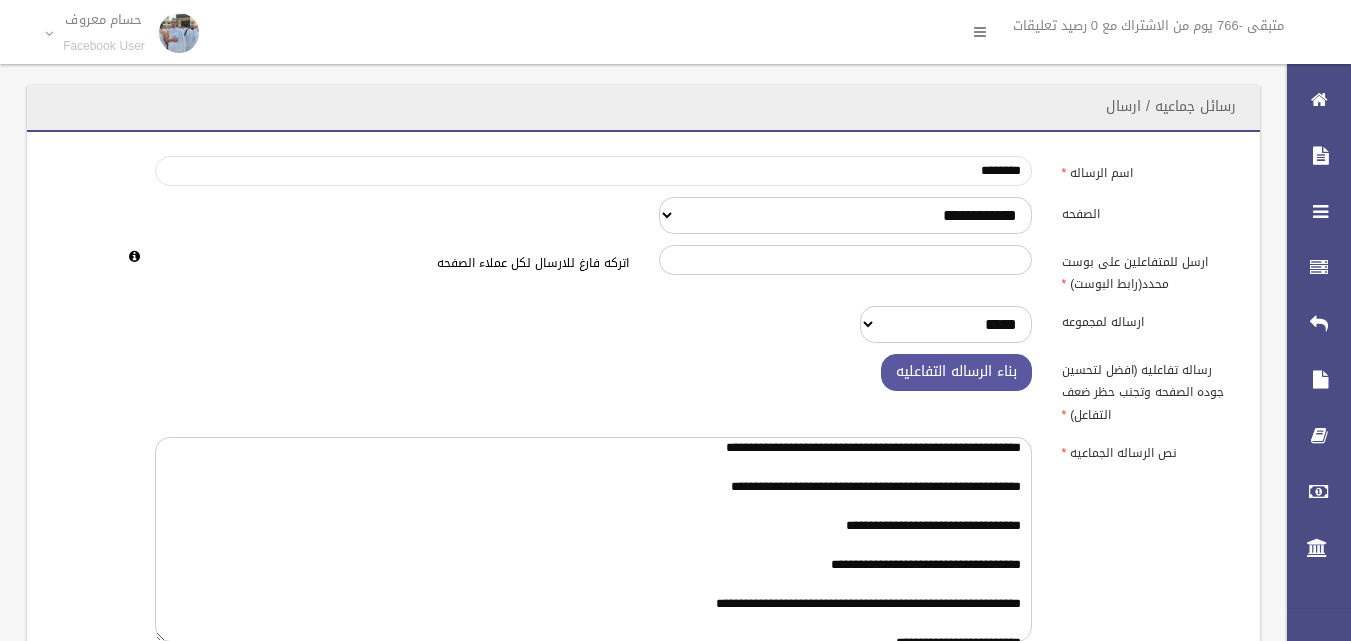 scroll, scrollTop: 0, scrollLeft: 0, axis: both 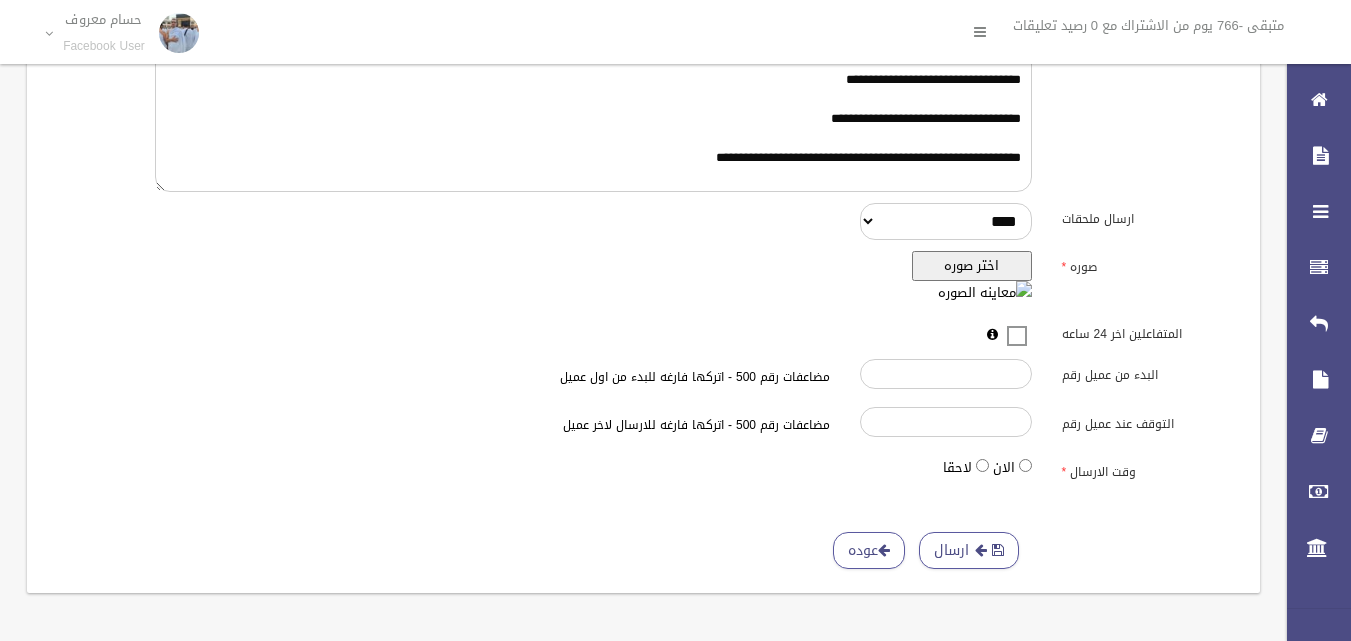 click on "اختر صوره" at bounding box center (972, 266) 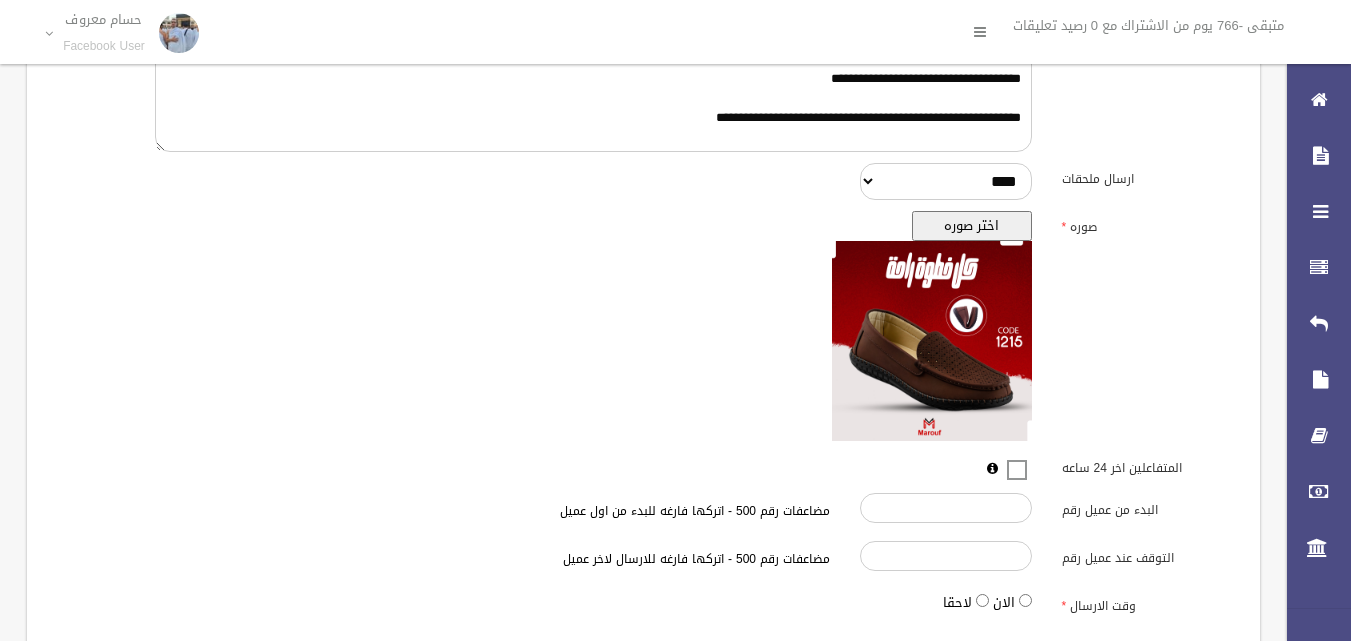scroll, scrollTop: 600, scrollLeft: 0, axis: vertical 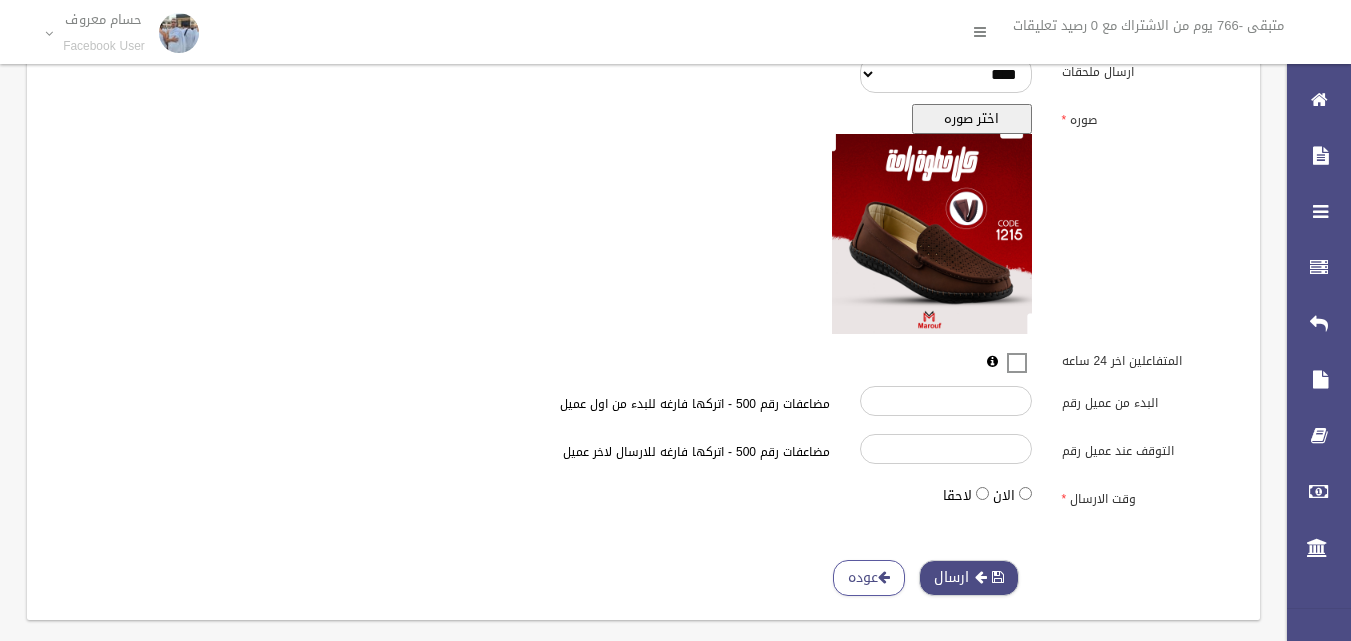 click on "ارسال" at bounding box center (969, 578) 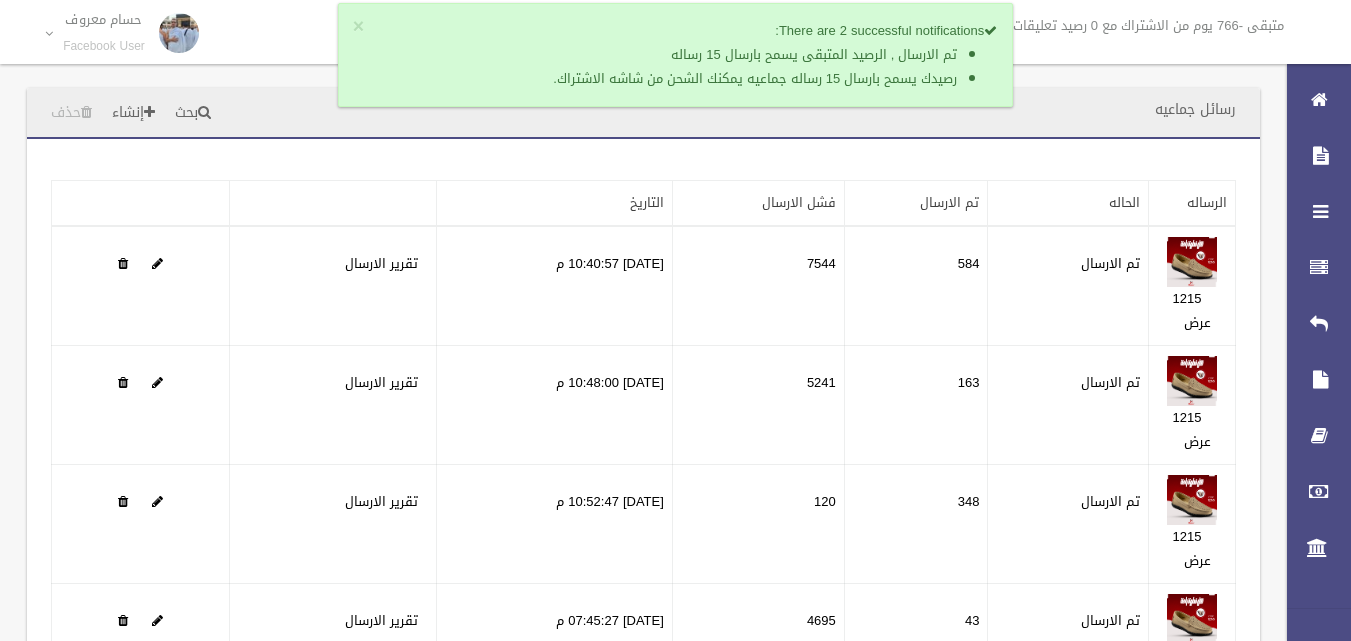 scroll, scrollTop: 0, scrollLeft: 0, axis: both 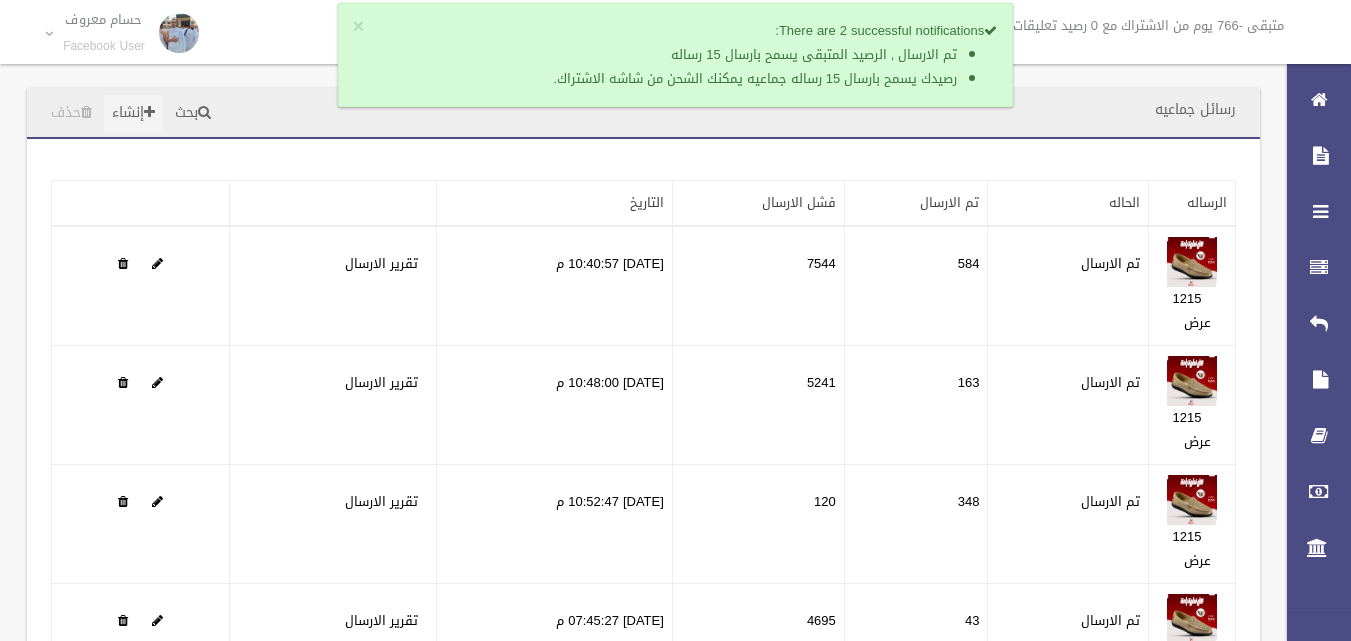 click on "إنشاء" at bounding box center (133, 113) 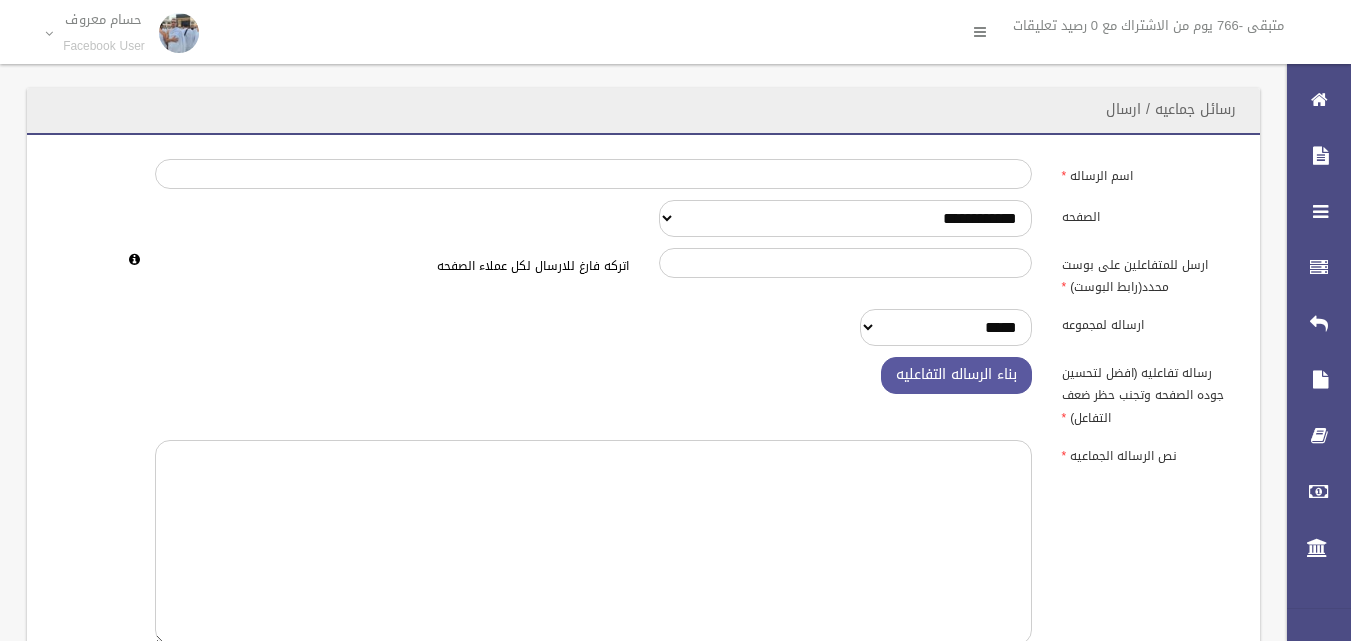 scroll, scrollTop: 0, scrollLeft: 0, axis: both 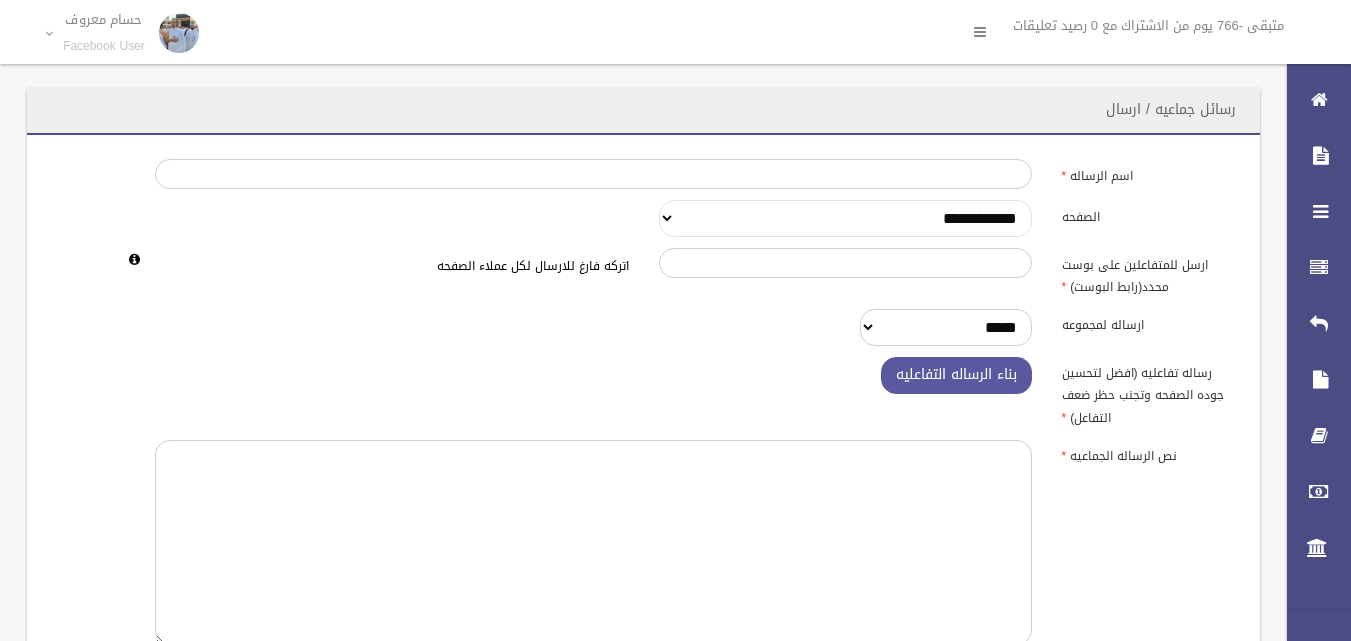 click on "**********" at bounding box center (845, 218) 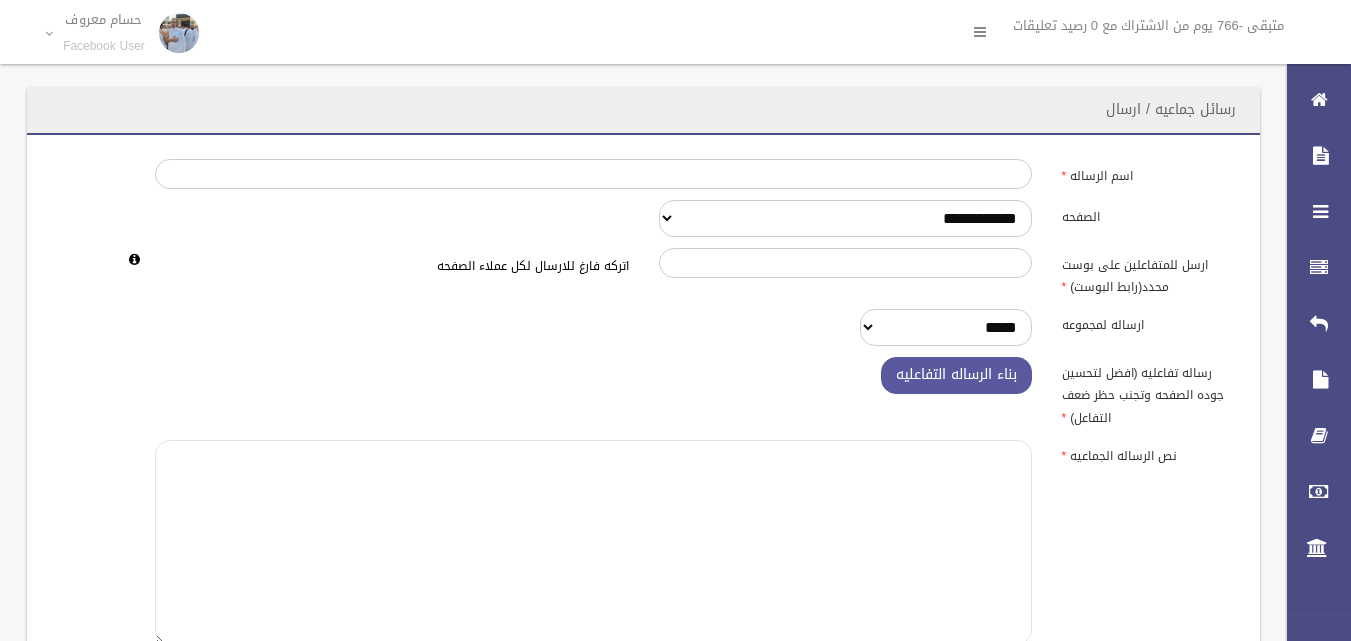 click at bounding box center [593, 542] 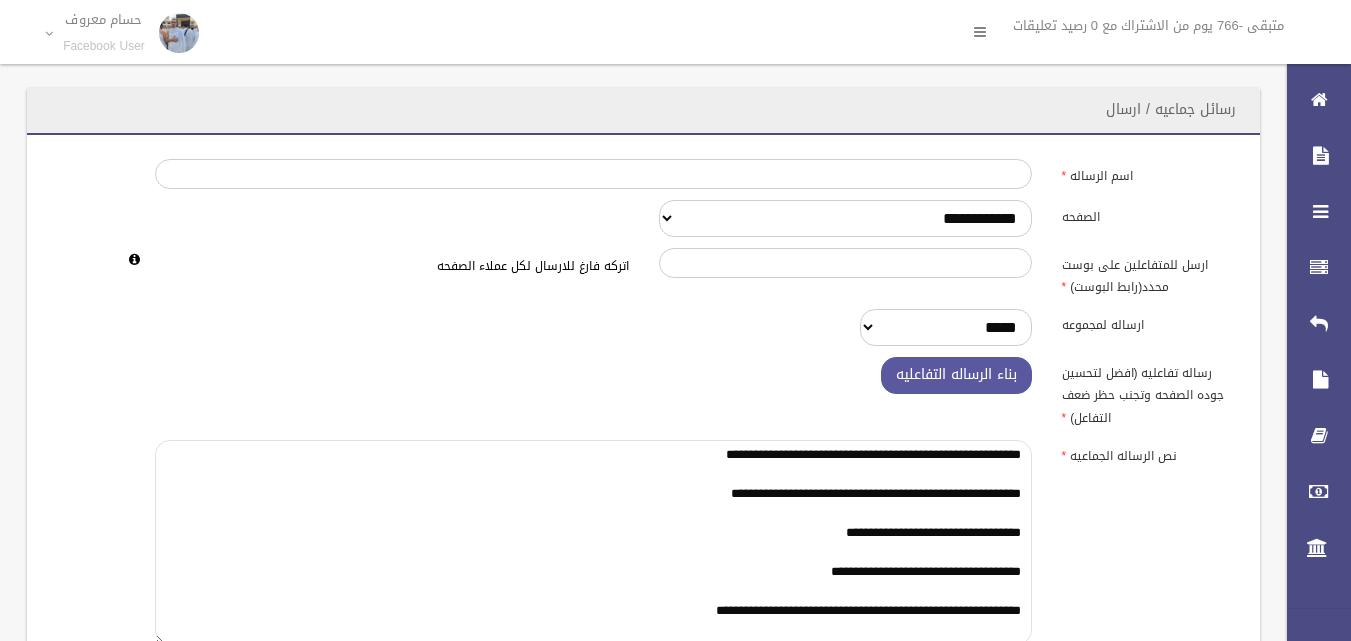 scroll, scrollTop: 18, scrollLeft: 0, axis: vertical 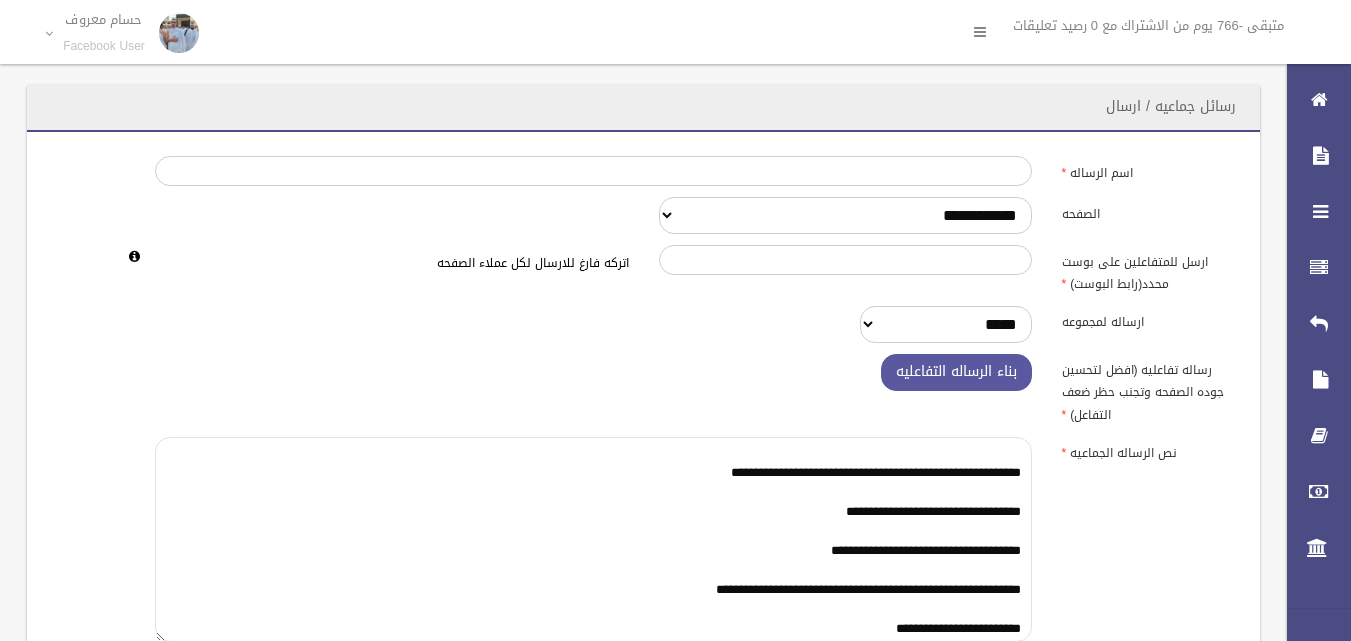 type on "**********" 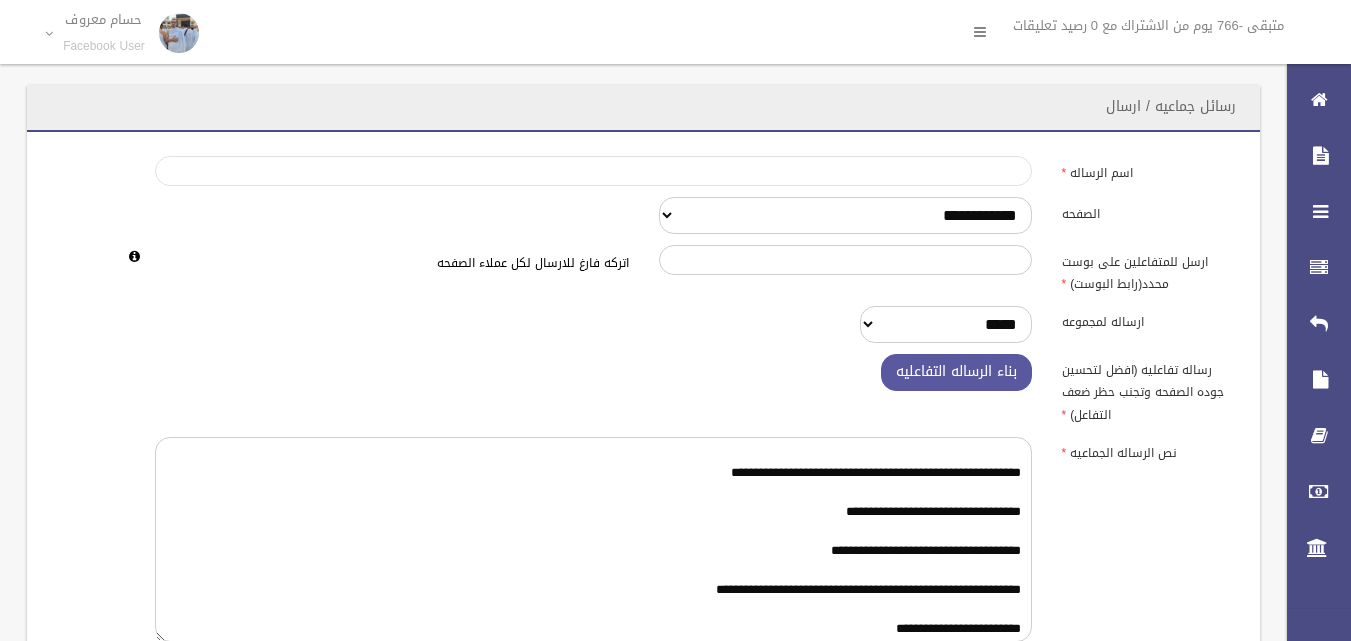 click on "اسم الرساله" at bounding box center (593, 171) 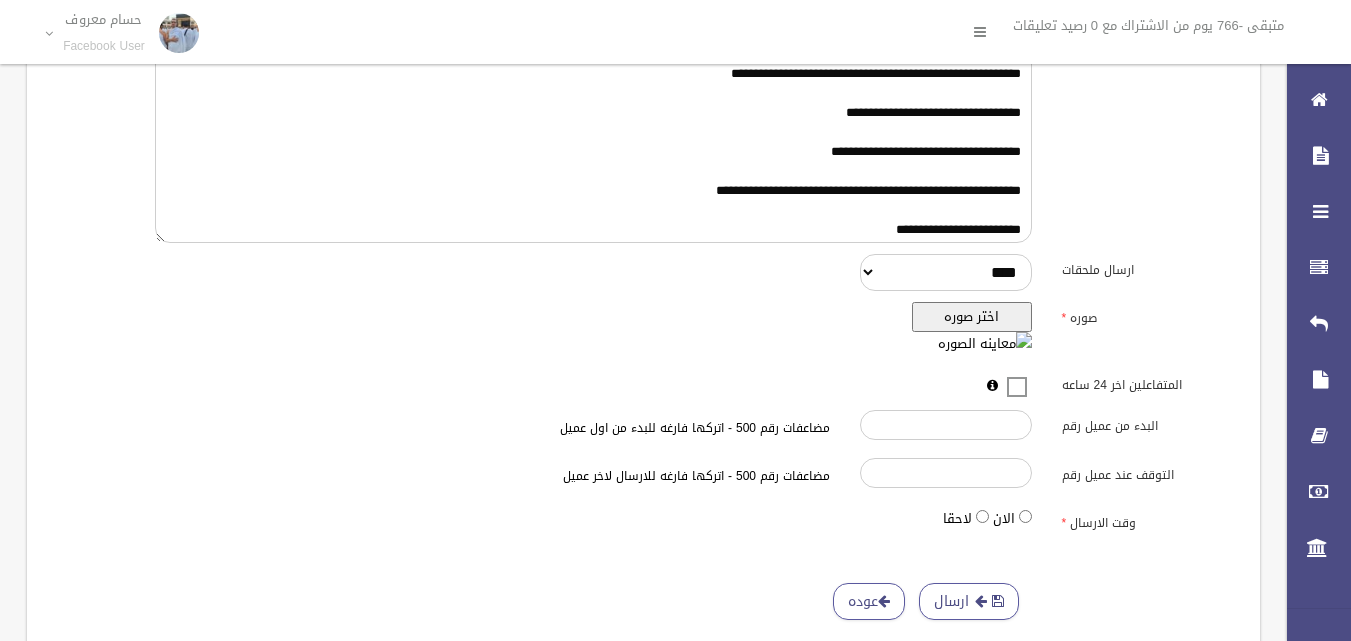 scroll, scrollTop: 453, scrollLeft: 0, axis: vertical 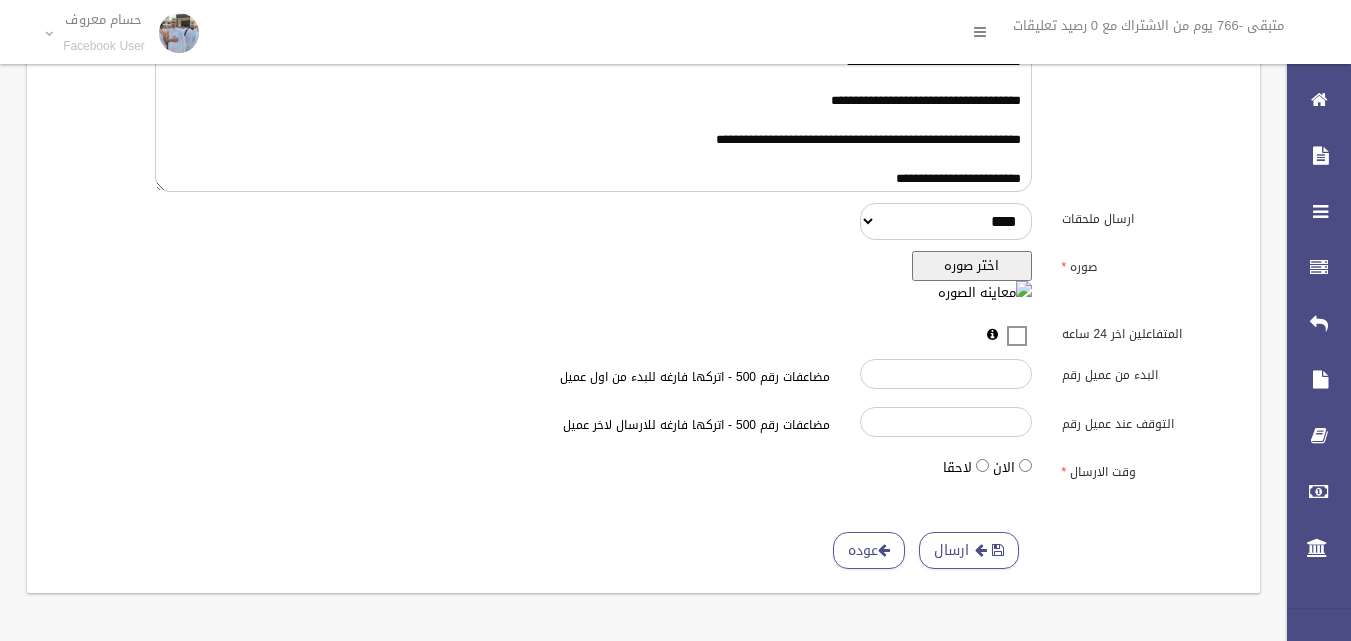 click on "اختر صوره" at bounding box center (972, 266) 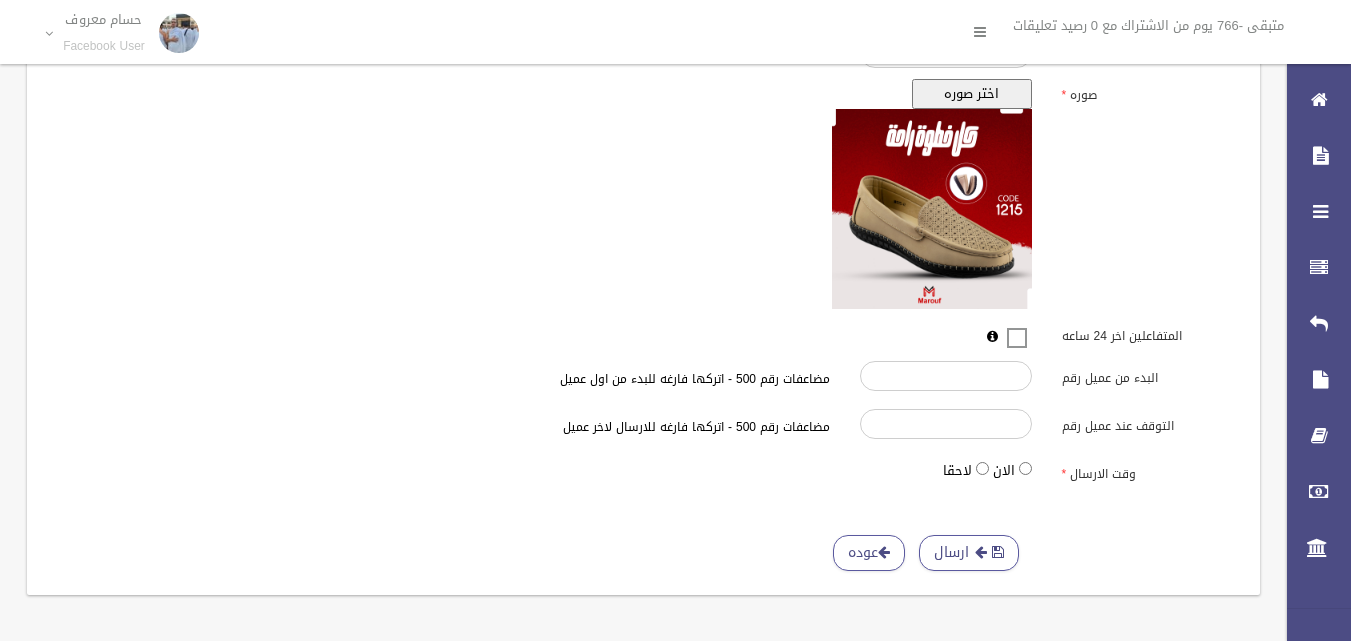 scroll, scrollTop: 627, scrollLeft: 0, axis: vertical 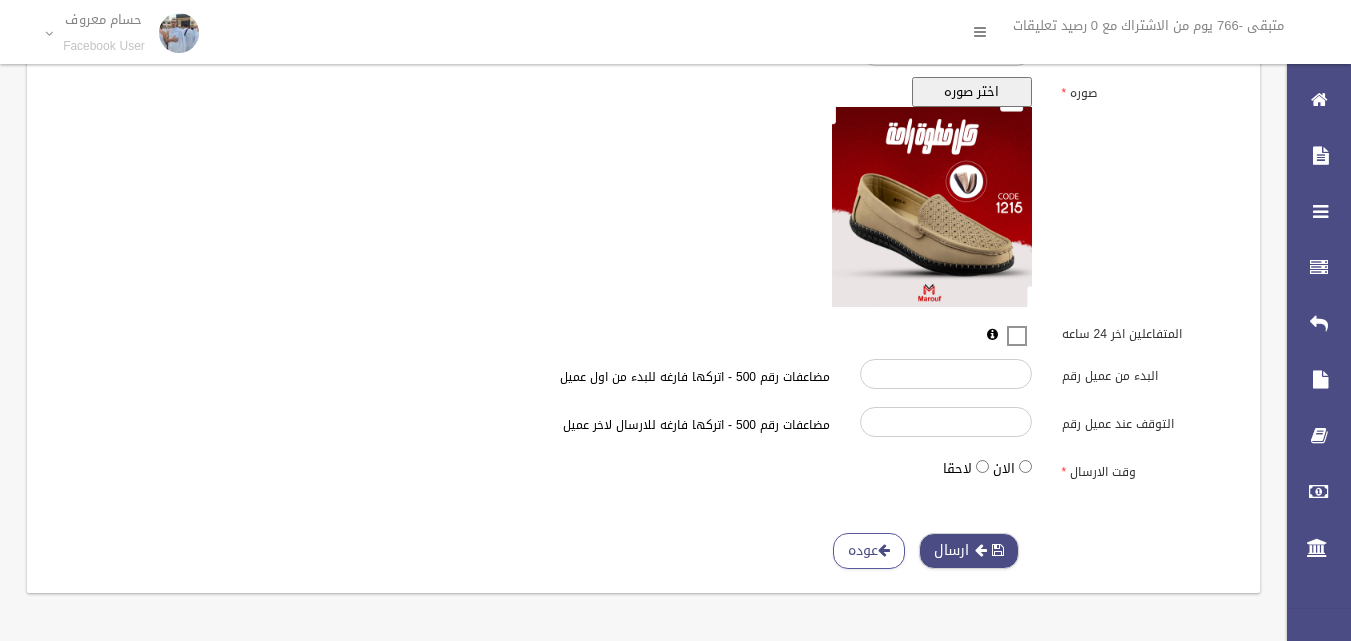 click at bounding box center (981, 550) 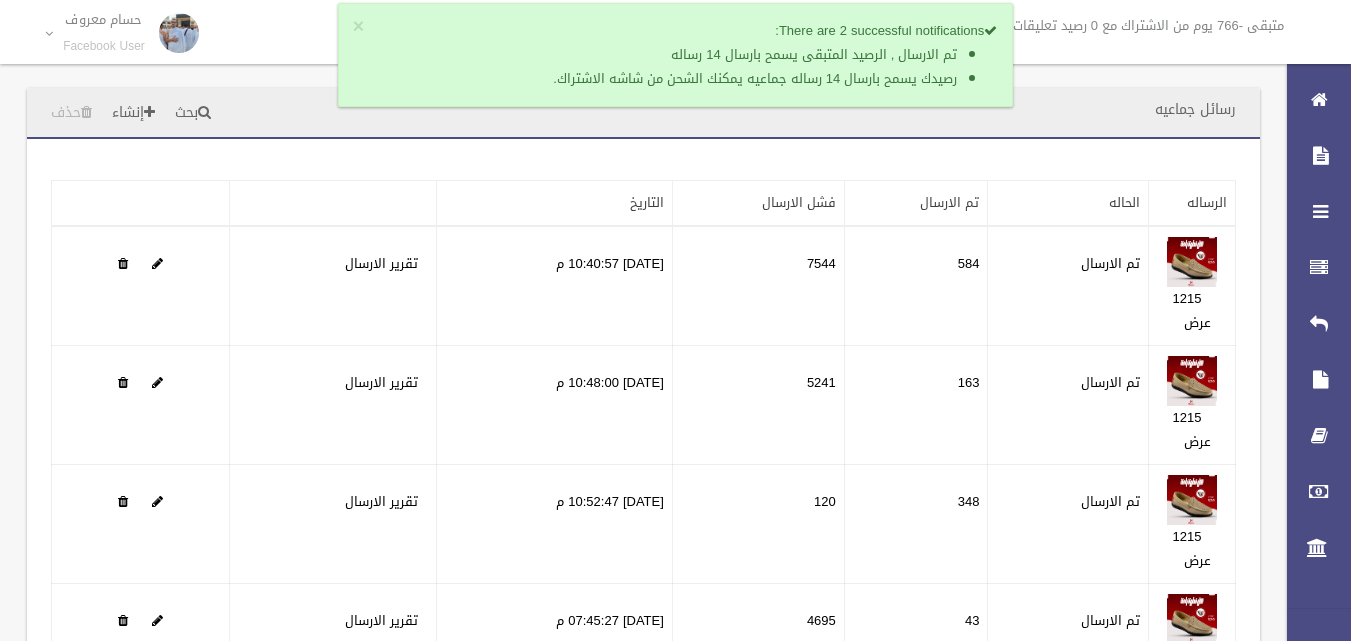 scroll, scrollTop: 0, scrollLeft: 0, axis: both 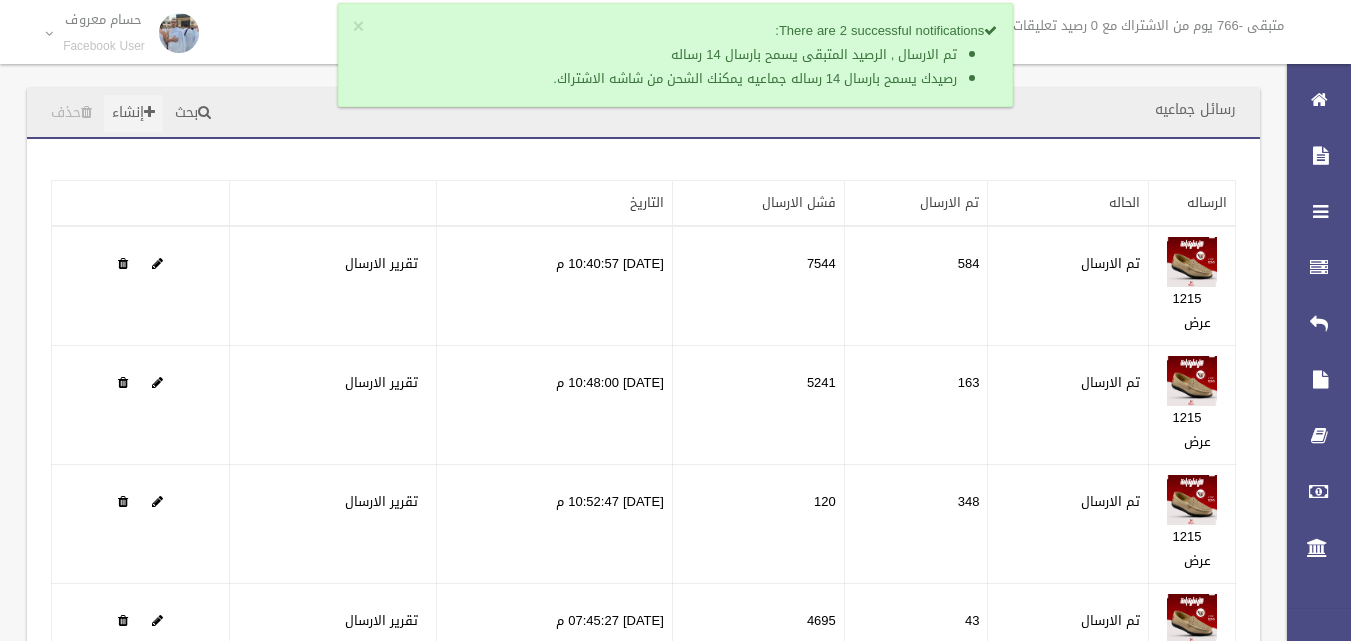 click on "إنشاء" at bounding box center (133, 113) 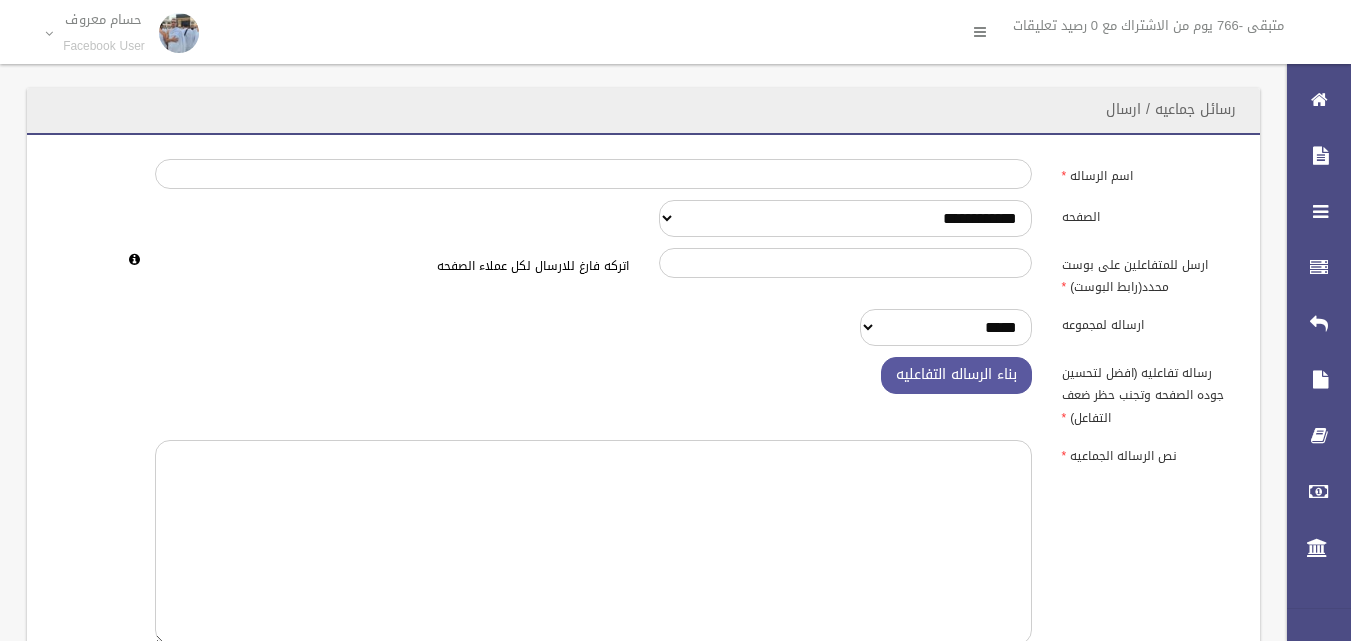 scroll, scrollTop: 0, scrollLeft: 0, axis: both 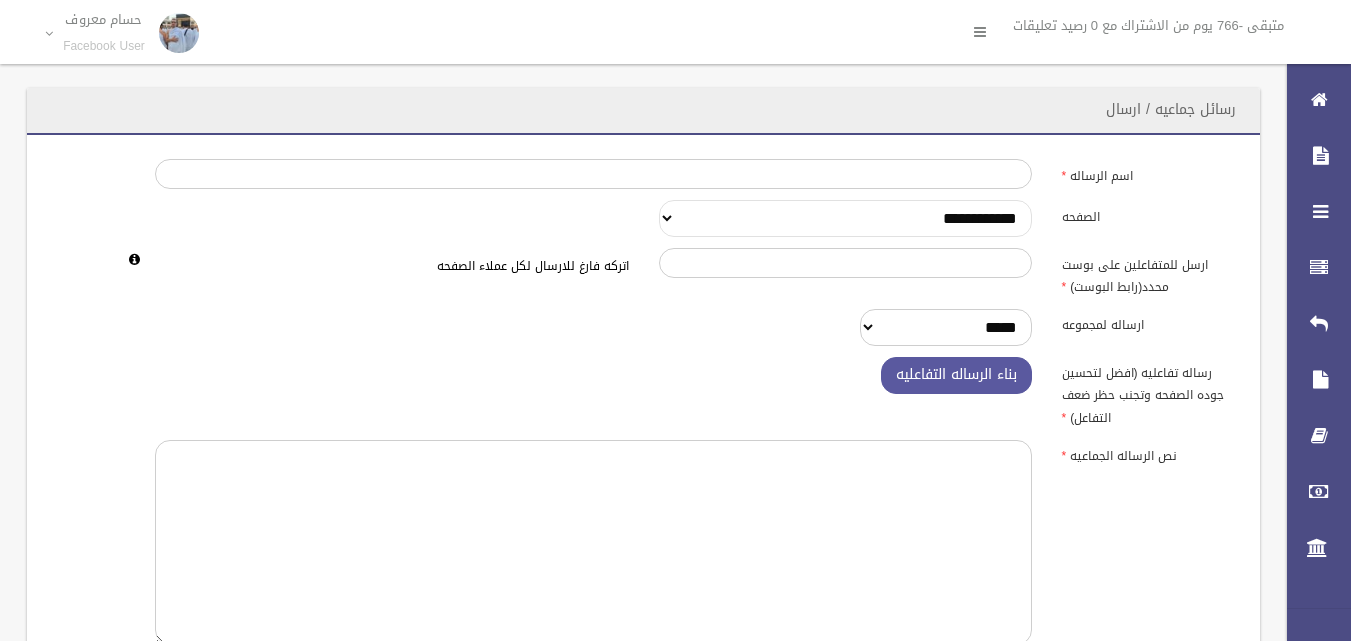 drag, startPoint x: 929, startPoint y: 219, endPoint x: 929, endPoint y: 230, distance: 11 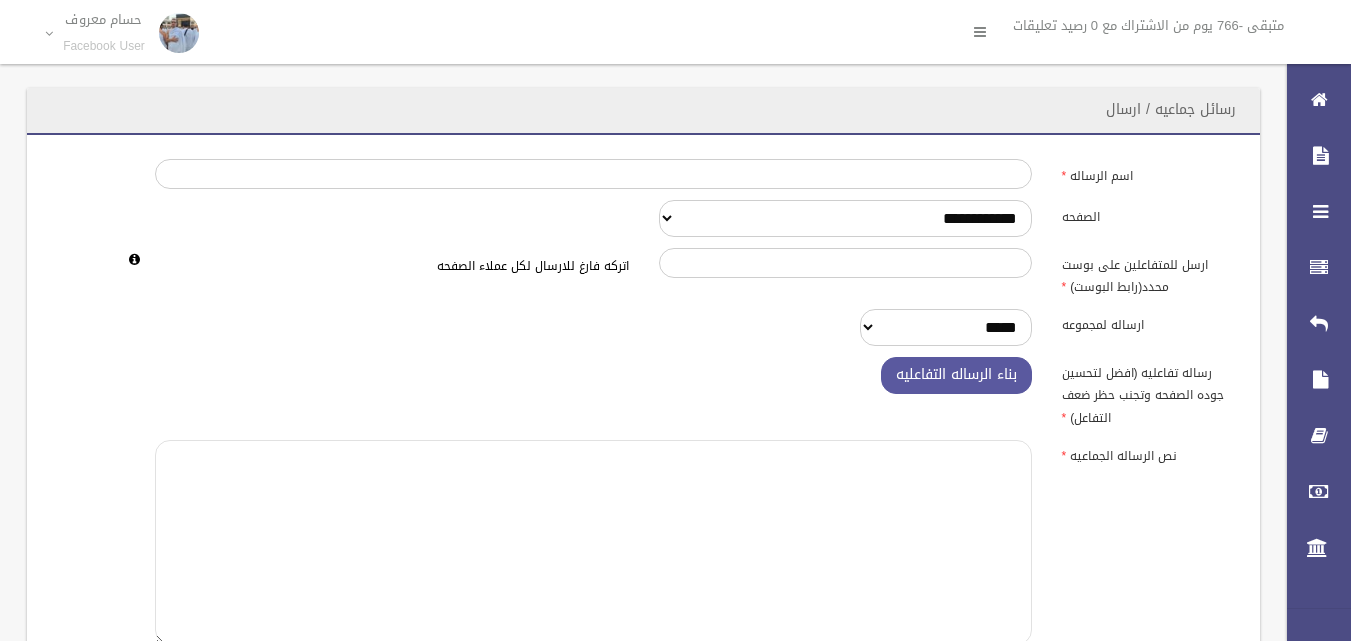 click at bounding box center [593, 542] 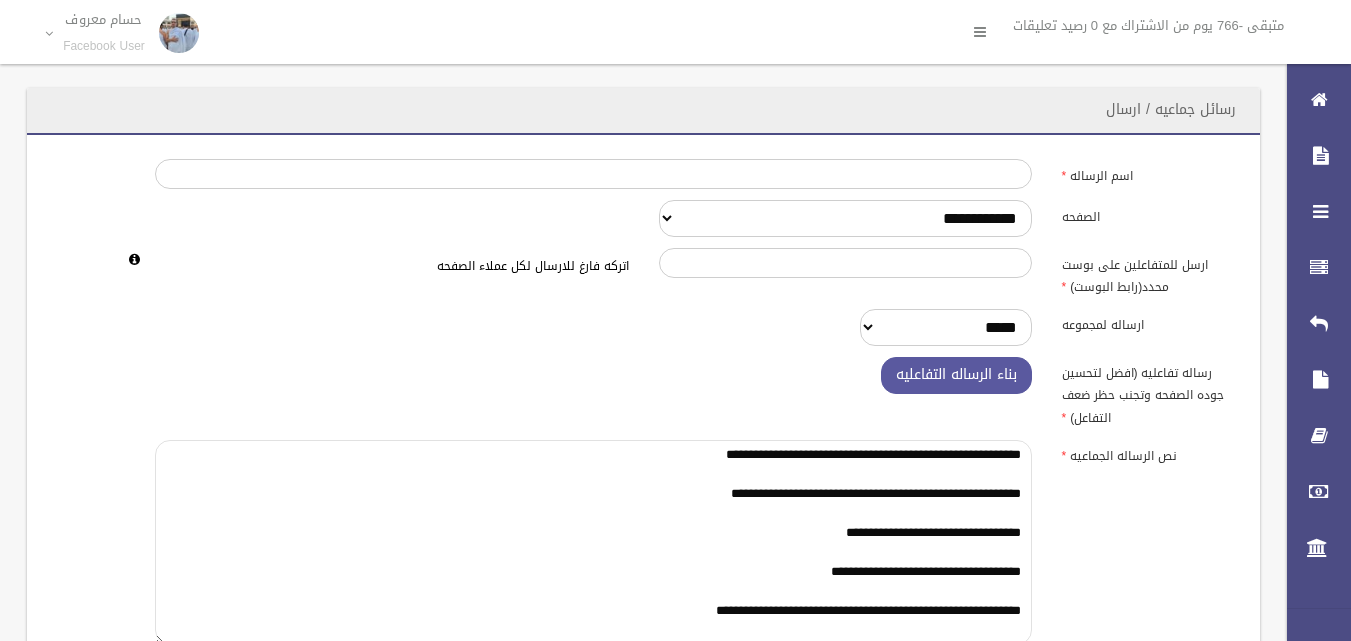 scroll, scrollTop: 18, scrollLeft: 0, axis: vertical 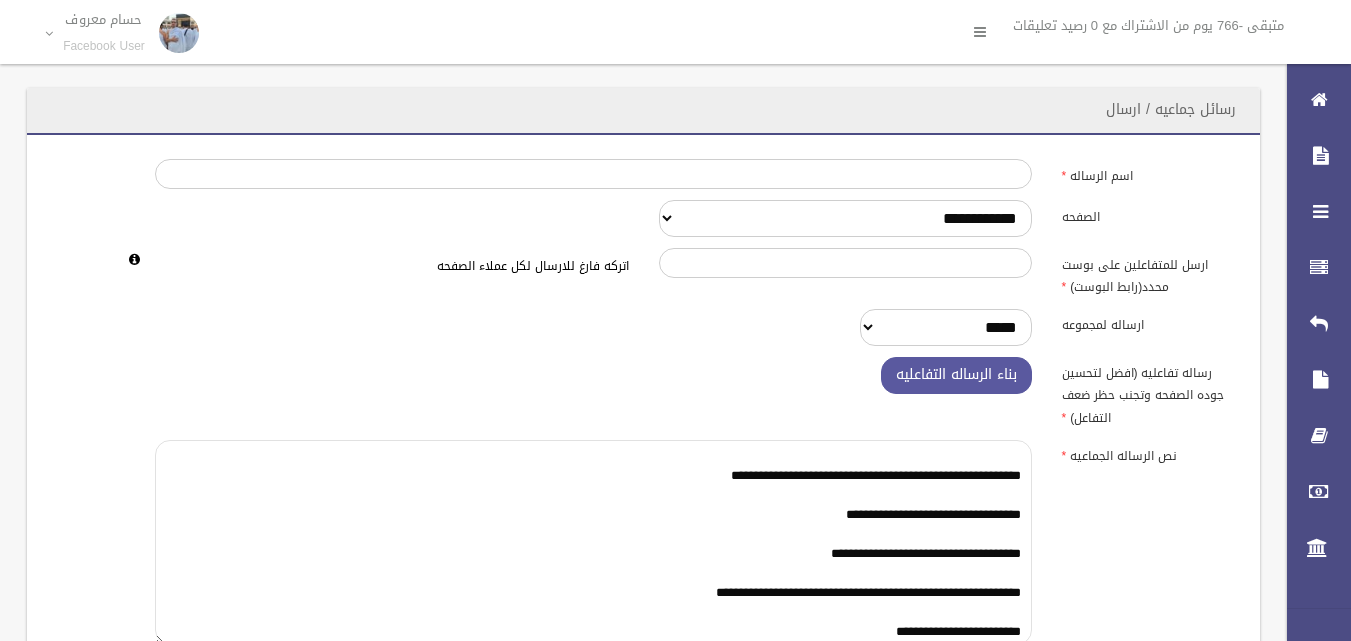 type on "**********" 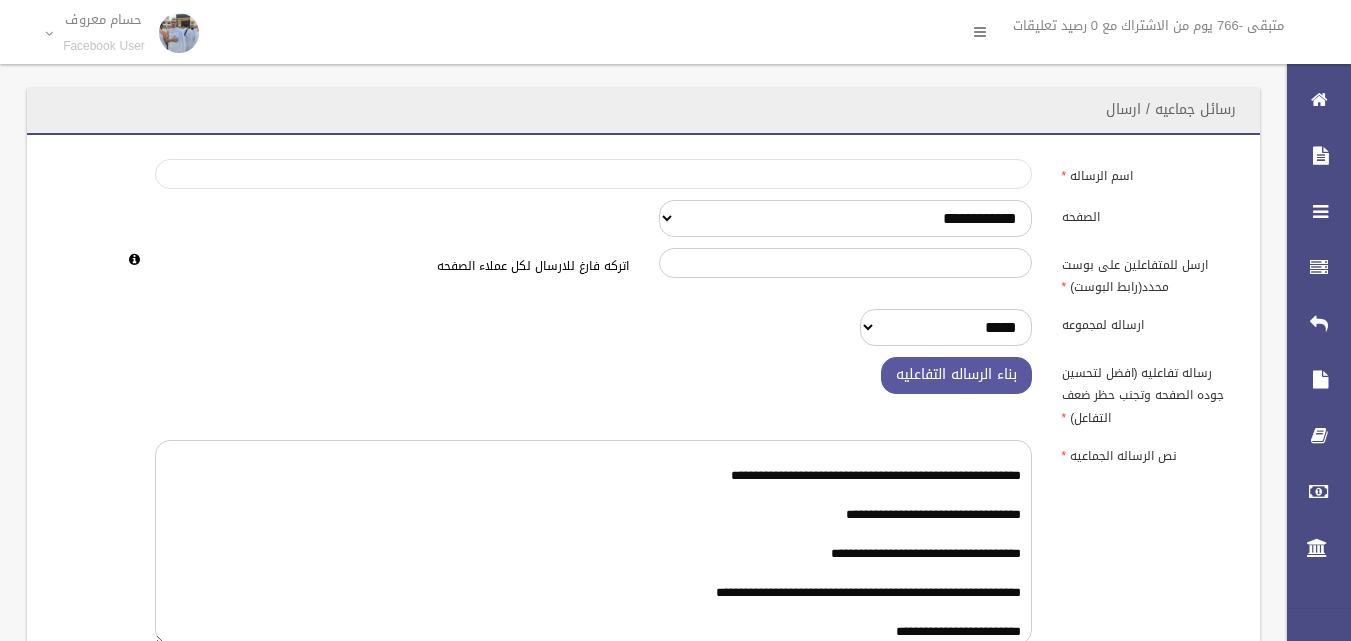 click on "اسم الرساله" at bounding box center (593, 174) 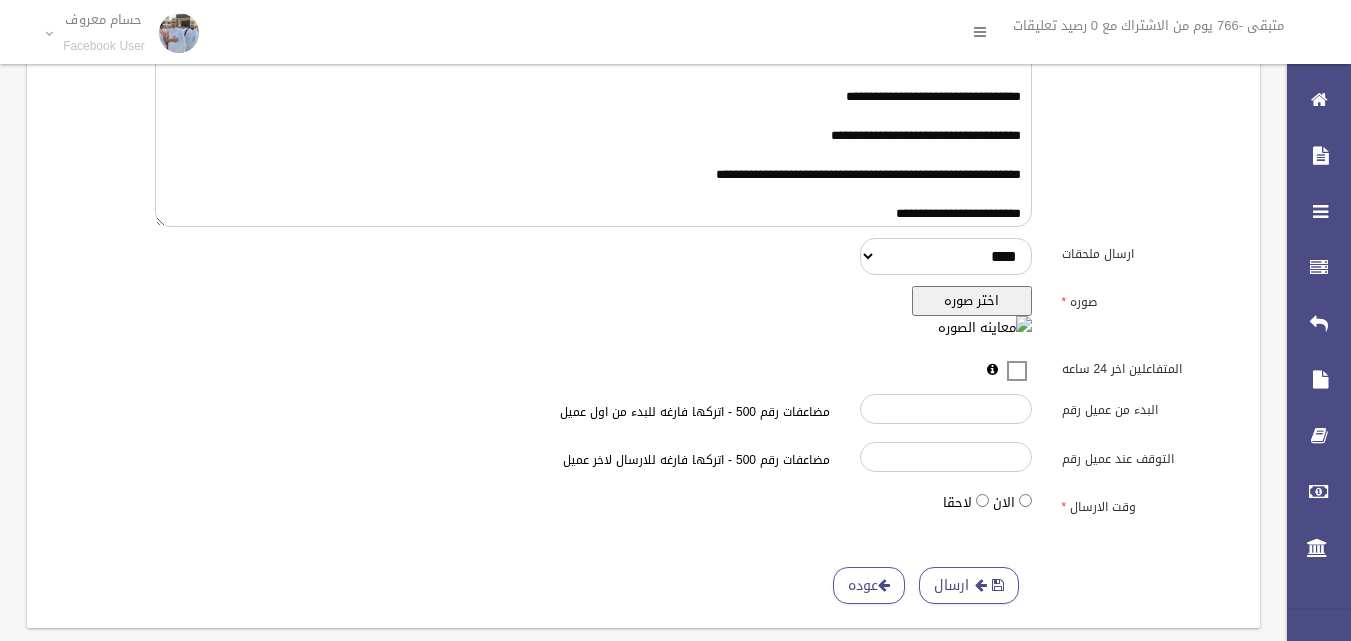 scroll, scrollTop: 453, scrollLeft: 0, axis: vertical 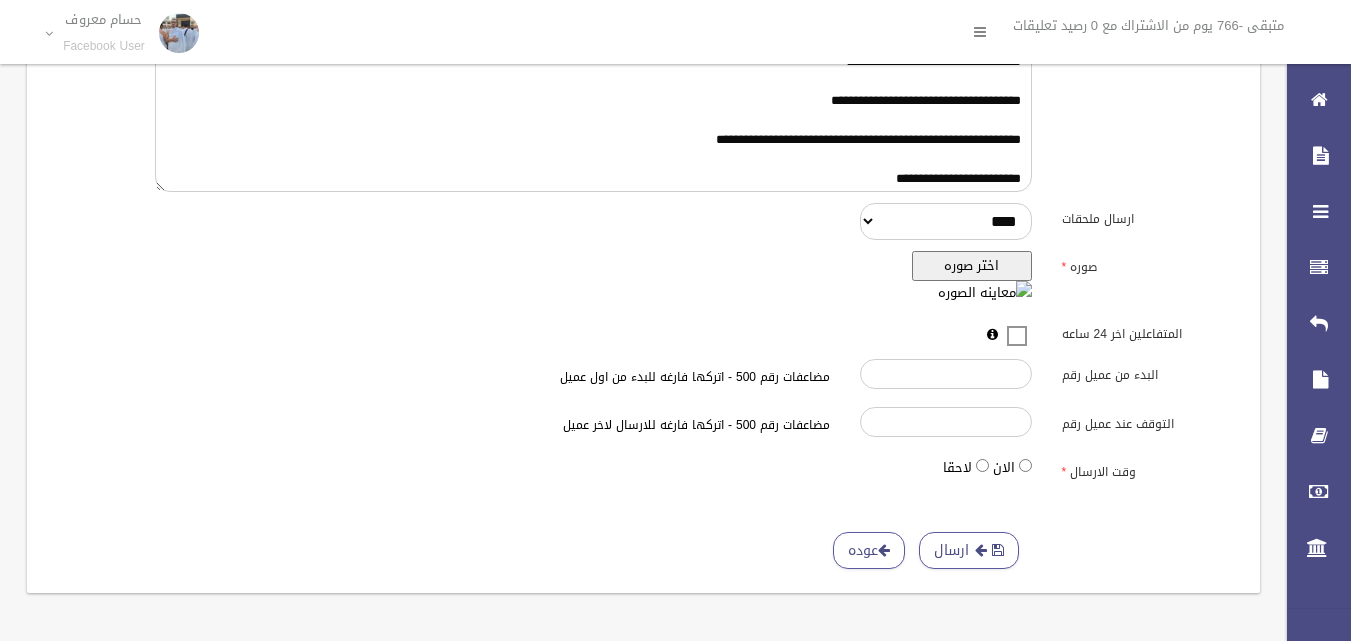 click on "اختر صوره" at bounding box center (972, 266) 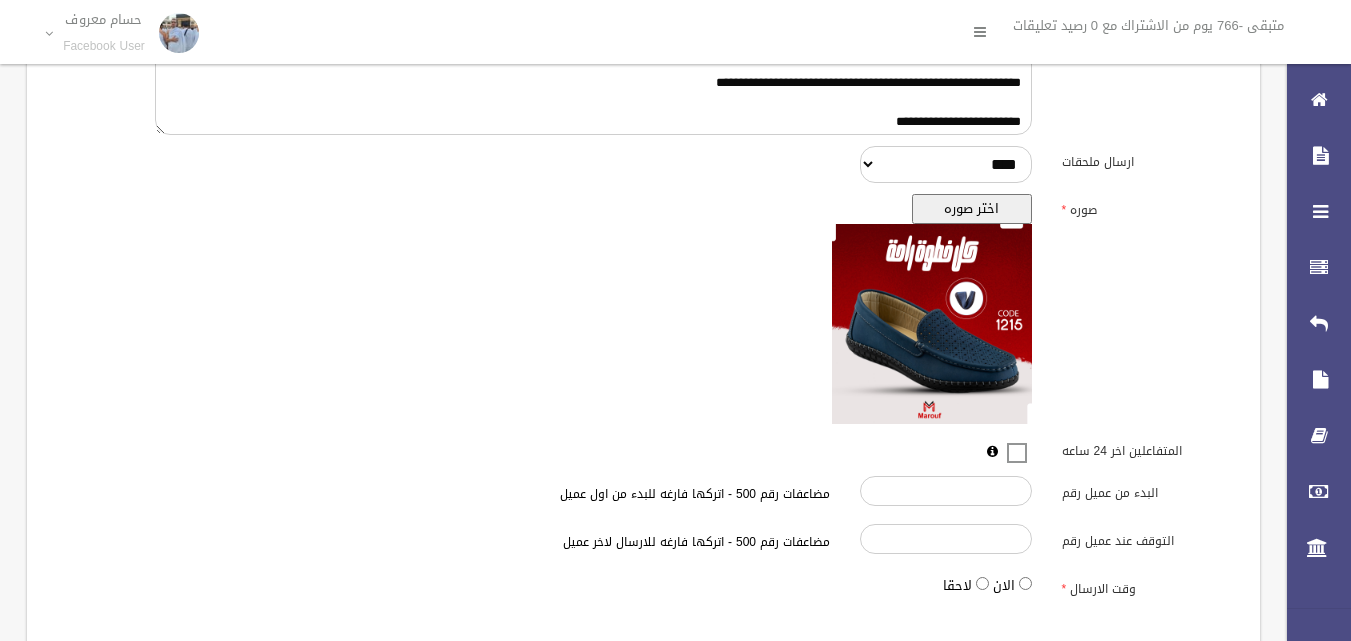 scroll, scrollTop: 627, scrollLeft: 0, axis: vertical 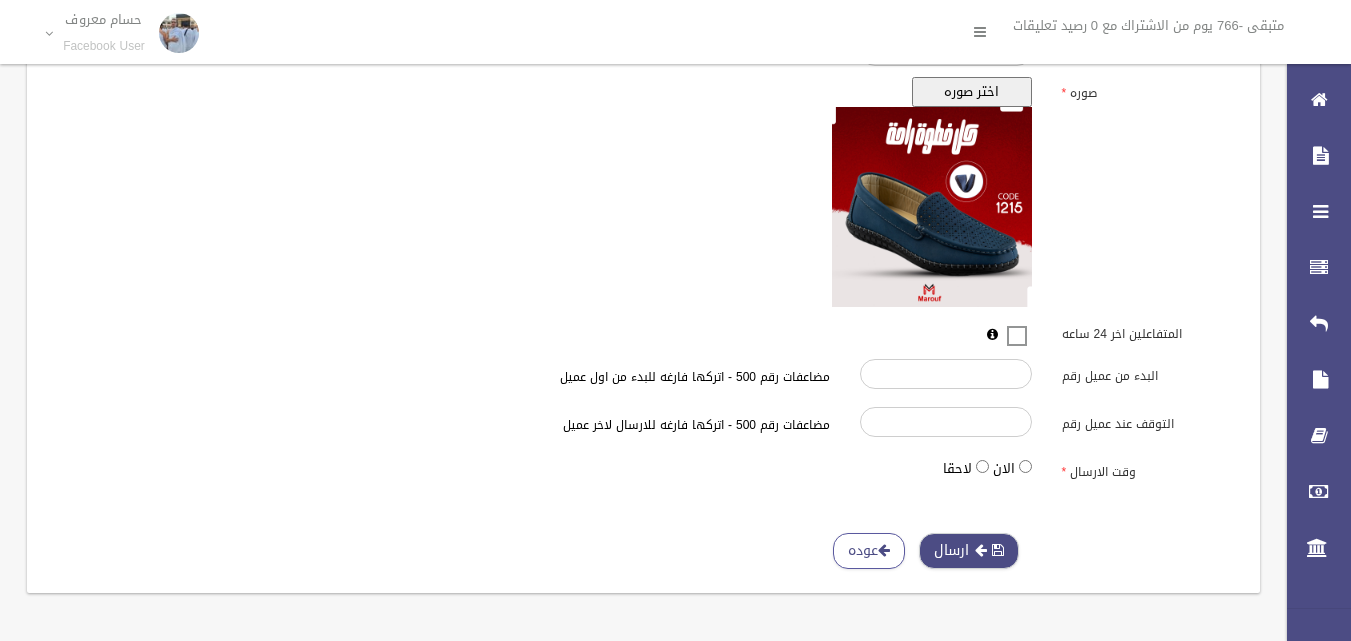click on "ارسال" at bounding box center [969, 551] 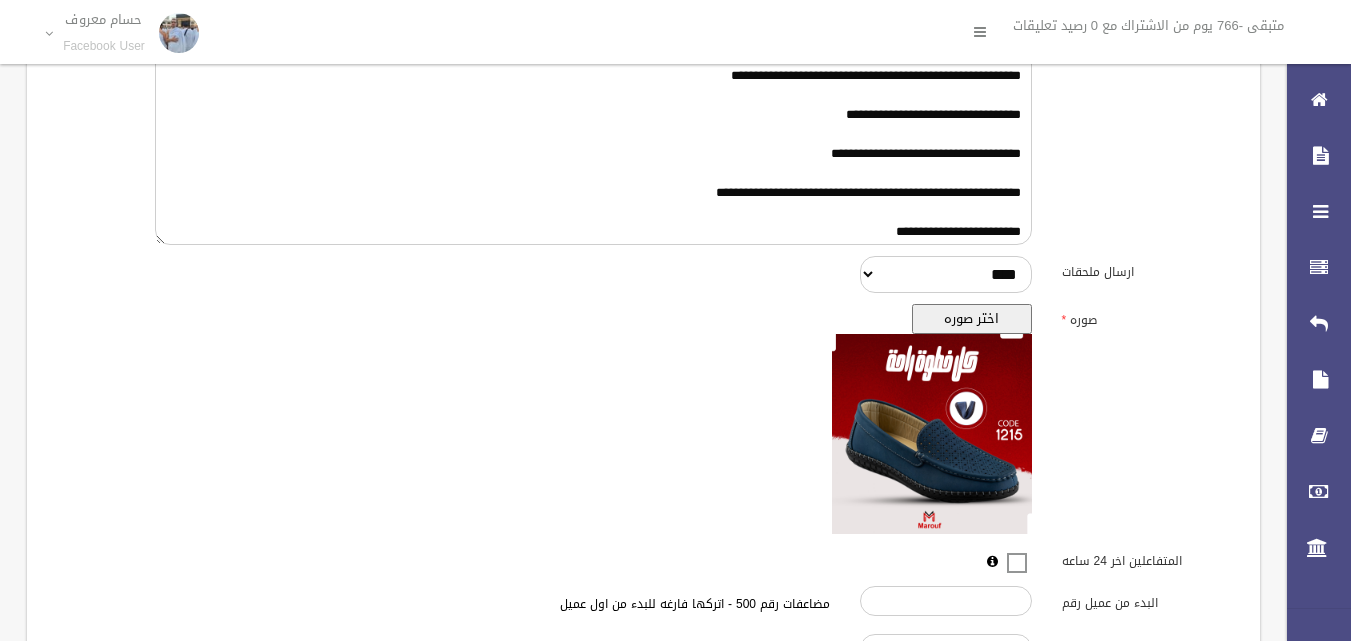 scroll, scrollTop: 27, scrollLeft: 0, axis: vertical 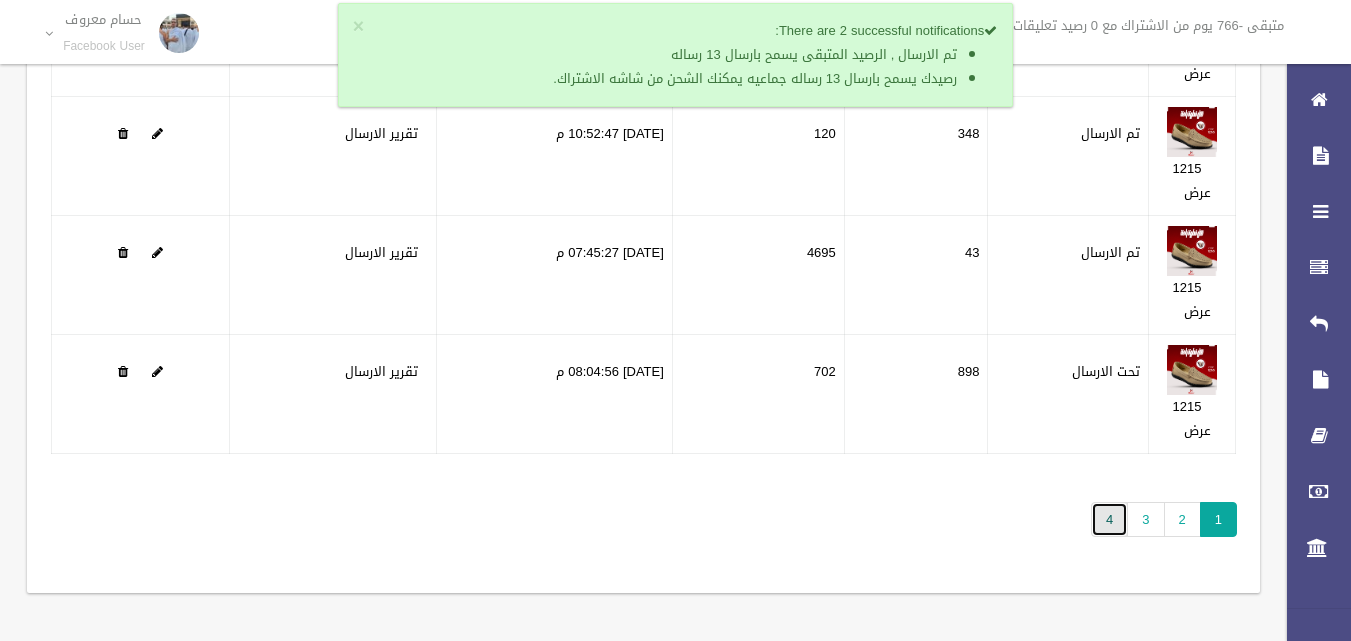 click on "4" at bounding box center (1109, 519) 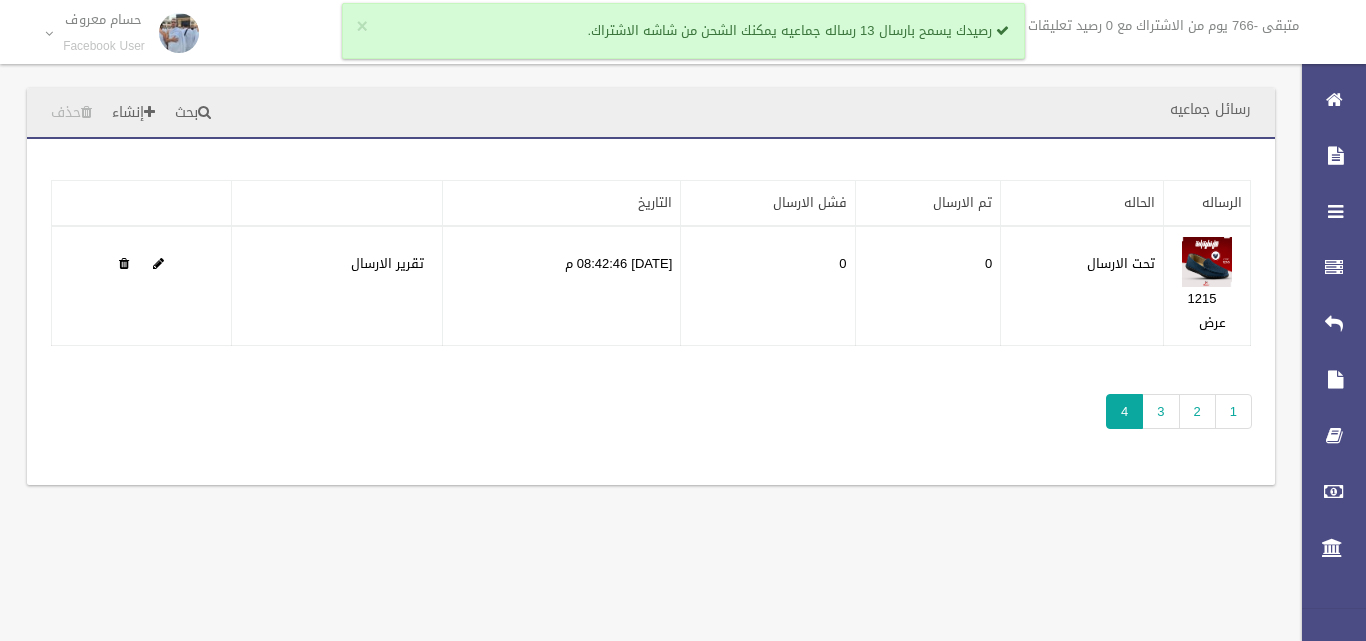 scroll, scrollTop: 0, scrollLeft: 0, axis: both 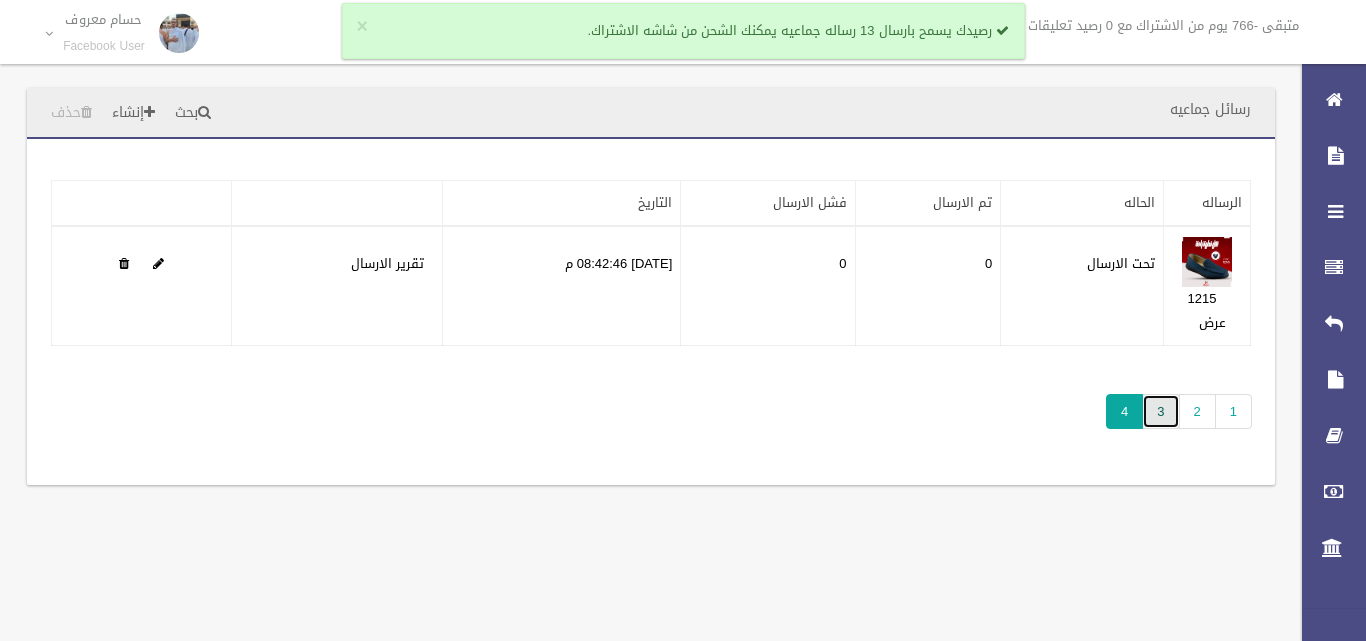 click on "3" at bounding box center (1160, 411) 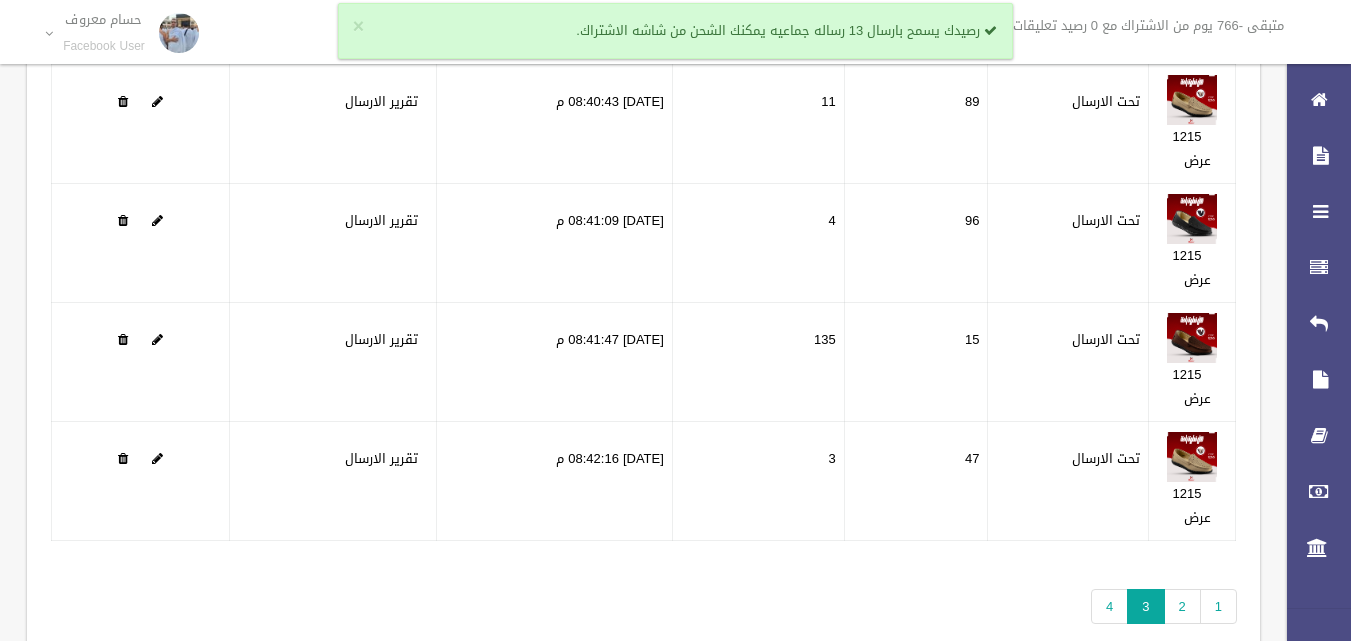 scroll, scrollTop: 300, scrollLeft: 0, axis: vertical 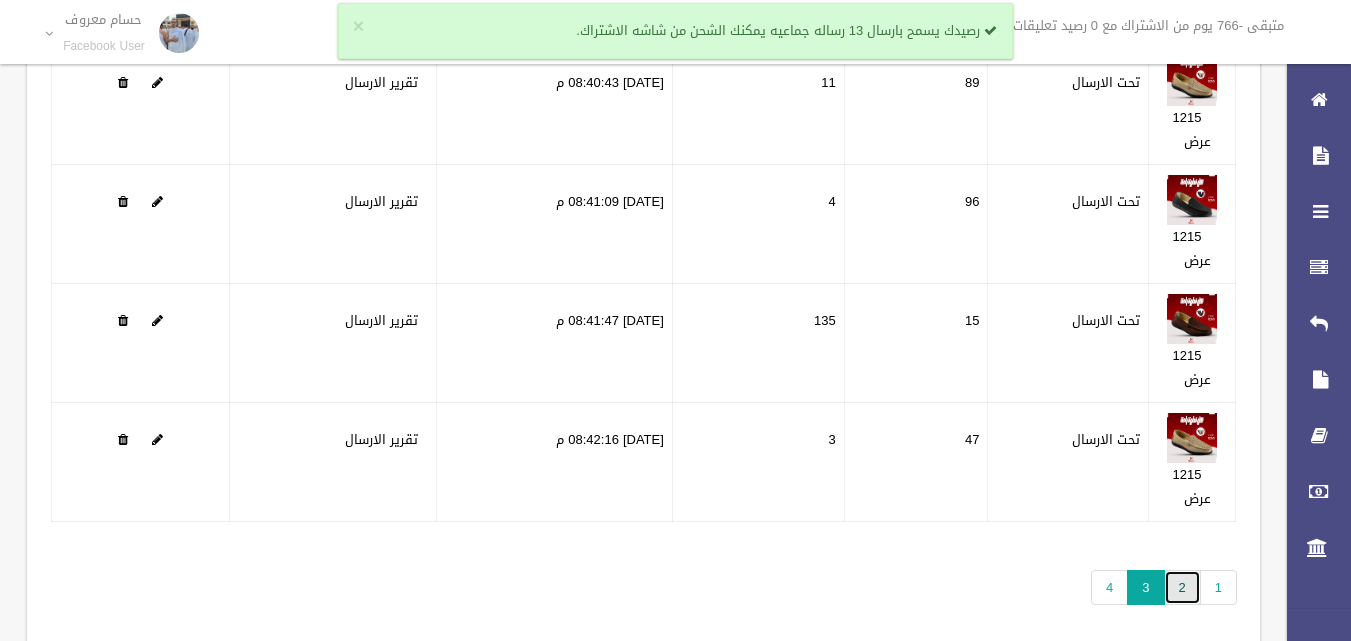 click on "2" at bounding box center (1182, 587) 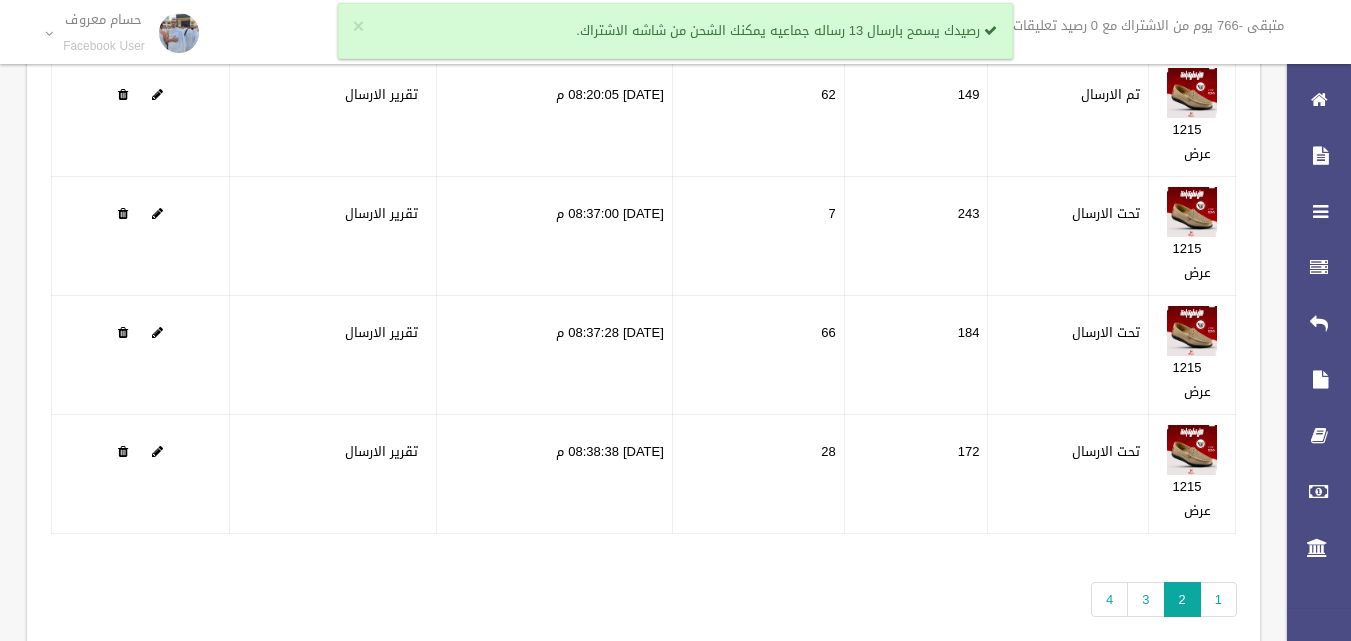 scroll, scrollTop: 368, scrollLeft: 0, axis: vertical 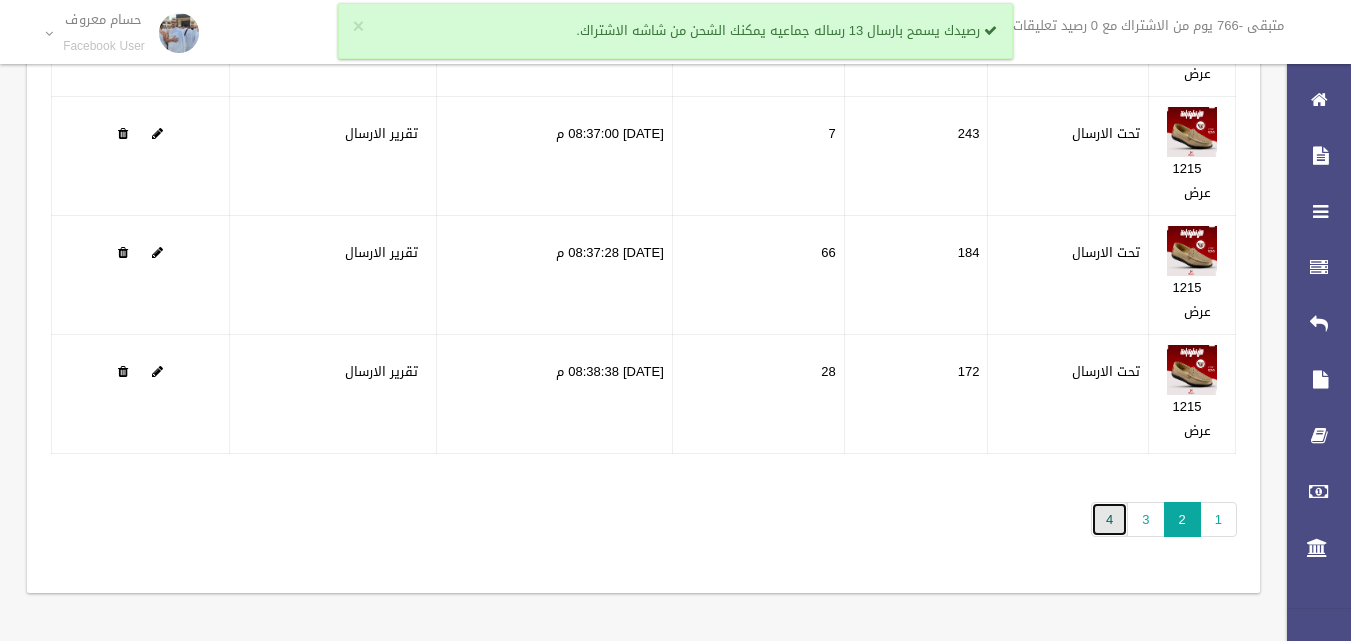 click on "4" at bounding box center (1109, 519) 